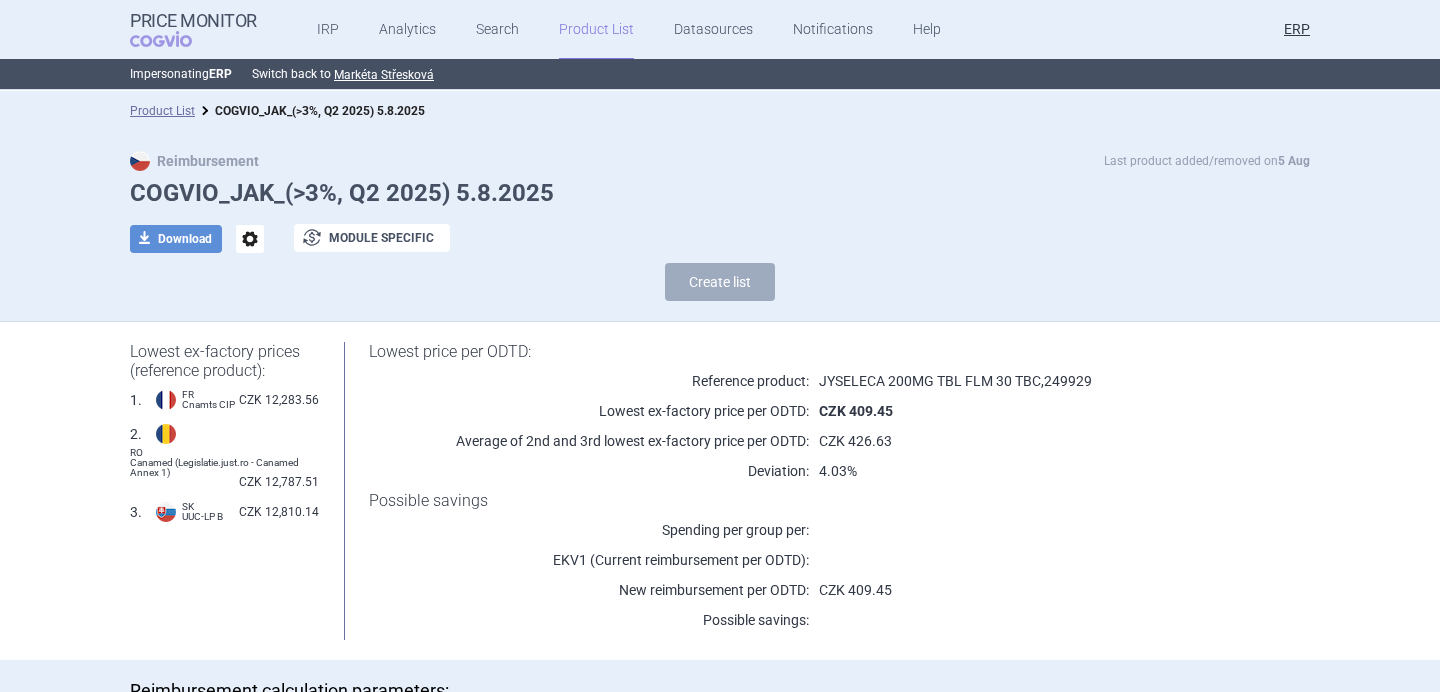 scroll, scrollTop: 0, scrollLeft: 0, axis: both 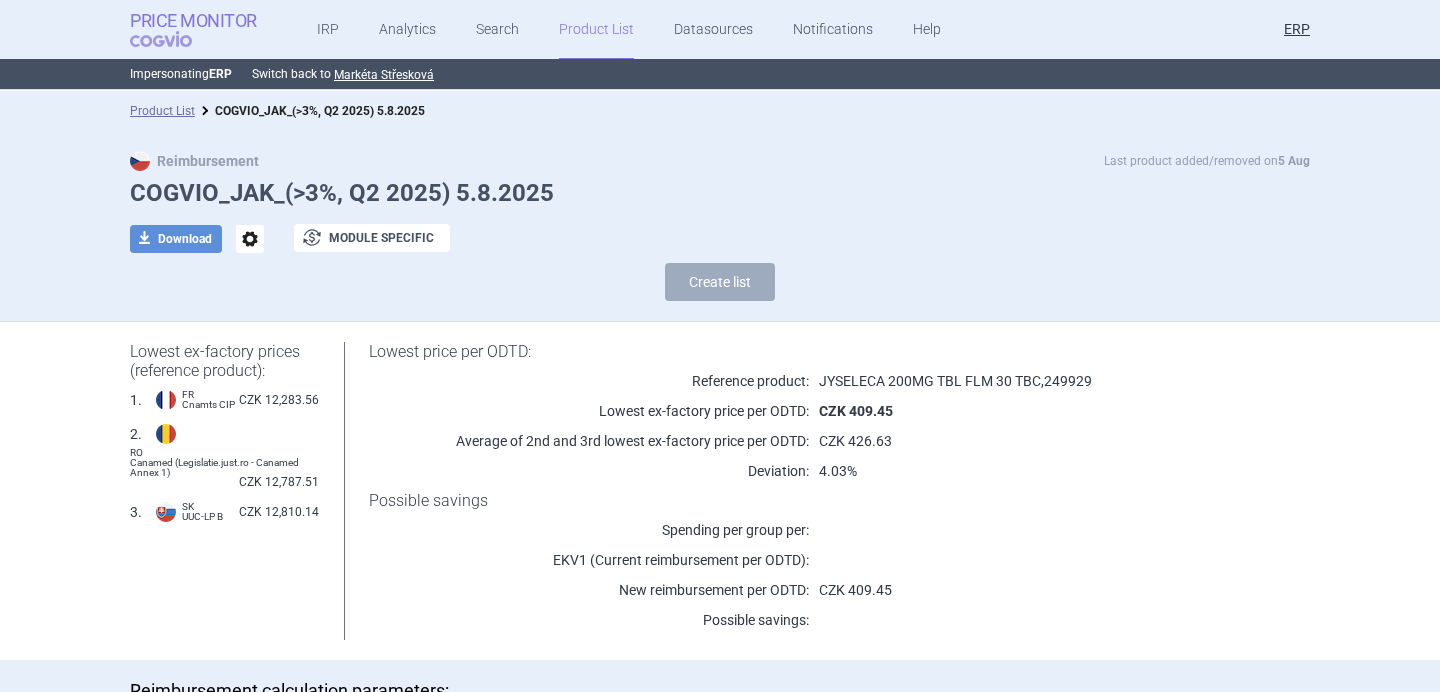 click on "Price Monitor" at bounding box center (193, 21) 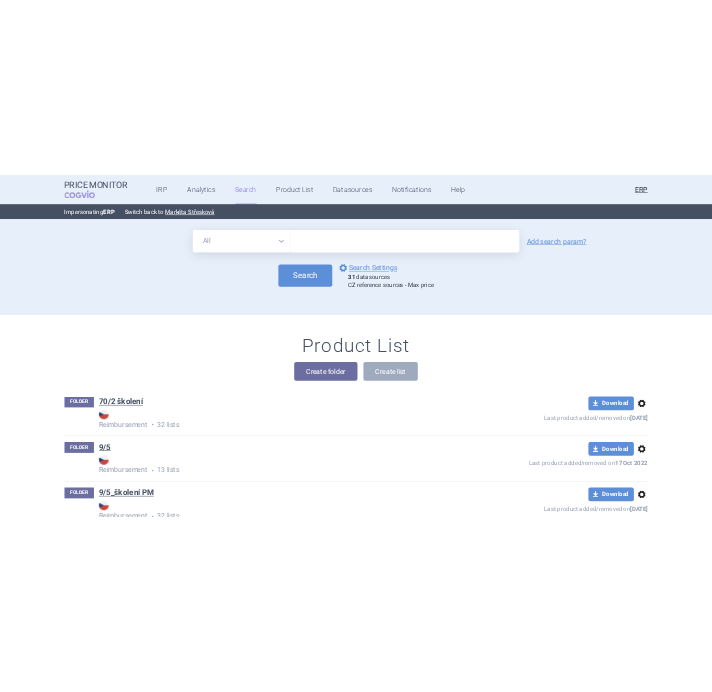 scroll, scrollTop: 22930, scrollLeft: 0, axis: vertical 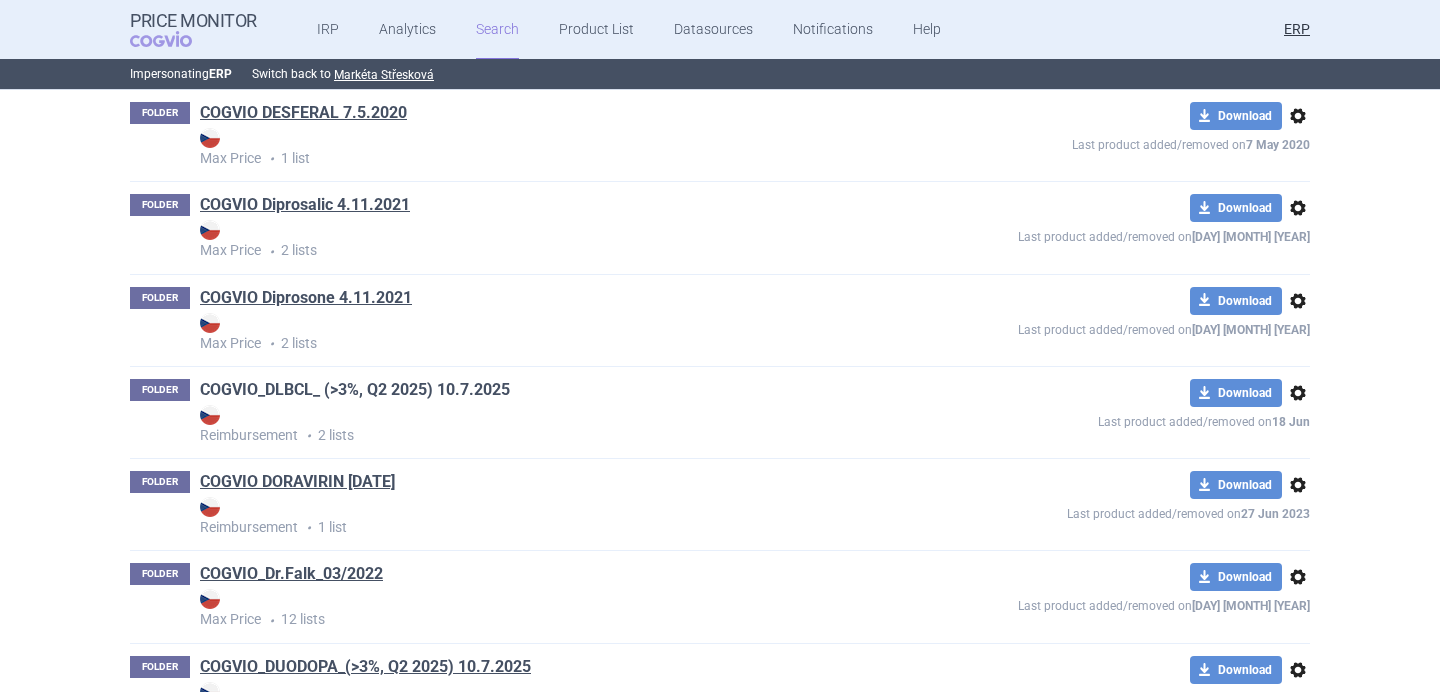click on "COGVIO_DLBCL_ (>3%, Q2 2025) 10.7.2025" at bounding box center [355, 390] 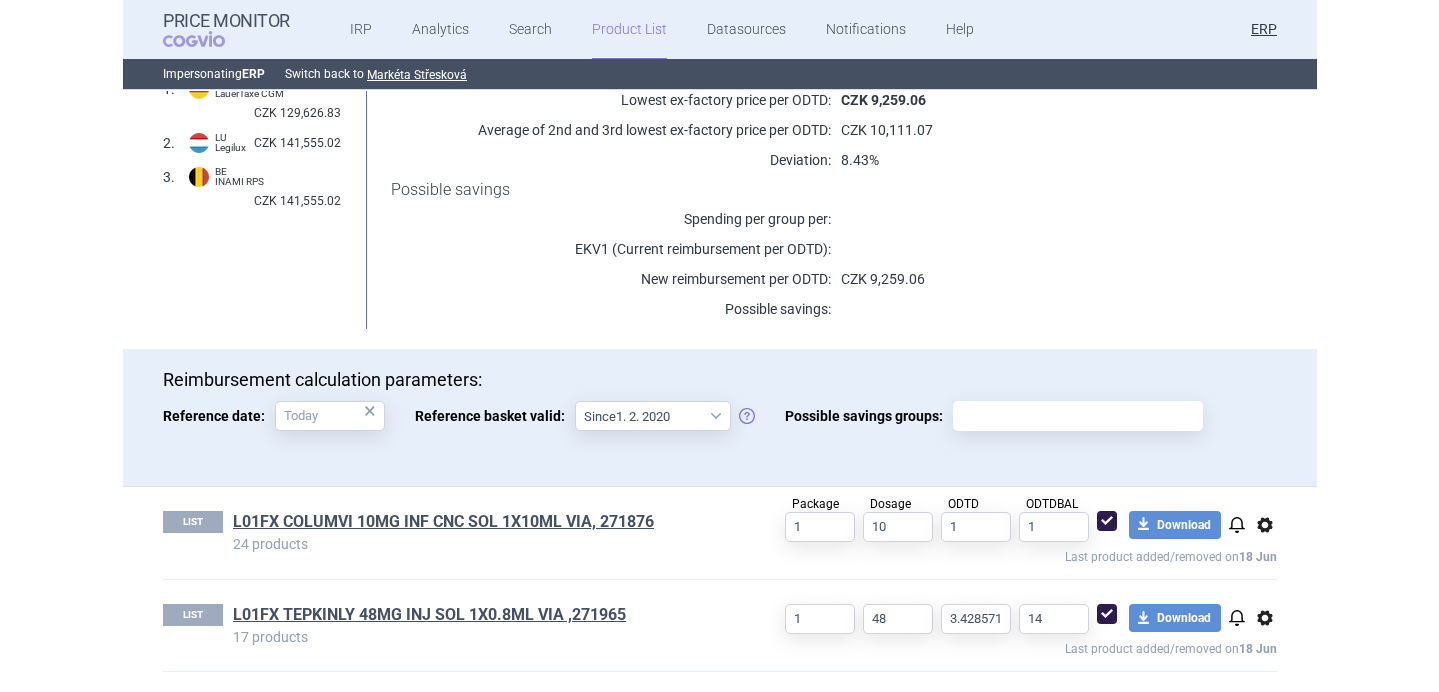 scroll, scrollTop: 281, scrollLeft: 0, axis: vertical 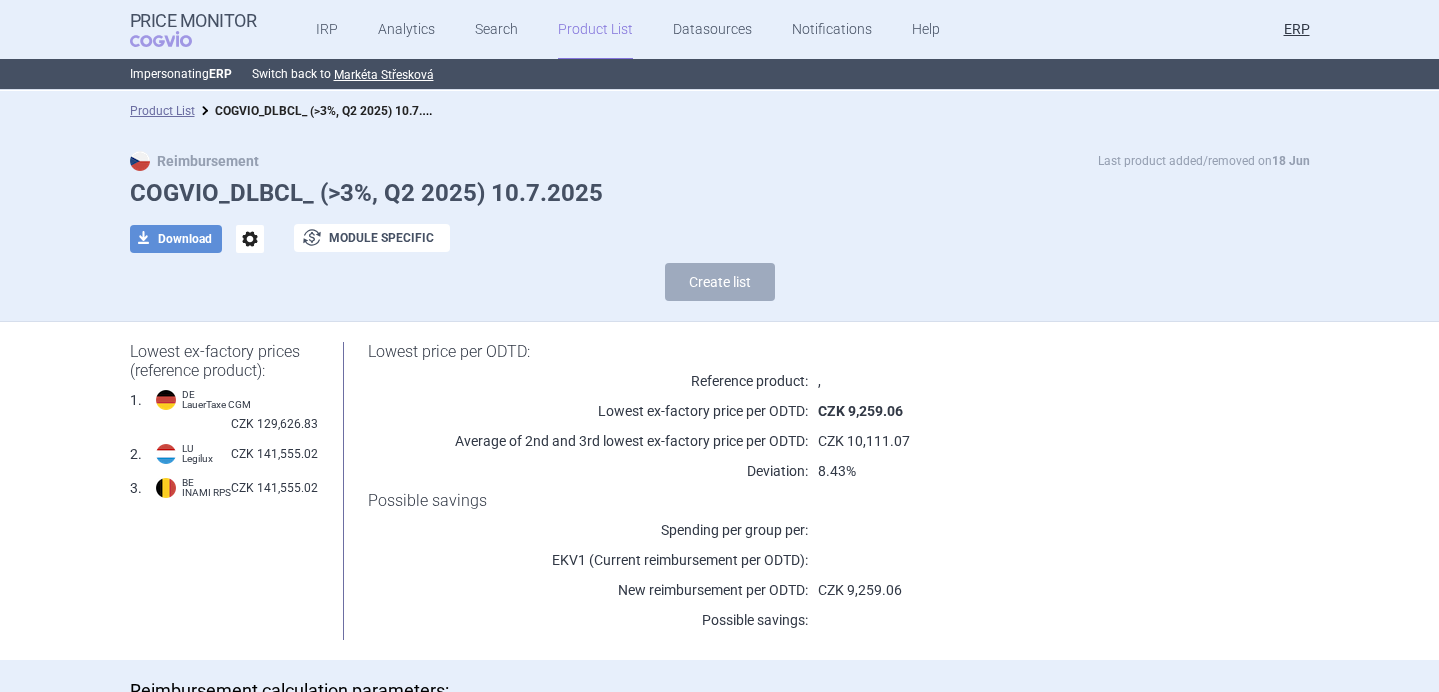 click on "options" at bounding box center [250, 239] 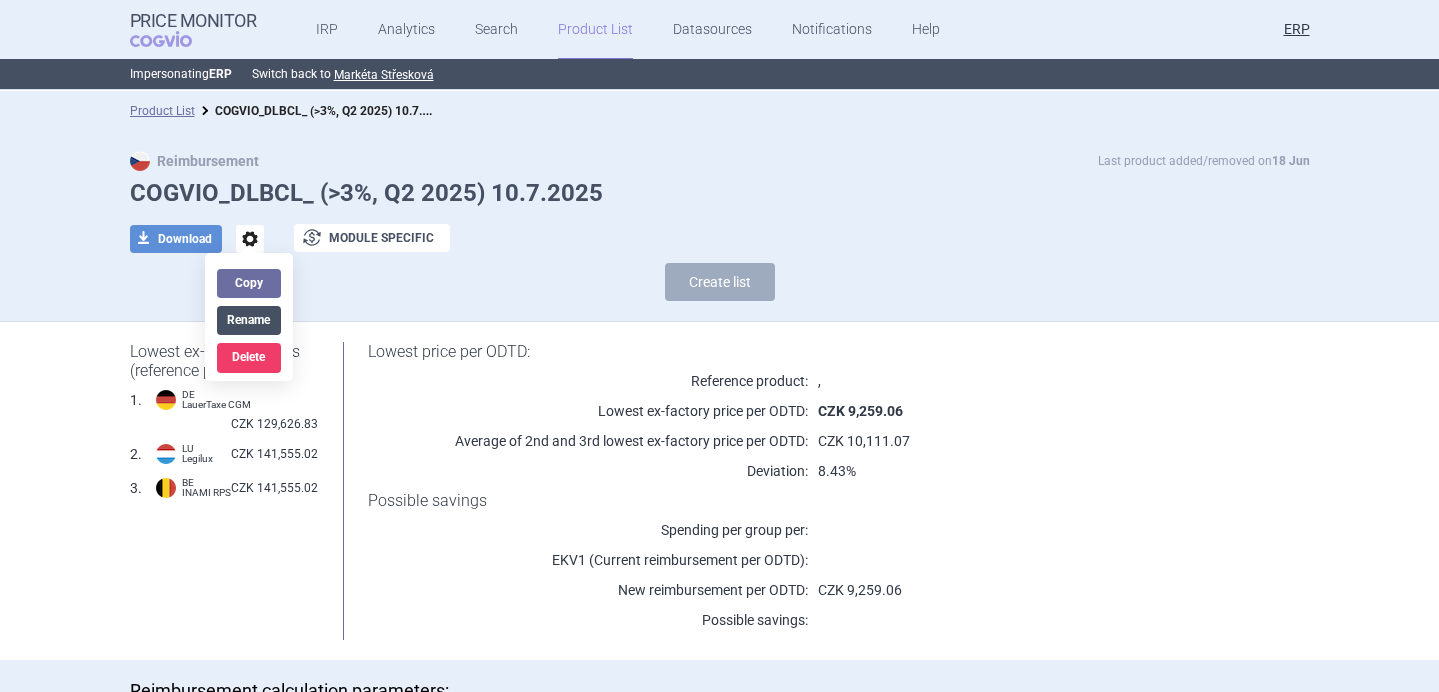 click on "Rename" at bounding box center (249, 320) 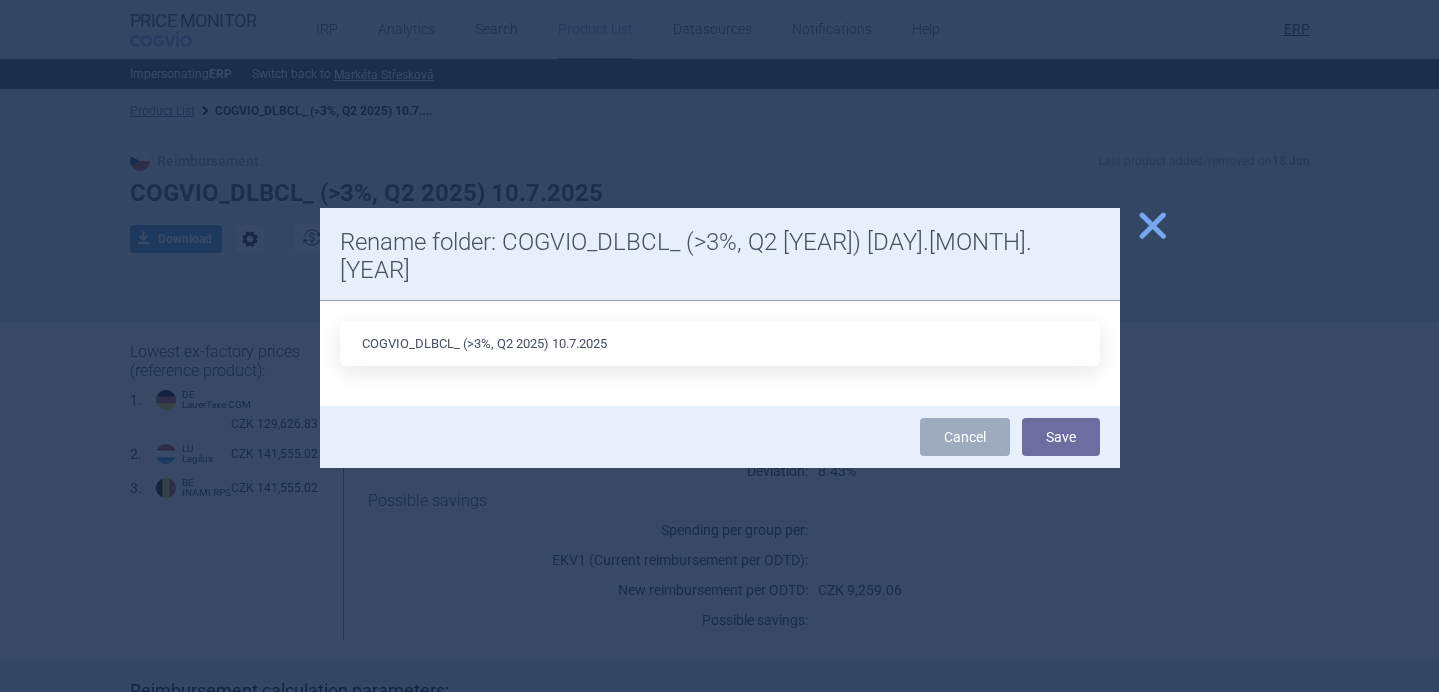click on "COGVIO_DLBCL_ (>3%, Q2 2025) 10.7.2025" at bounding box center (720, 343) 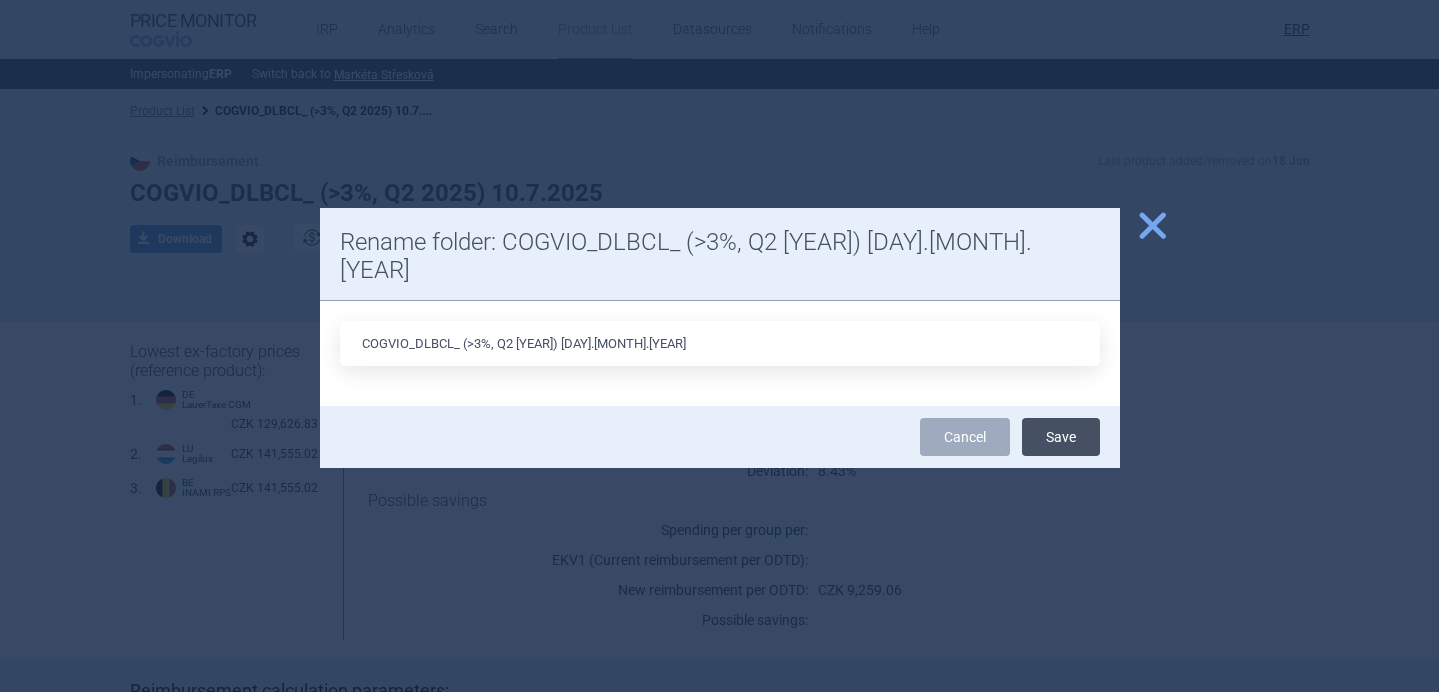 type on "COGVIO_DLBCL_ (>3%, Q2 2025) 5.8.2025" 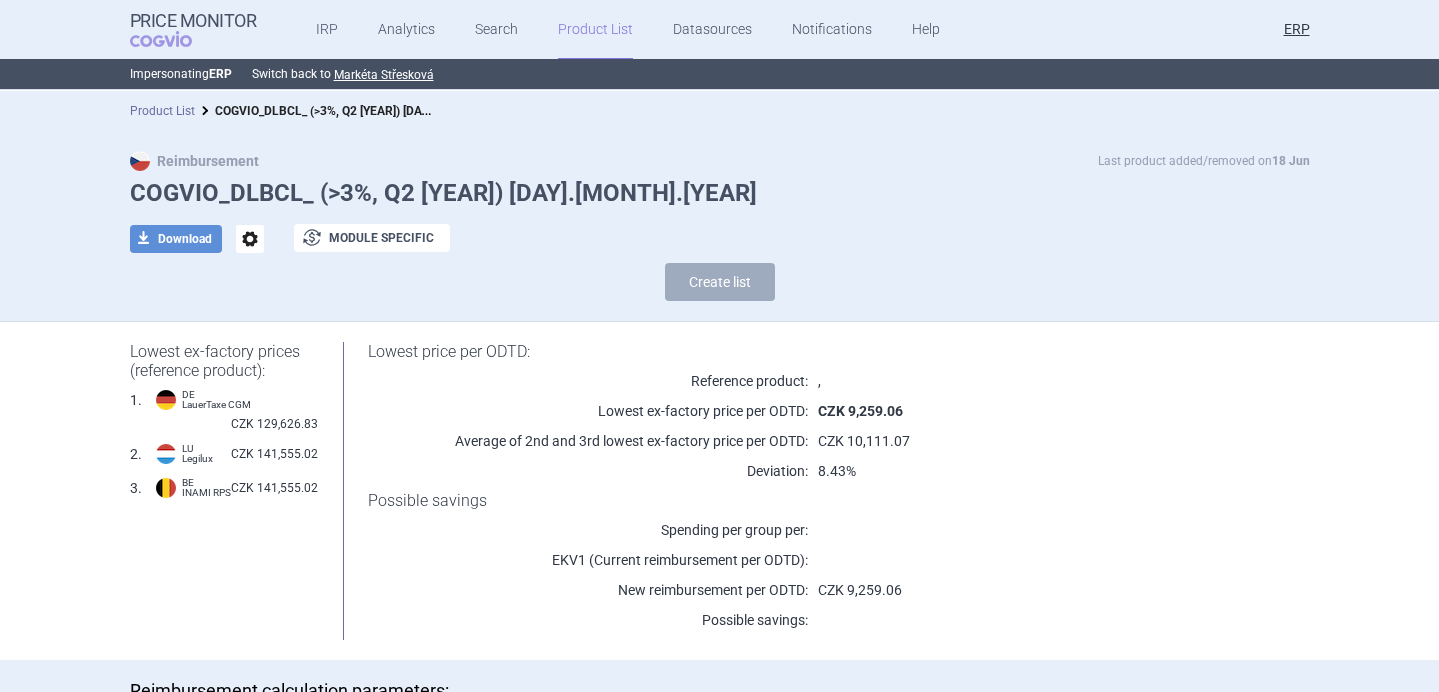 click on "Product List" at bounding box center (162, 111) 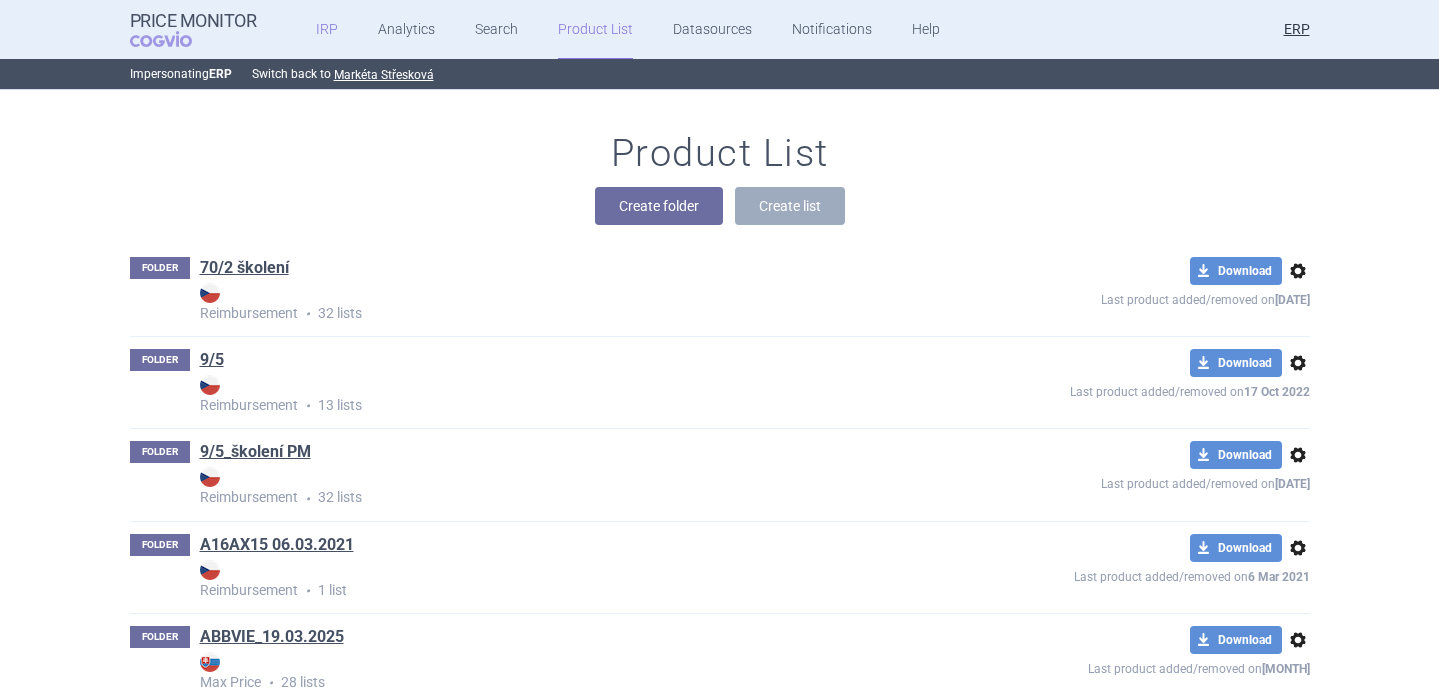 scroll, scrollTop: 23207, scrollLeft: 0, axis: vertical 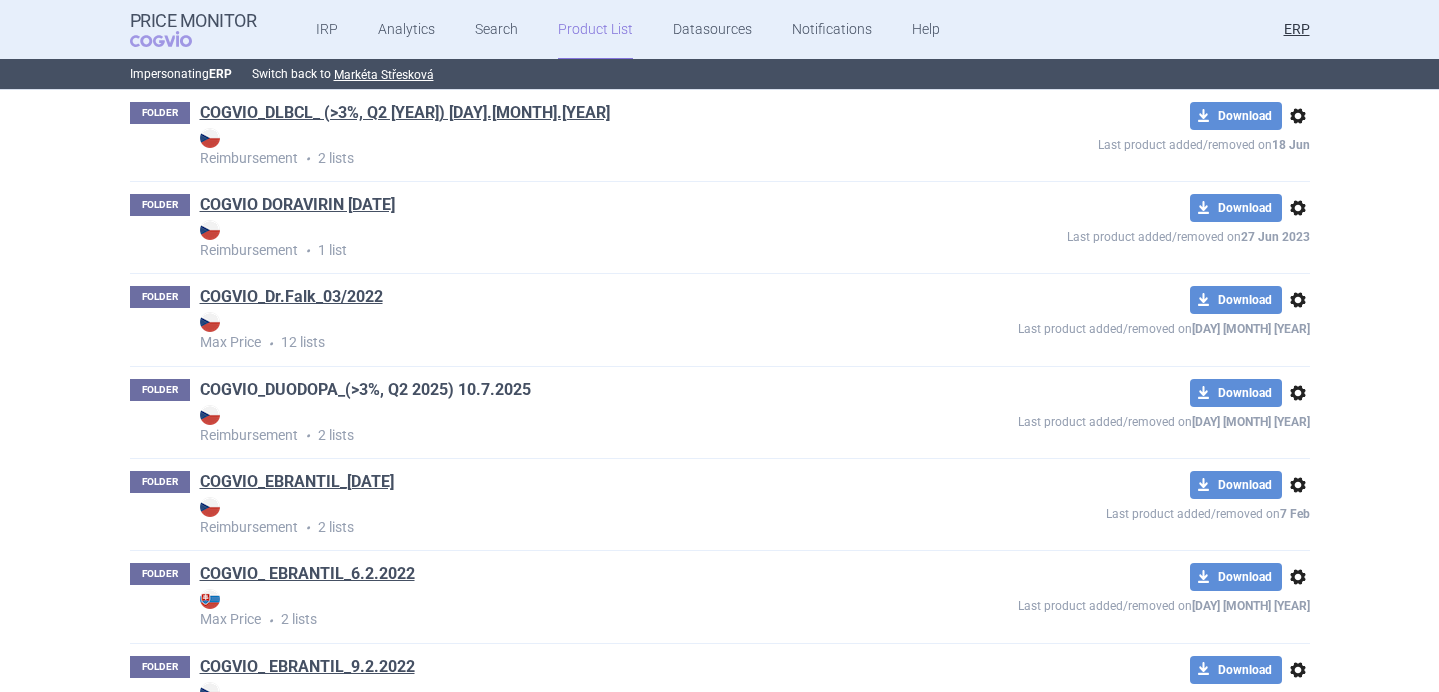 click on "COGVIO_DUODOPA_(>3%, Q2 2025) 10.7.2025" at bounding box center [365, 390] 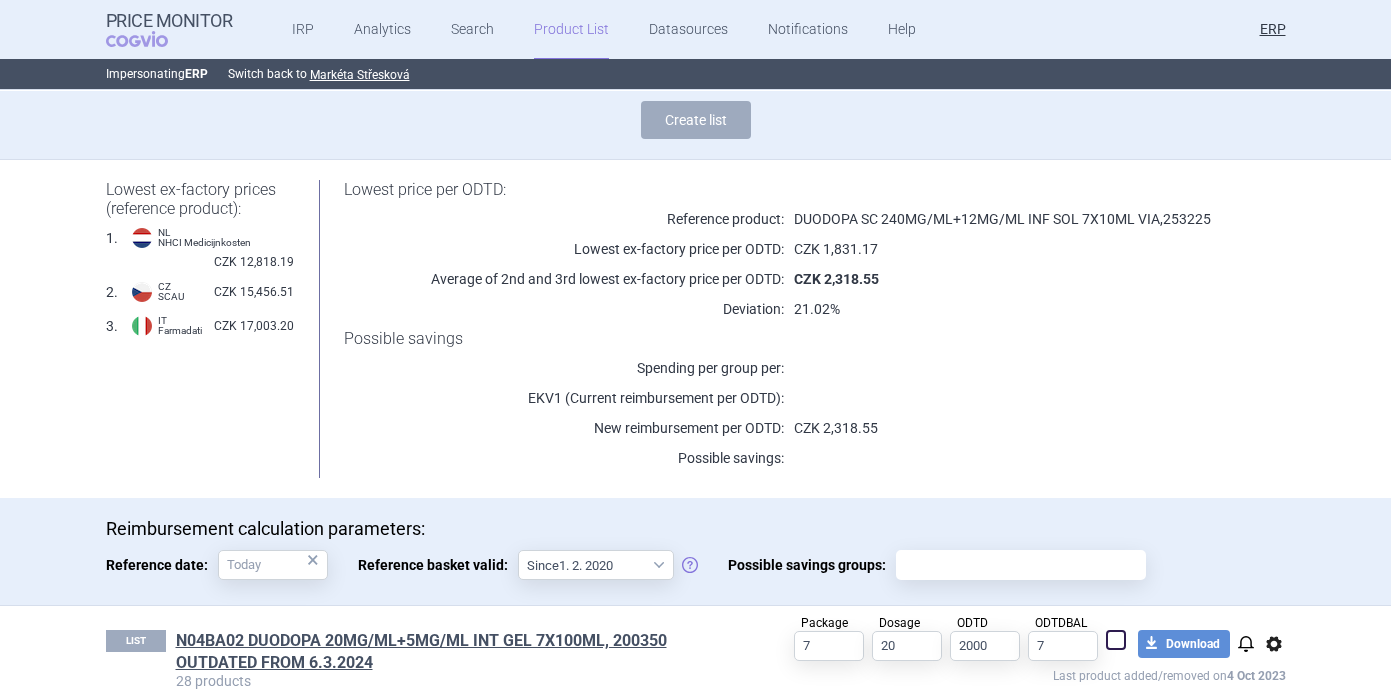 scroll, scrollTop: 285, scrollLeft: 0, axis: vertical 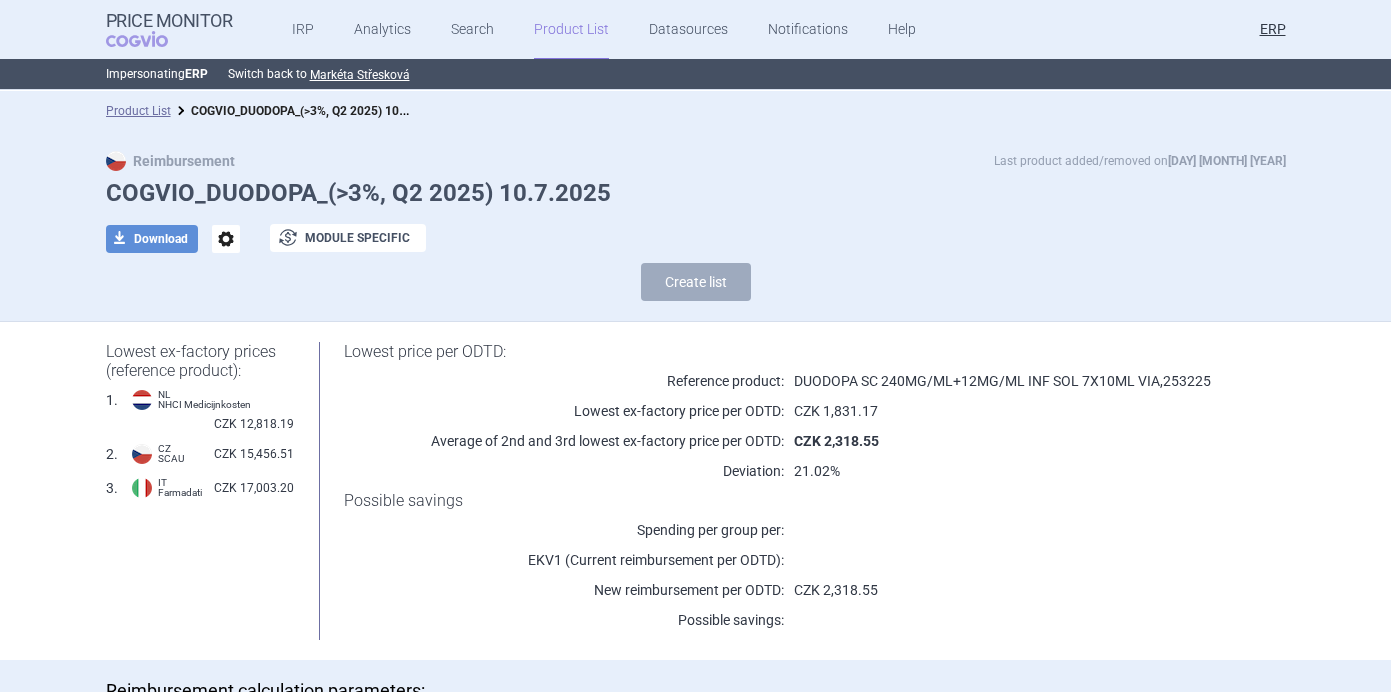 click on "options" at bounding box center (226, 239) 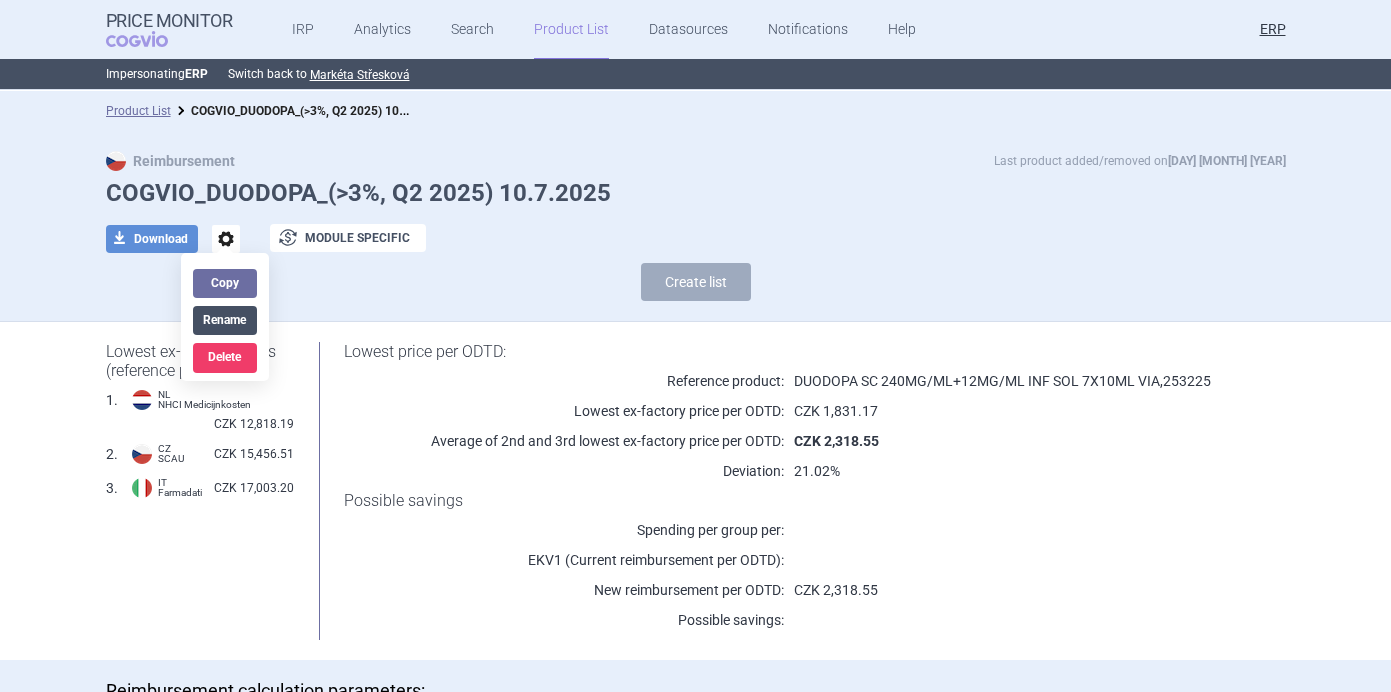 click on "Rename" at bounding box center (225, 320) 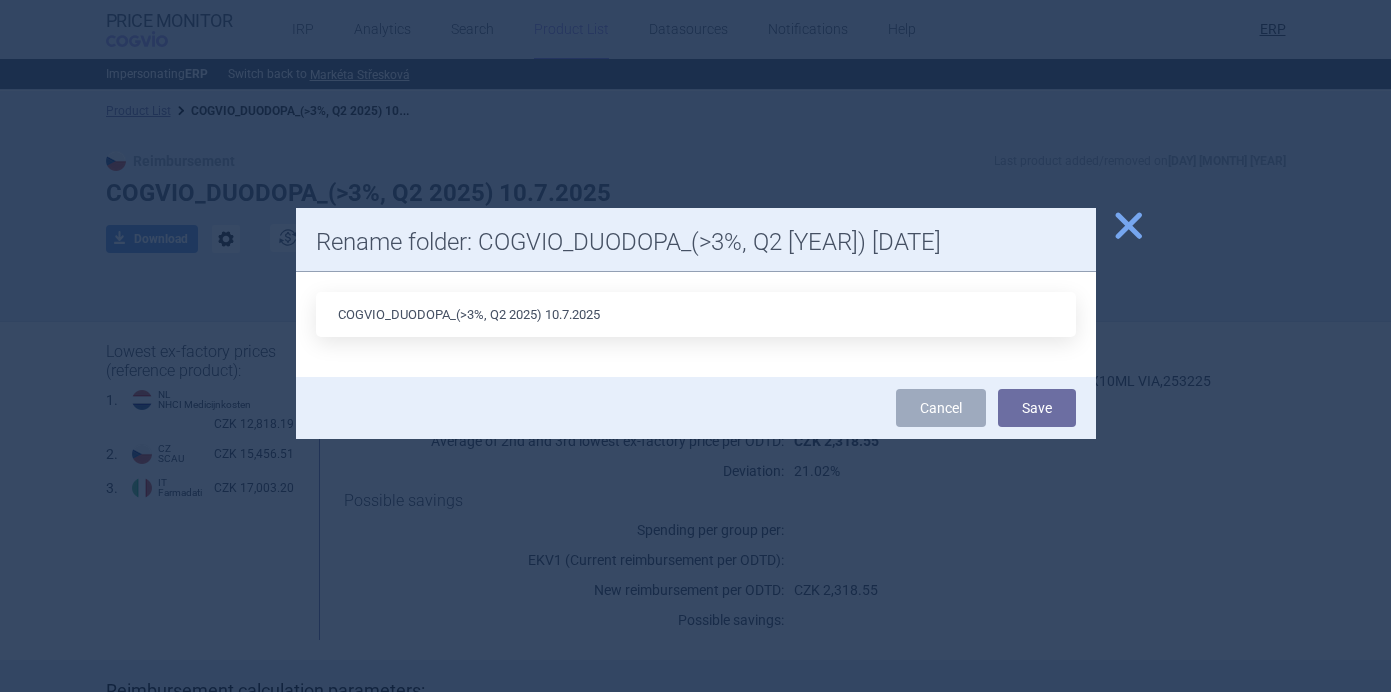 click on "COGVIO_DUODOPA_(>3%, Q2 2025) 10.7.2025" at bounding box center [696, 314] 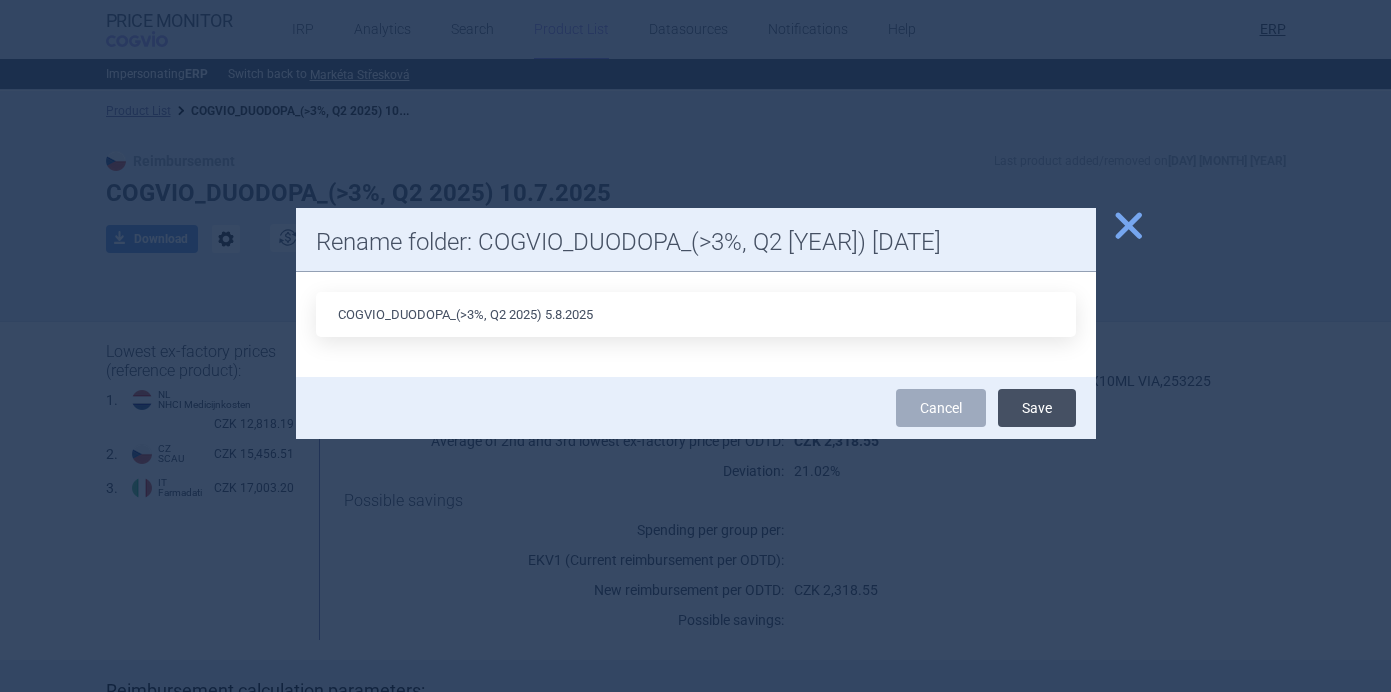type on "COGVIO_DUODOPA_(>3%, Q2 2025) 5.8.2025" 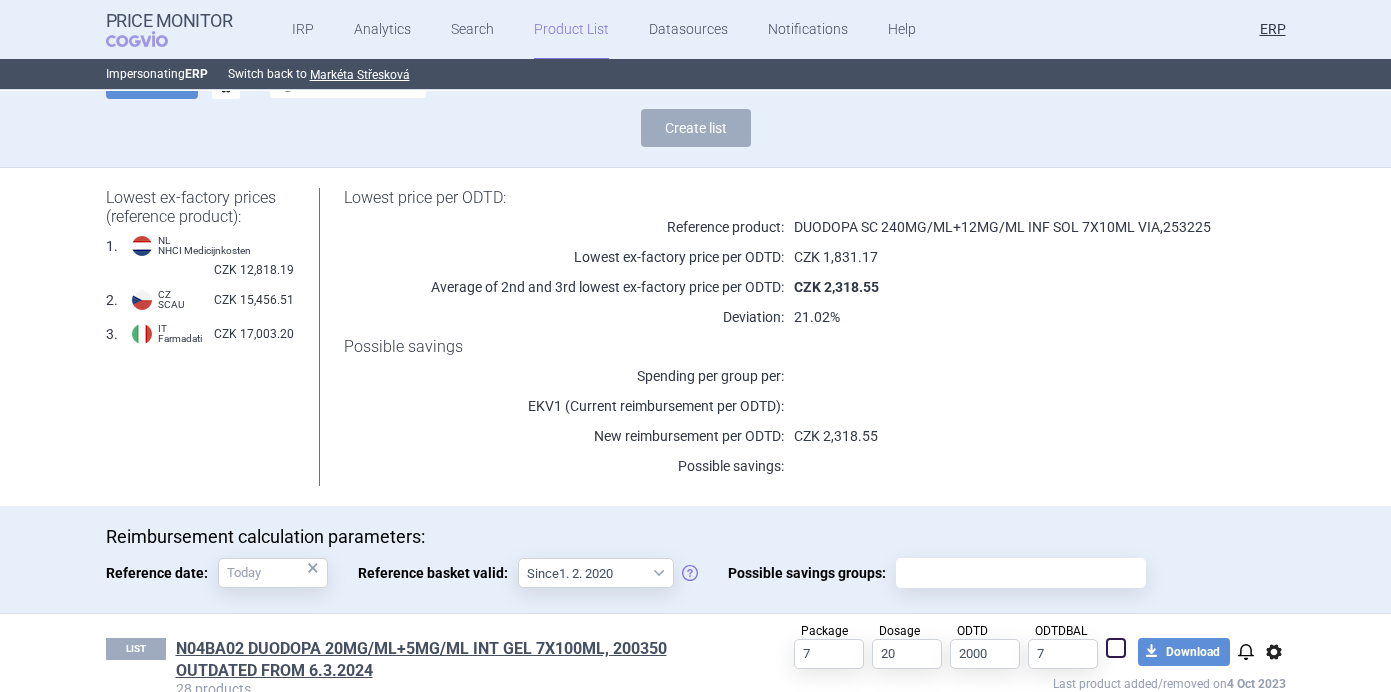 scroll, scrollTop: 0, scrollLeft: 0, axis: both 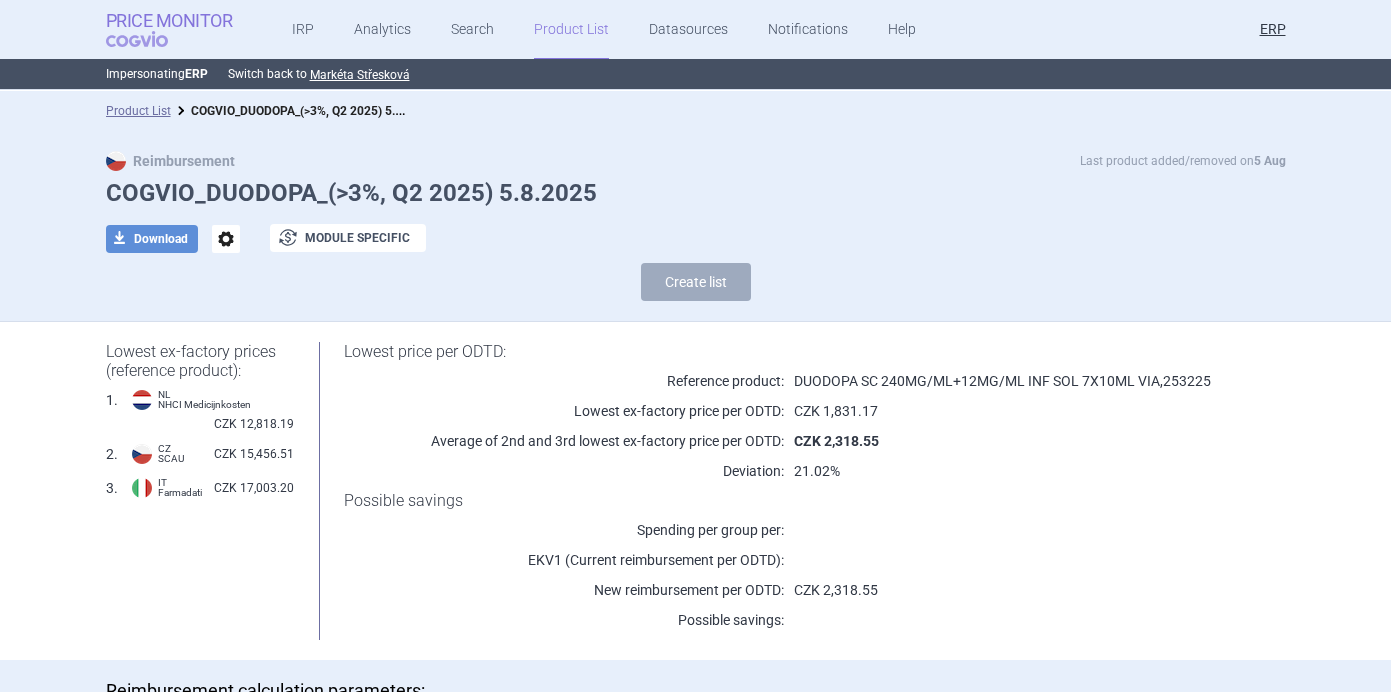 click on "COGVIO" at bounding box center [151, 39] 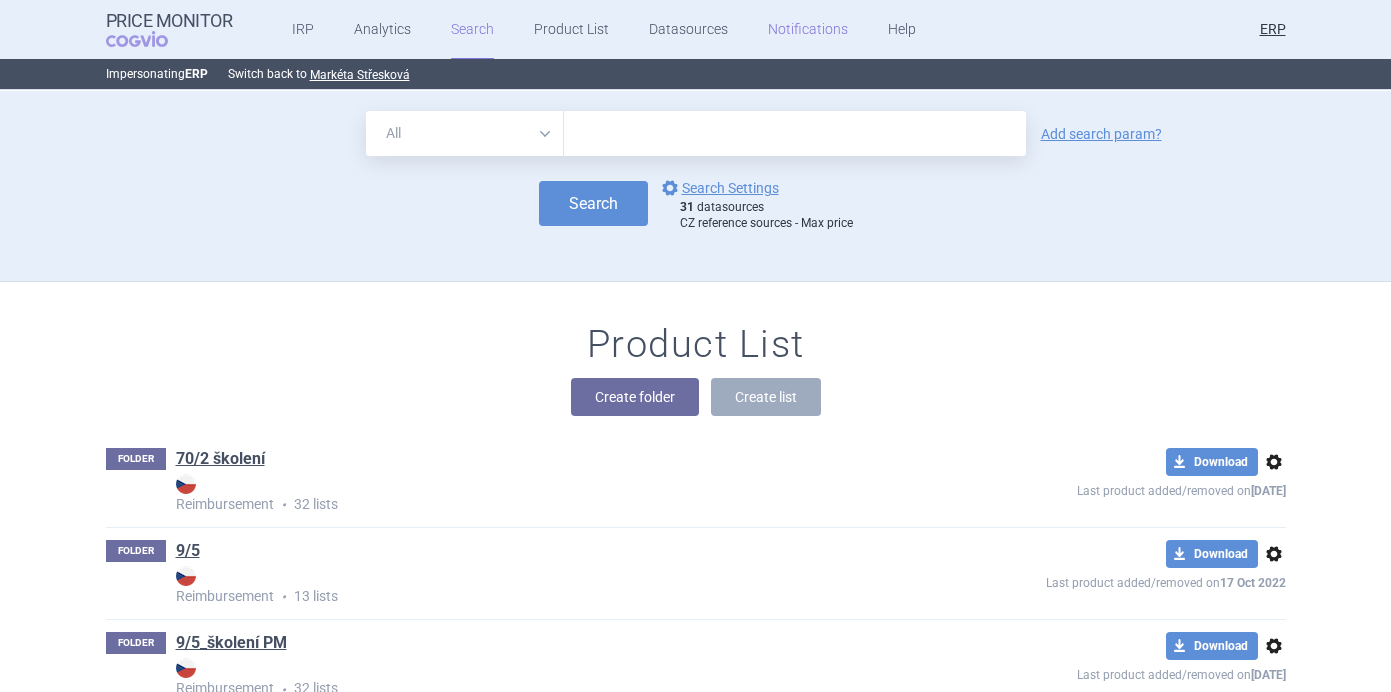 scroll, scrollTop: 50997, scrollLeft: 0, axis: vertical 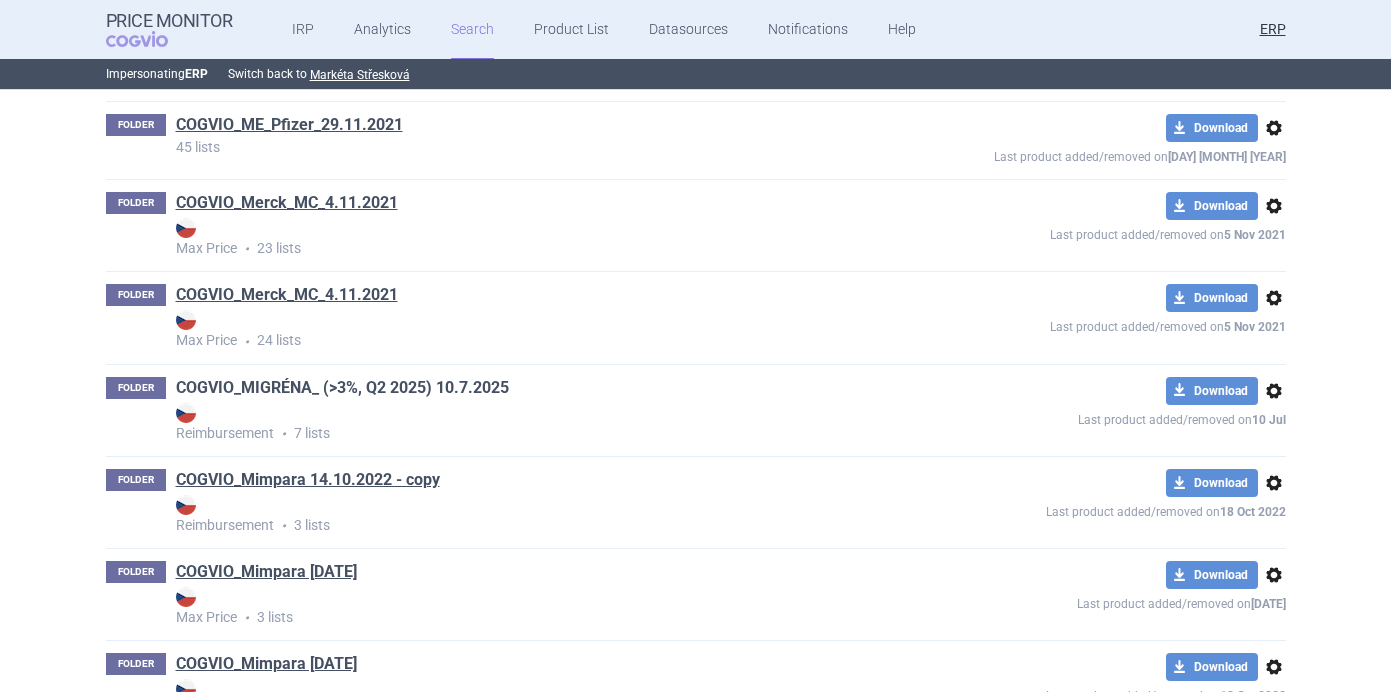 click on "COGVIO_MIGRÉNA_ (>3%, Q2 2025) 10.7.2025" at bounding box center (342, 388) 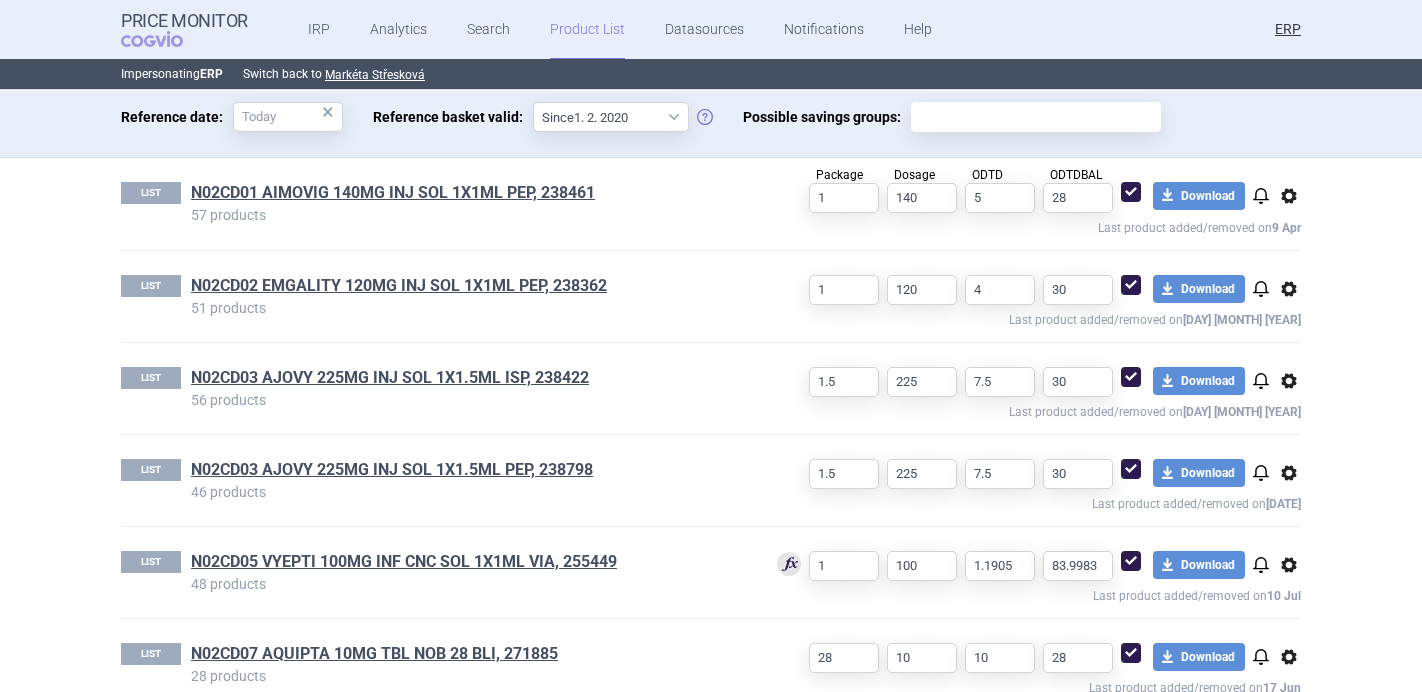 scroll, scrollTop: 637, scrollLeft: 0, axis: vertical 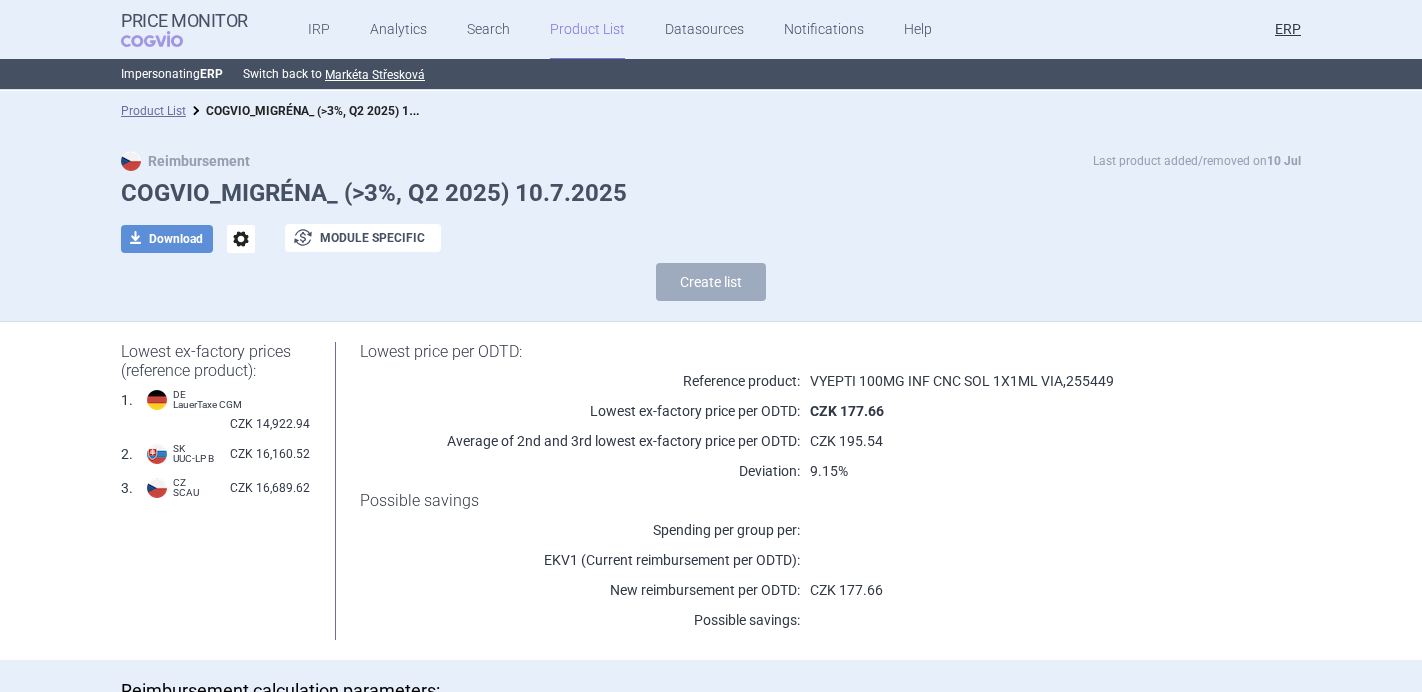 click on "options" at bounding box center [241, 239] 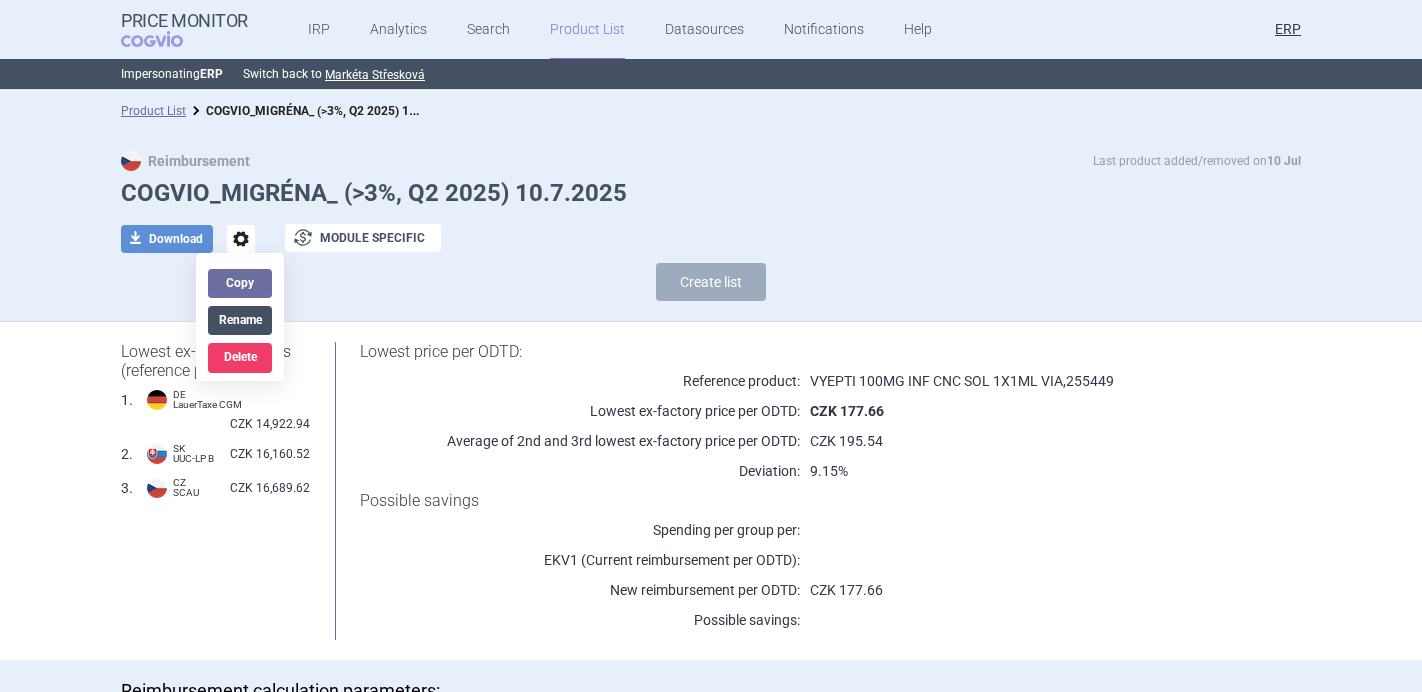 click on "Rename" at bounding box center (240, 320) 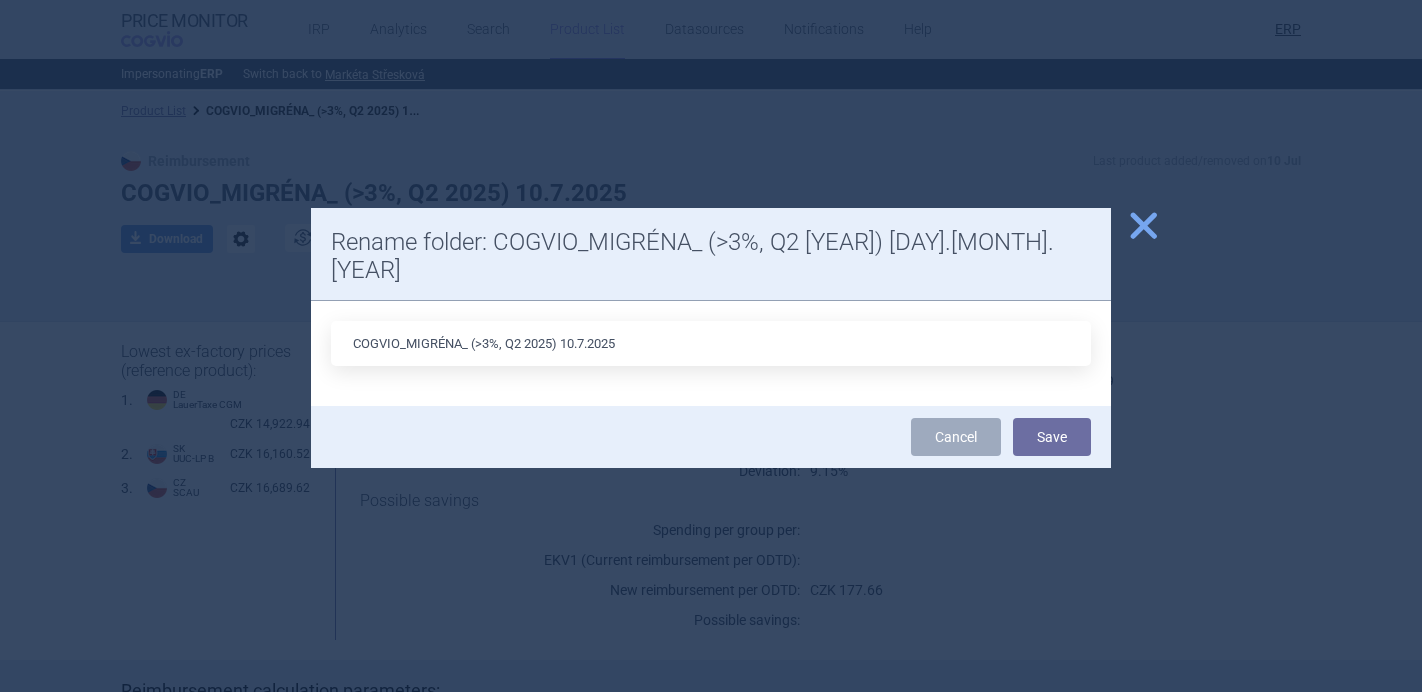 click on "COGVIO_MIGRÉNA_ (>3%, Q2 2025) 10.7.2025" at bounding box center (711, 343) 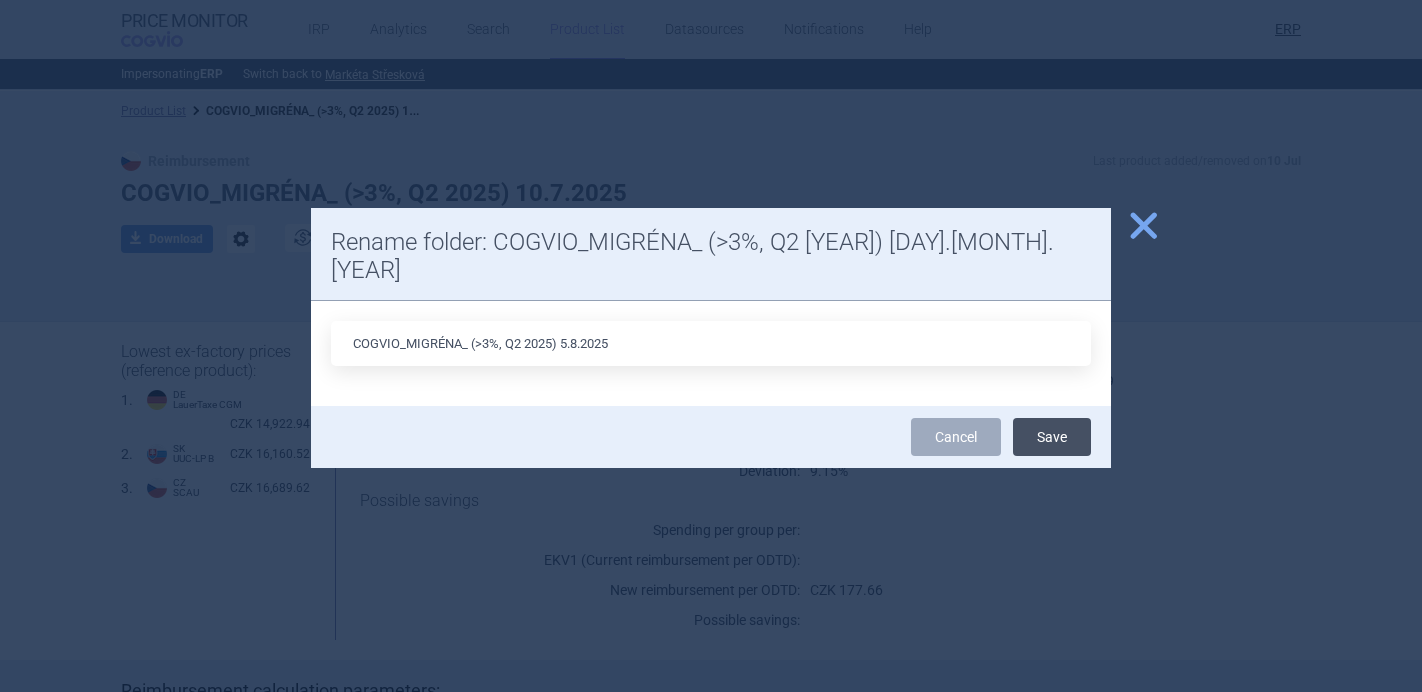 type on "COGVIO_MIGRÉNA_ (>3%, Q2 2025) 5.8.2025" 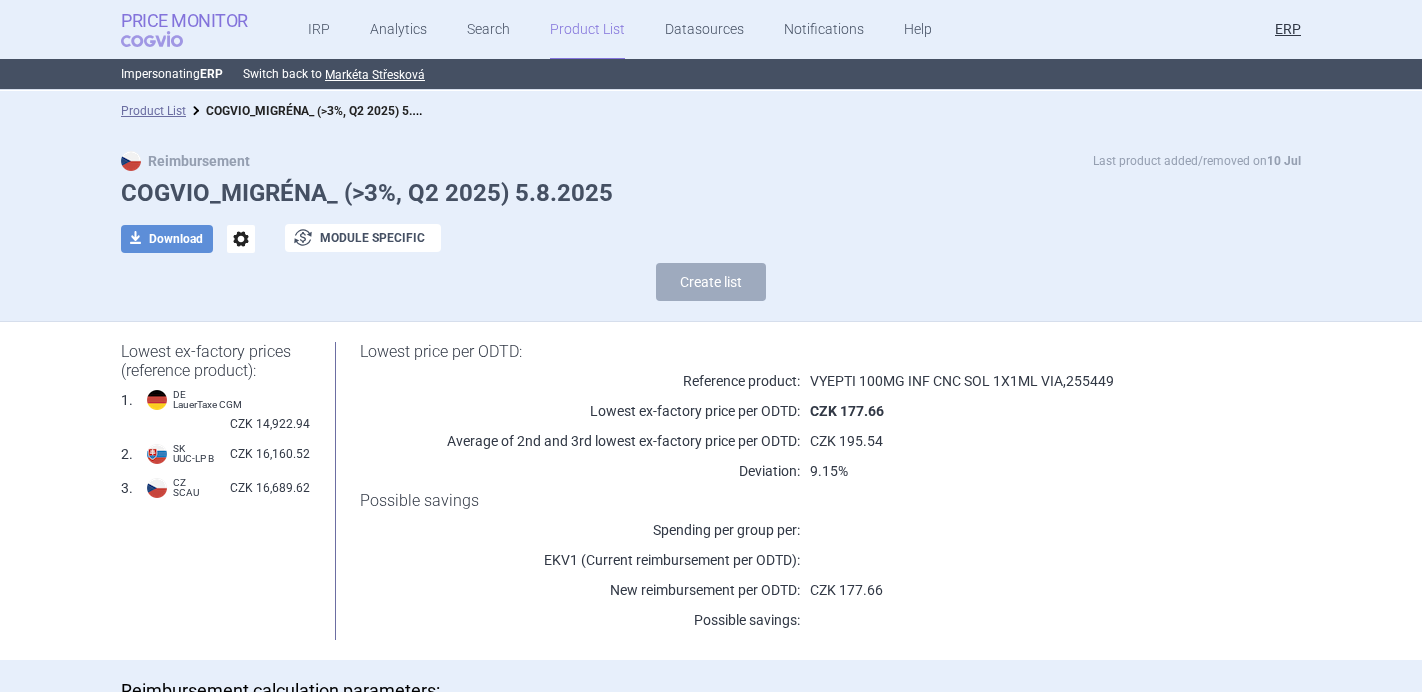 click on "Price Monitor" at bounding box center (184, 21) 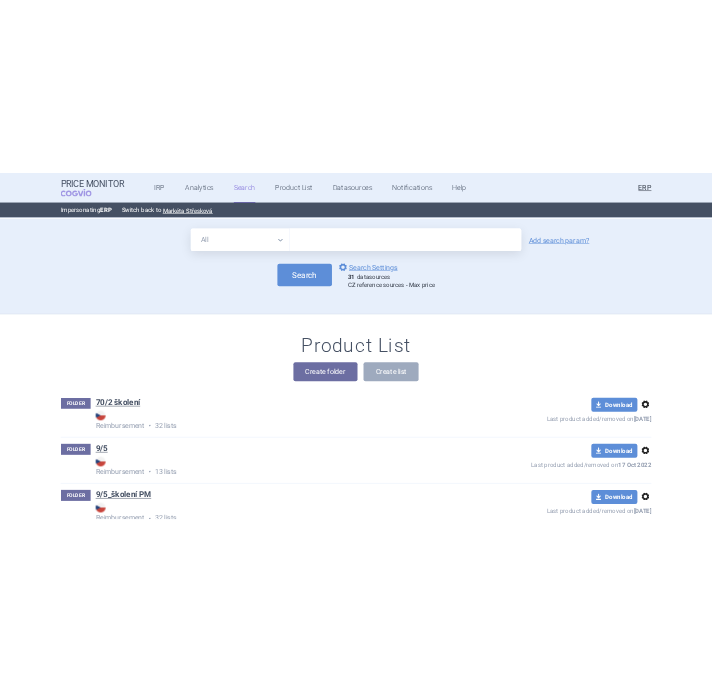 scroll, scrollTop: 67044, scrollLeft: 0, axis: vertical 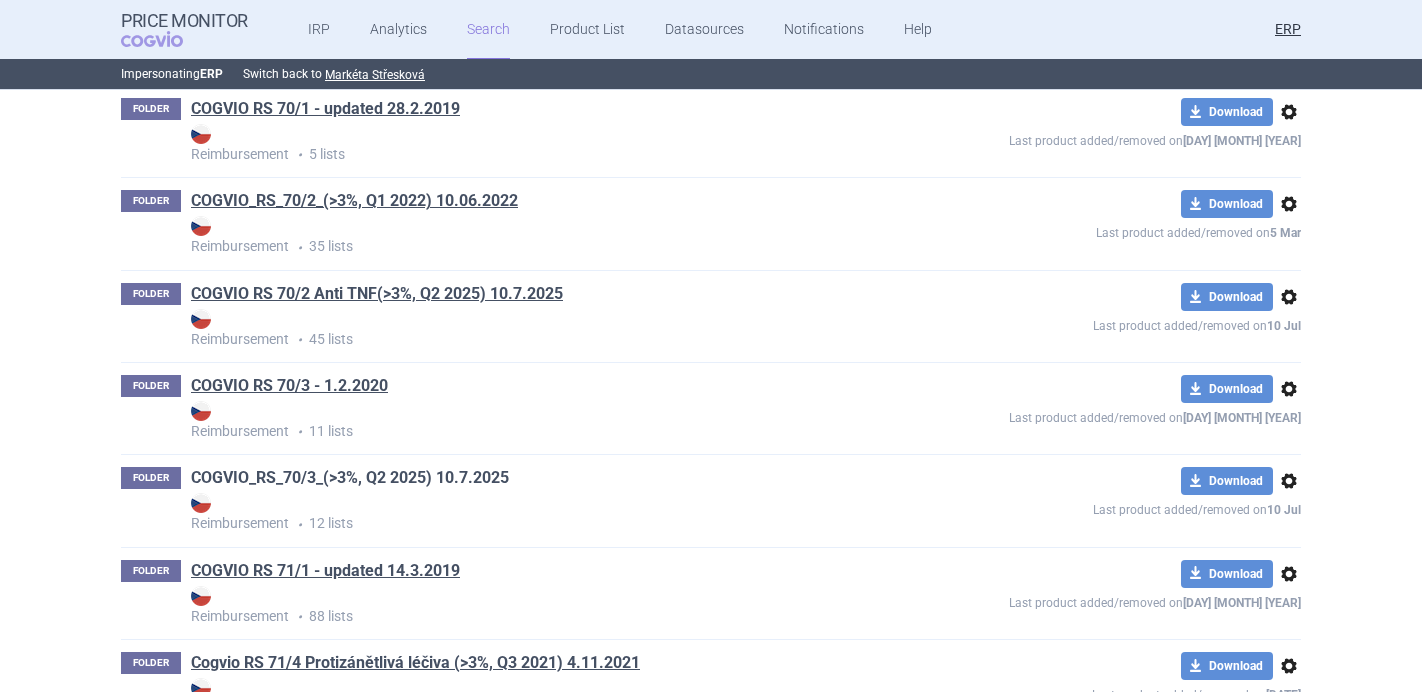 click on "COGVIO_RS_70/3_(>3%, Q2 2025) 10.7.2025" at bounding box center (350, 478) 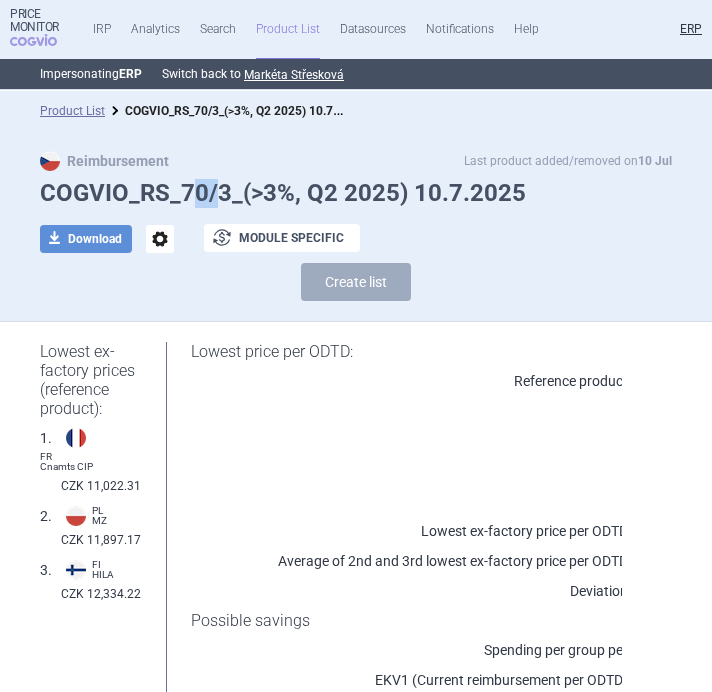 drag, startPoint x: 187, startPoint y: 195, endPoint x: 222, endPoint y: 195, distance: 35 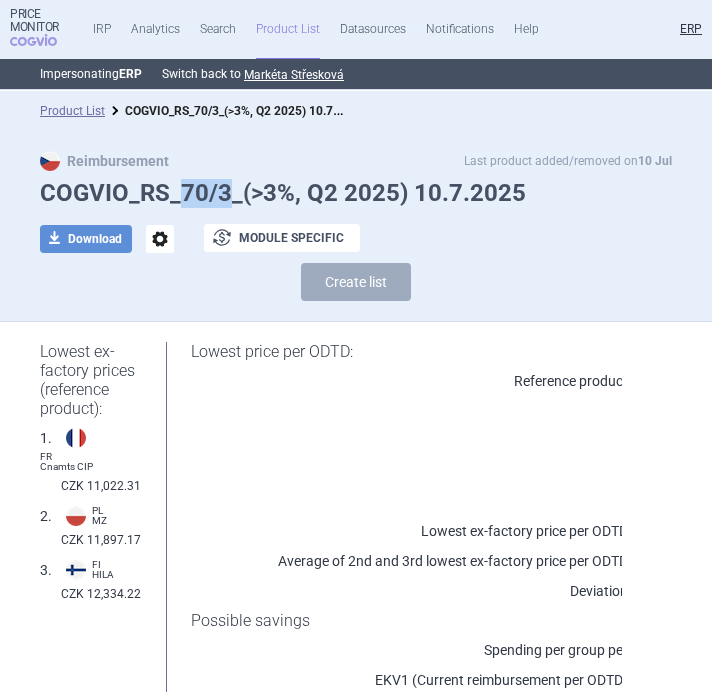 drag, startPoint x: 224, startPoint y: 195, endPoint x: 178, endPoint y: 195, distance: 46 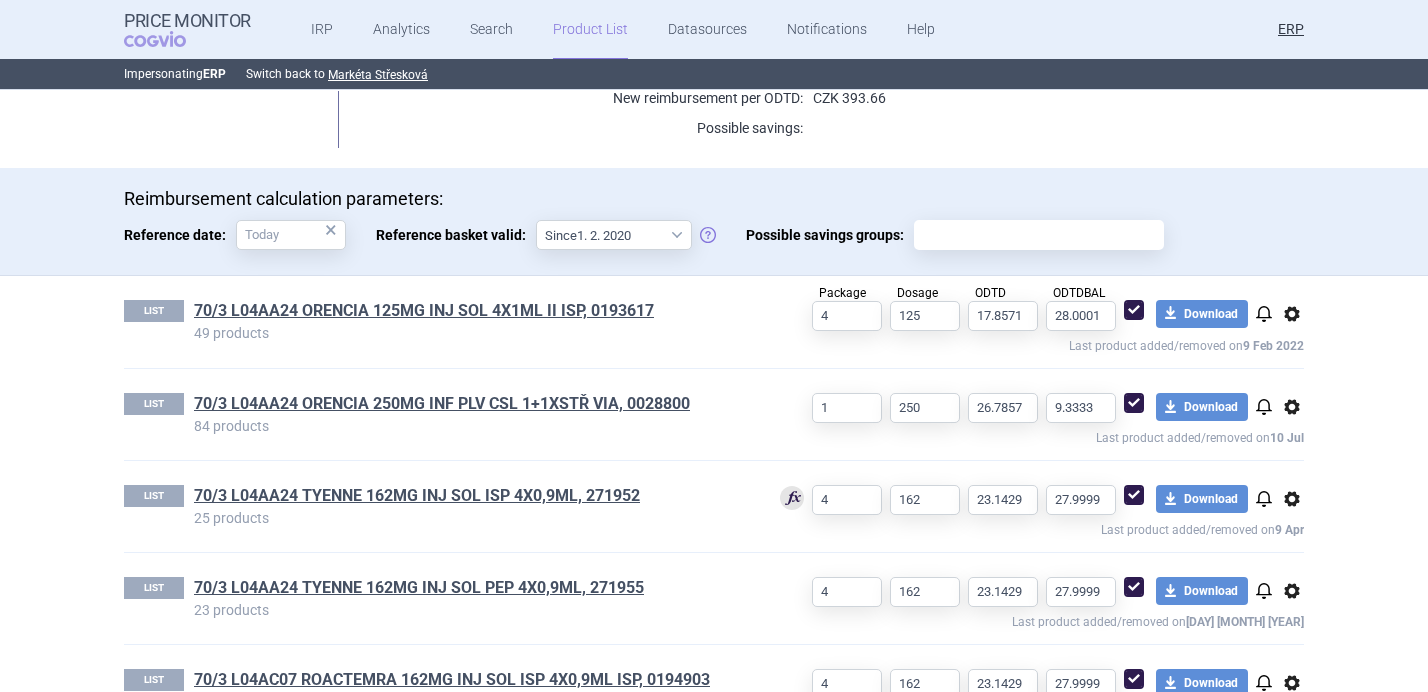 scroll, scrollTop: 524, scrollLeft: 0, axis: vertical 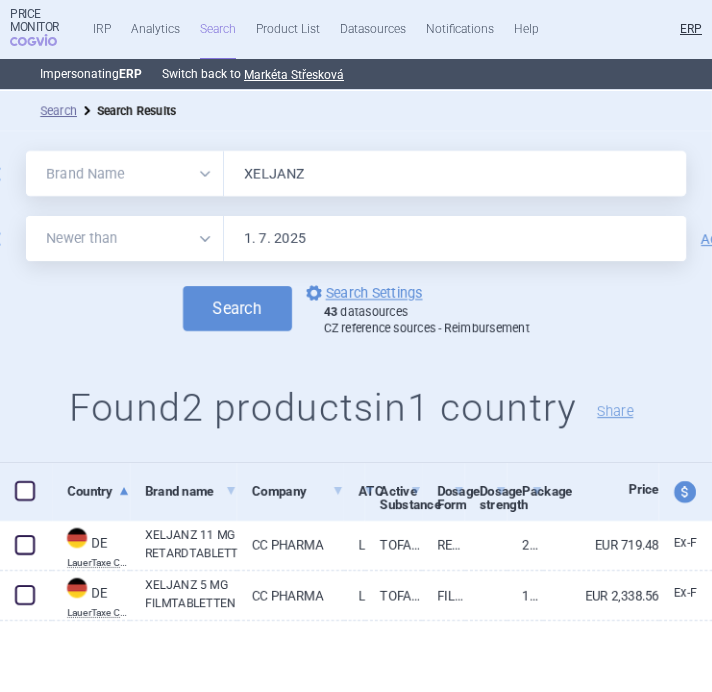 select on "brandName" 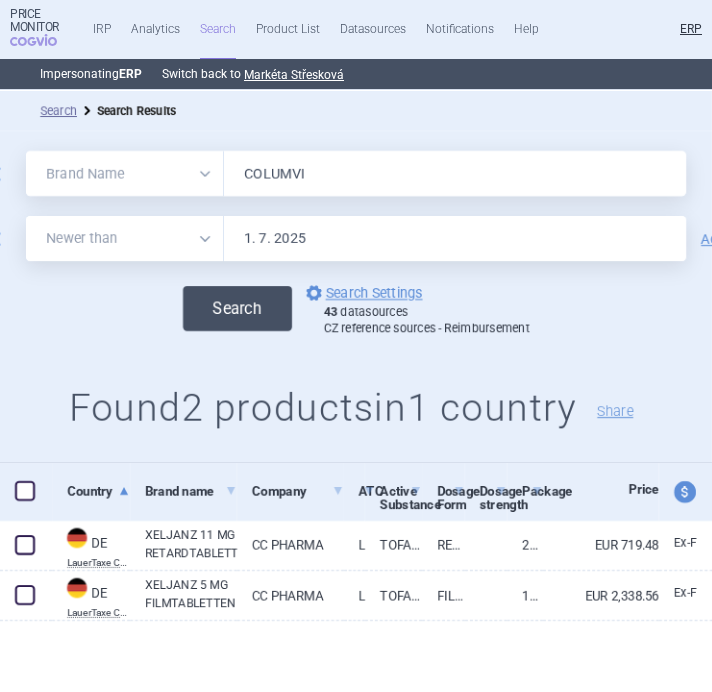 click on "Search" at bounding box center [237, 308] 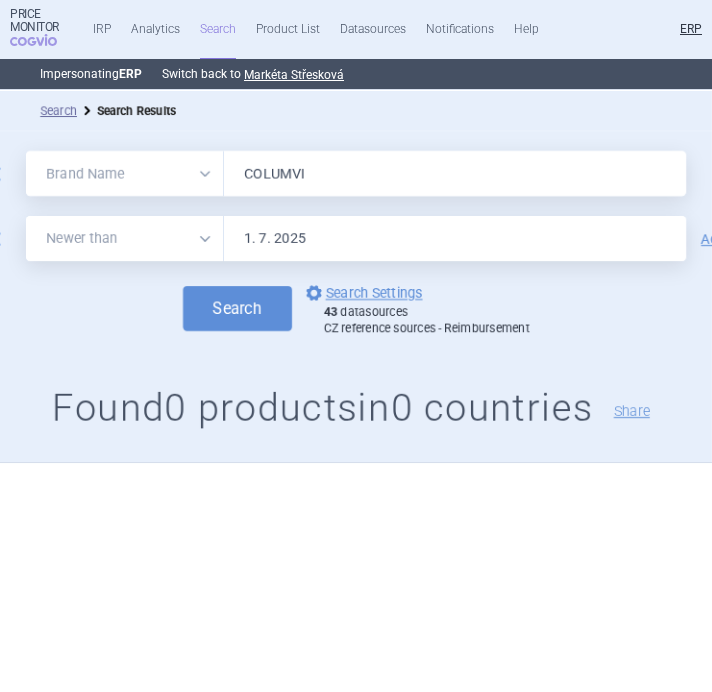 click on "COLUMVI" at bounding box center (455, 173) 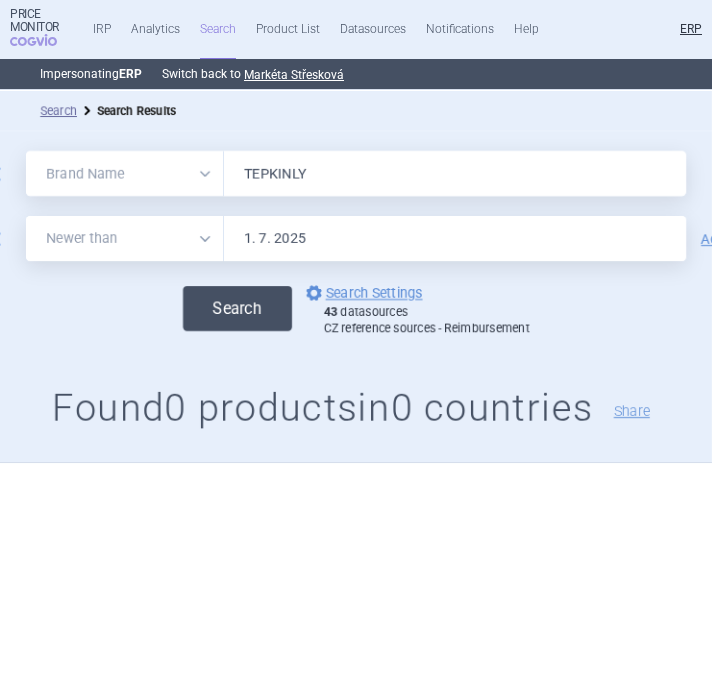click on "Search" at bounding box center (237, 308) 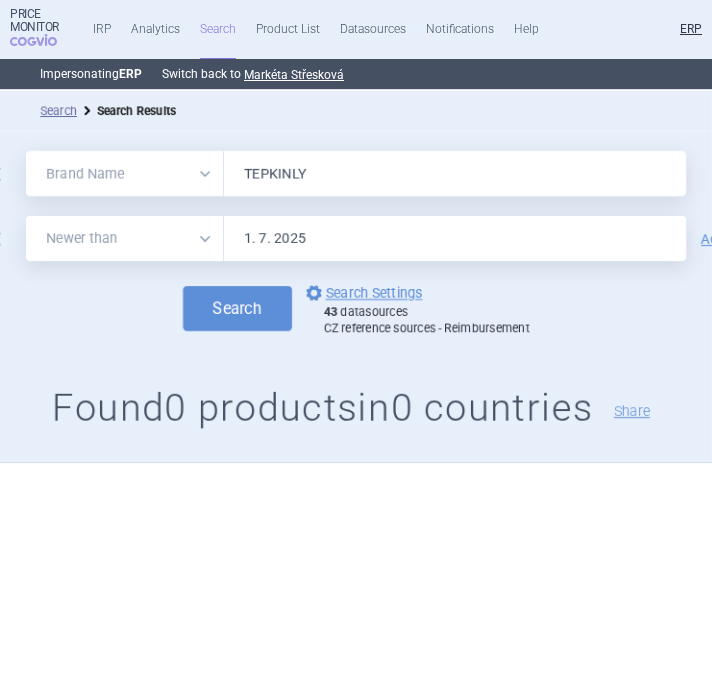 click on "TEPKINLY" at bounding box center [455, 173] 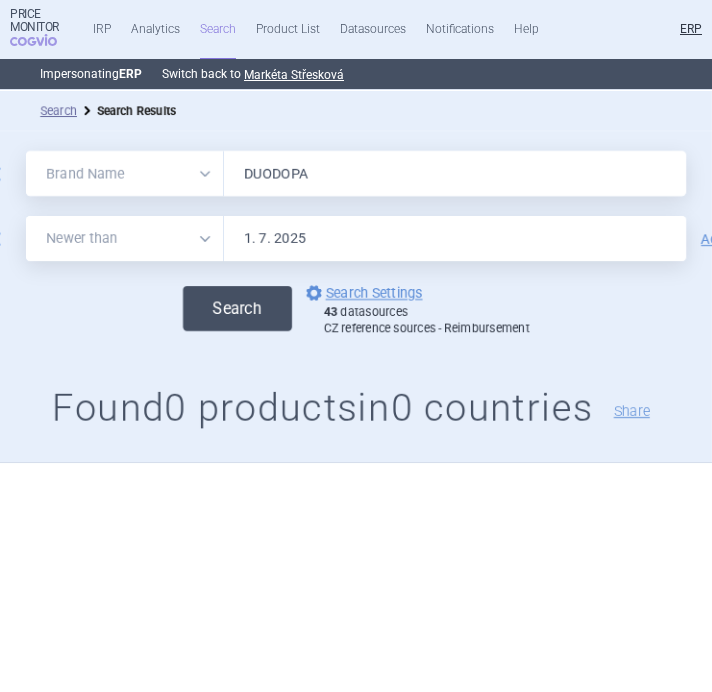 type on "DUODOPA" 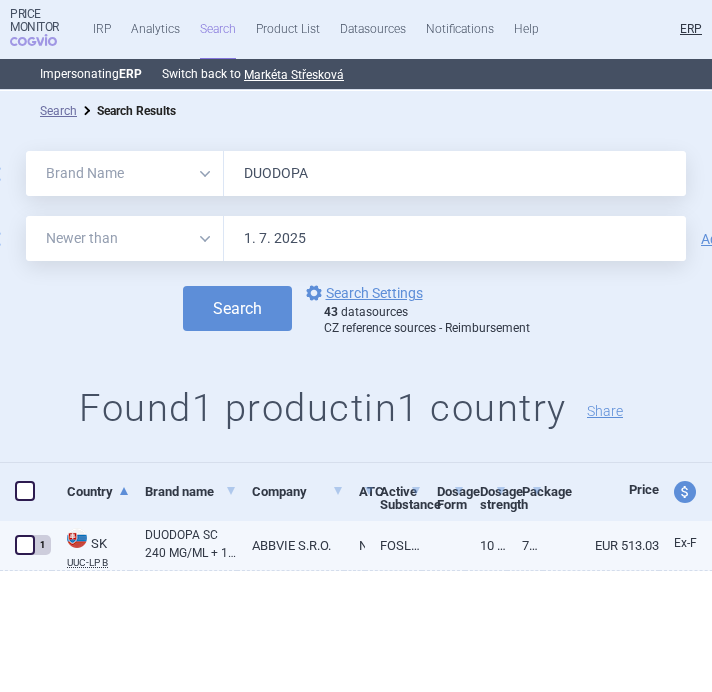 click at bounding box center [25, 545] 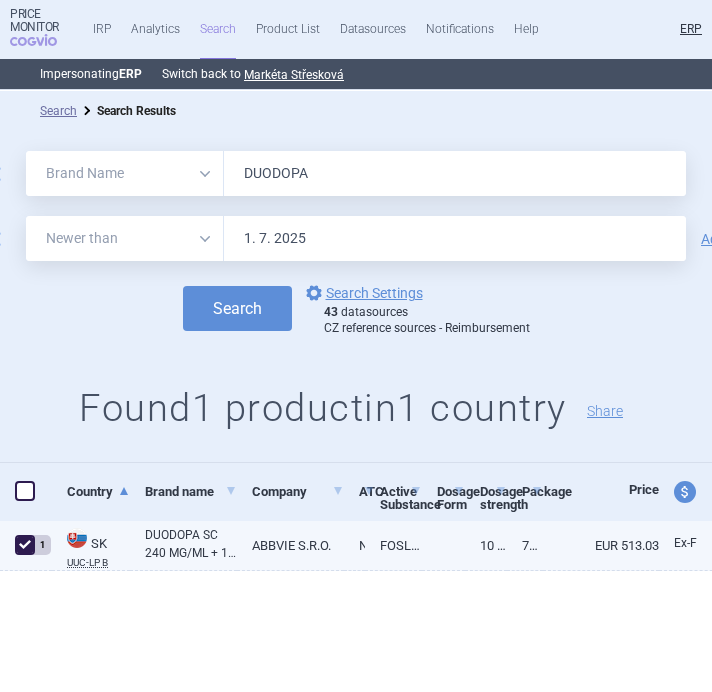 checkbox on "true" 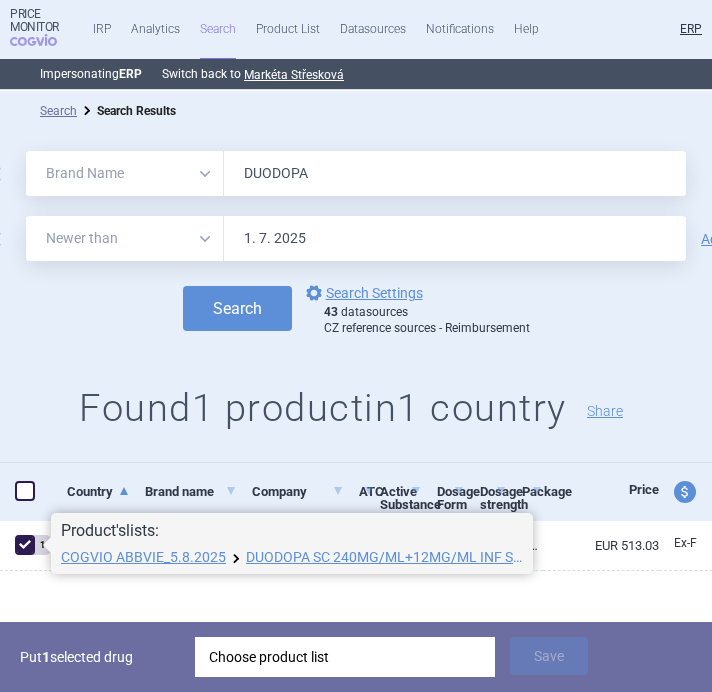 click on "Choose product list" at bounding box center [345, 657] 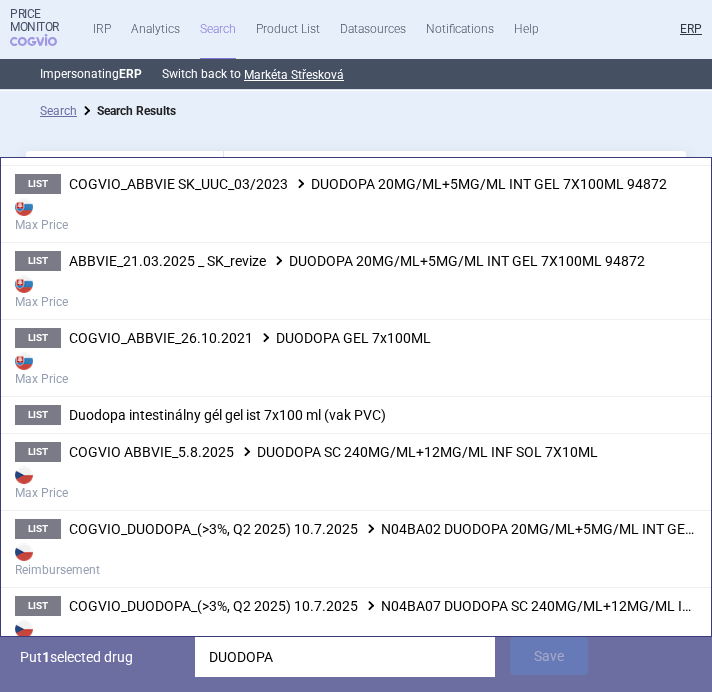scroll, scrollTop: 1015, scrollLeft: 0, axis: vertical 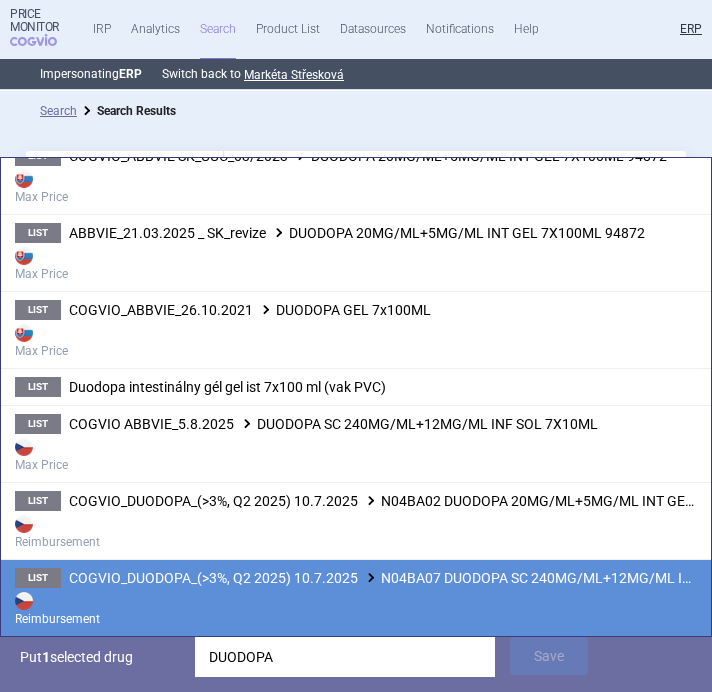 type on "DUODOPA" 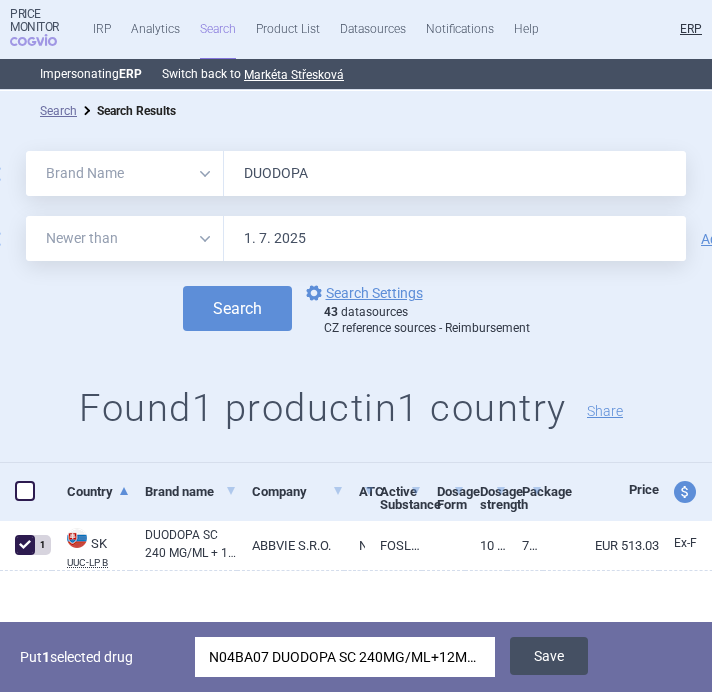 click on "Save" at bounding box center (549, 656) 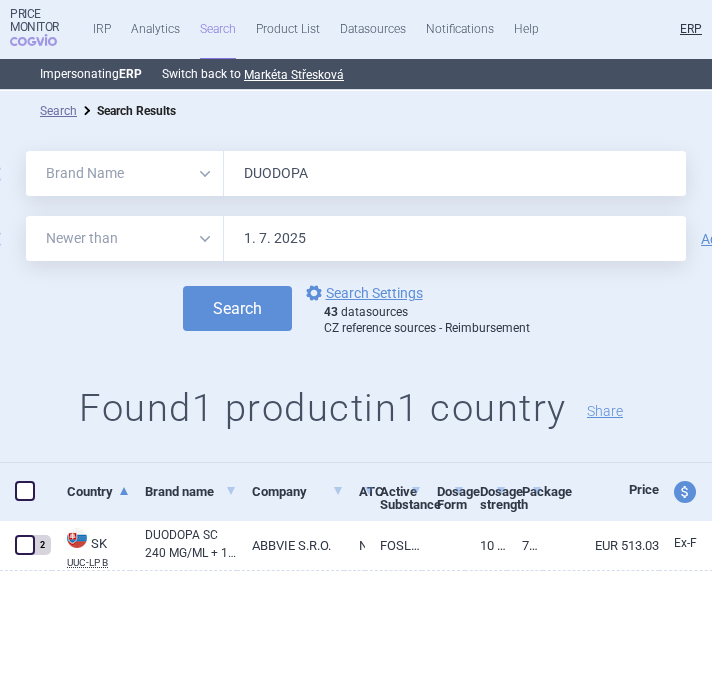 click on "DUODOPA" at bounding box center [455, 173] 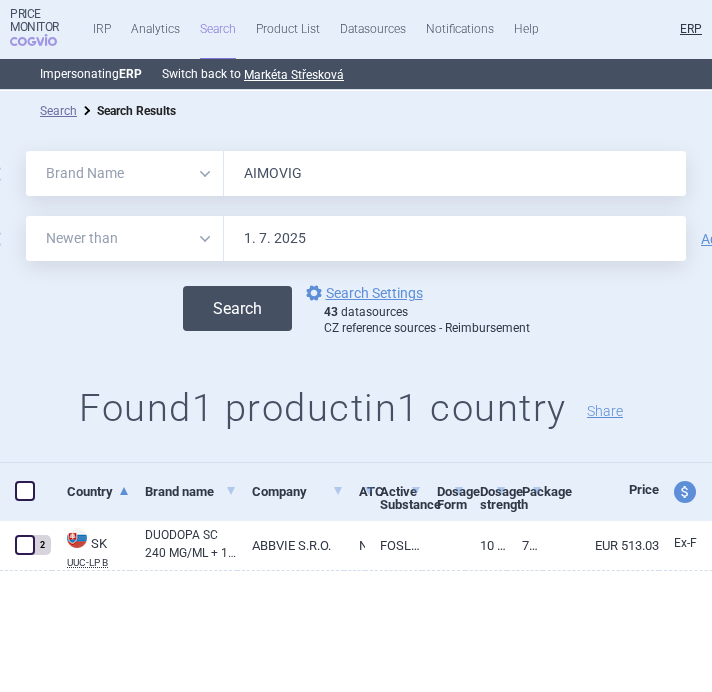click on "Search" at bounding box center [237, 308] 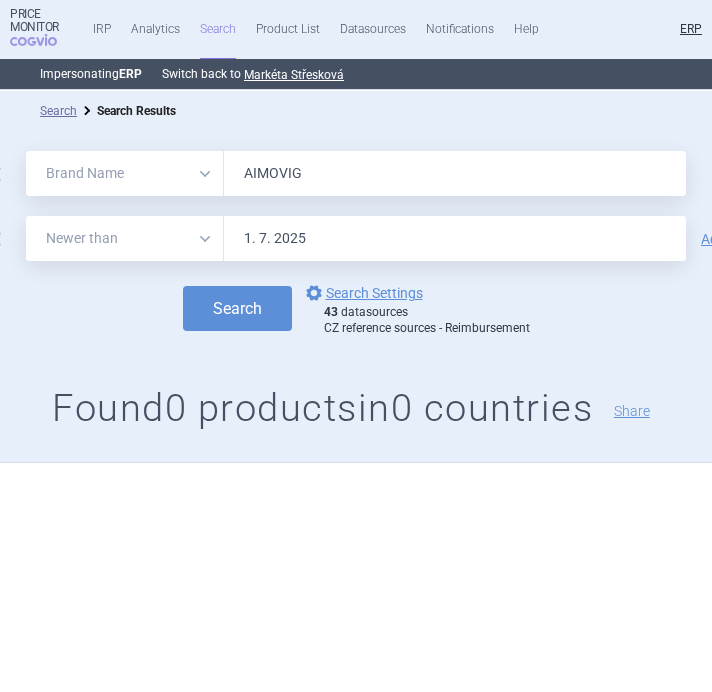 click on "AIMOVIG" at bounding box center (455, 173) 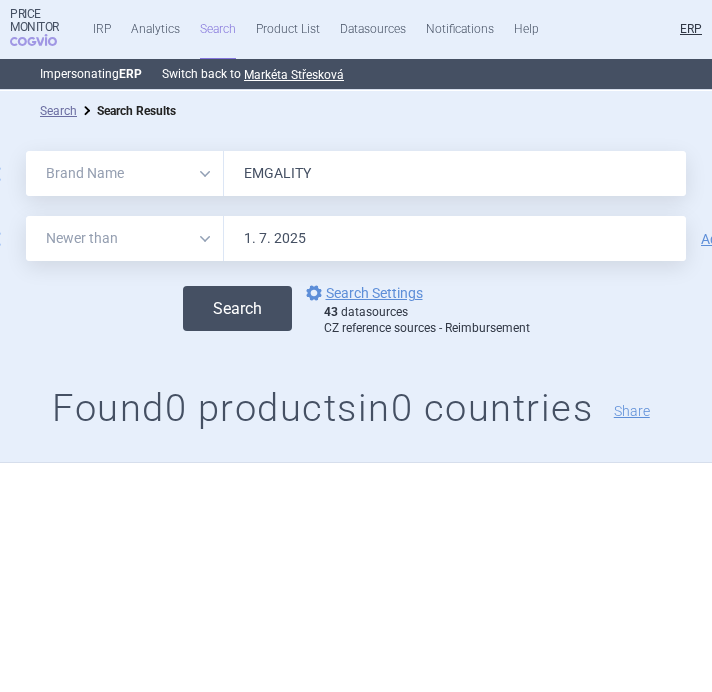 click on "Search" at bounding box center (237, 308) 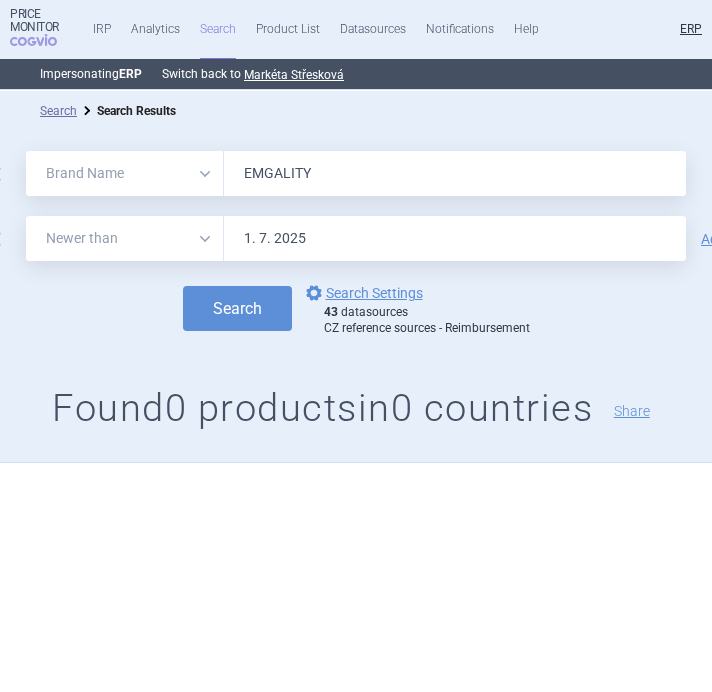 click on "EMGALITY" at bounding box center (455, 173) 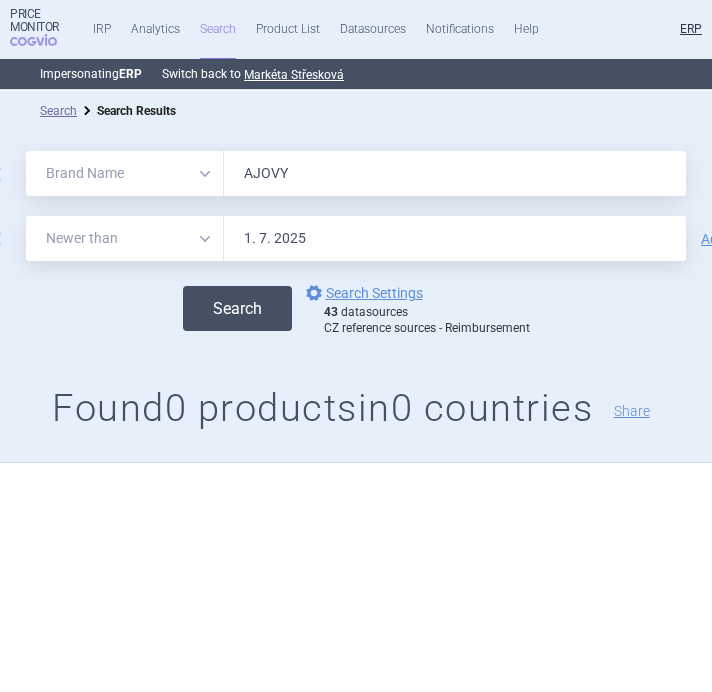 click on "Search" at bounding box center (237, 308) 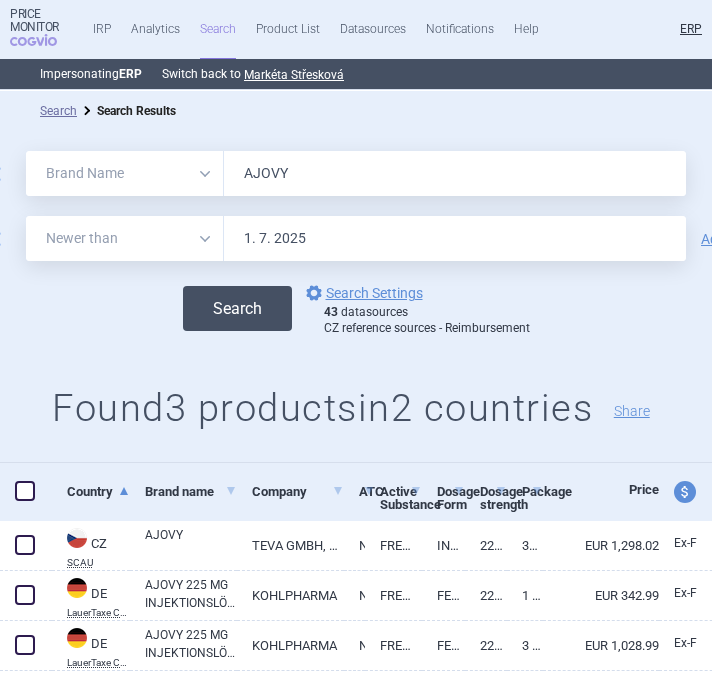 scroll, scrollTop: 44, scrollLeft: 0, axis: vertical 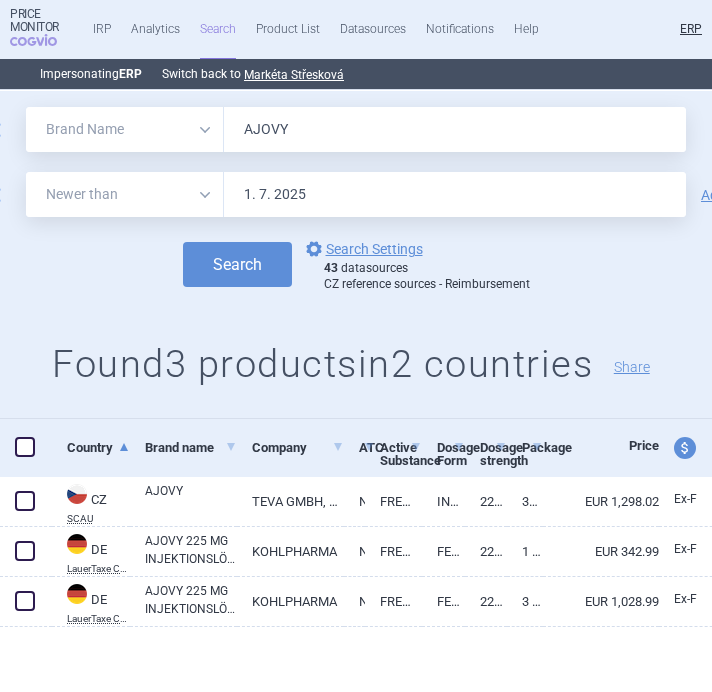 click on "AJOVY" at bounding box center (455, 129) 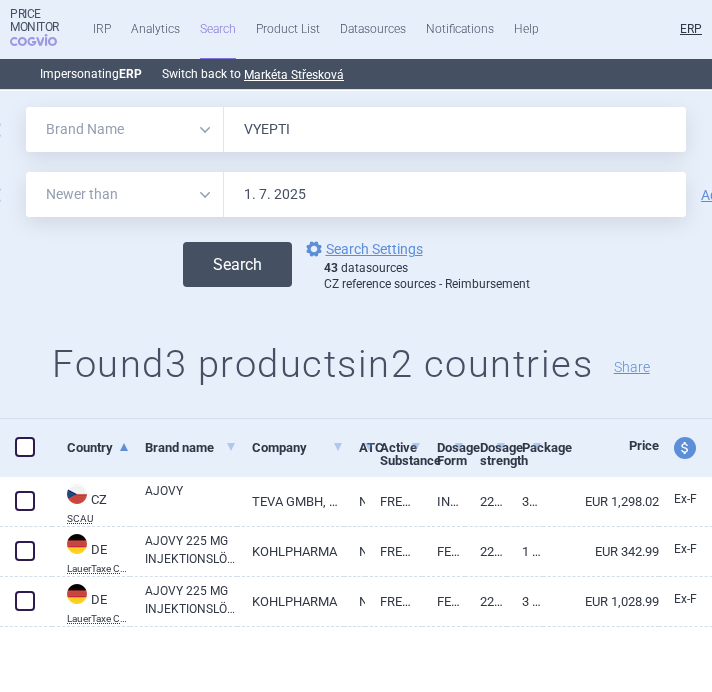 click on "Search" at bounding box center (237, 264) 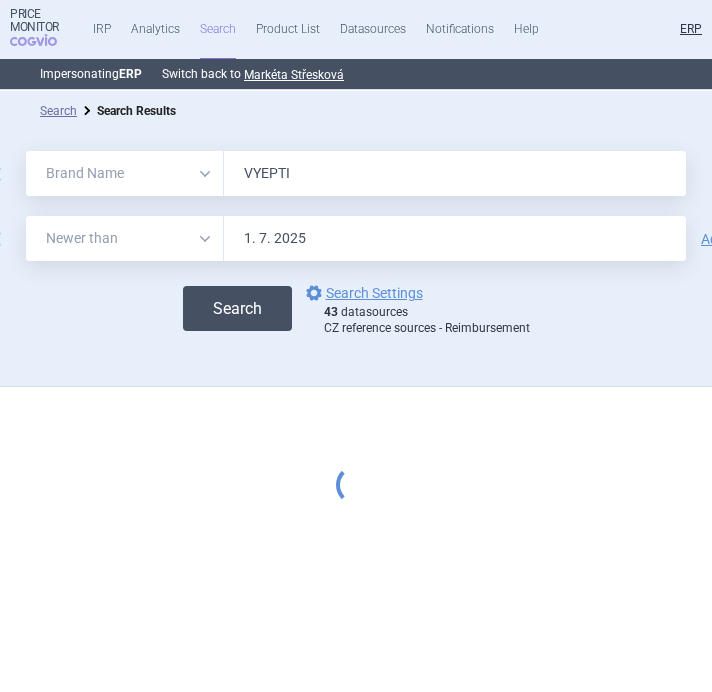 scroll, scrollTop: 0, scrollLeft: 0, axis: both 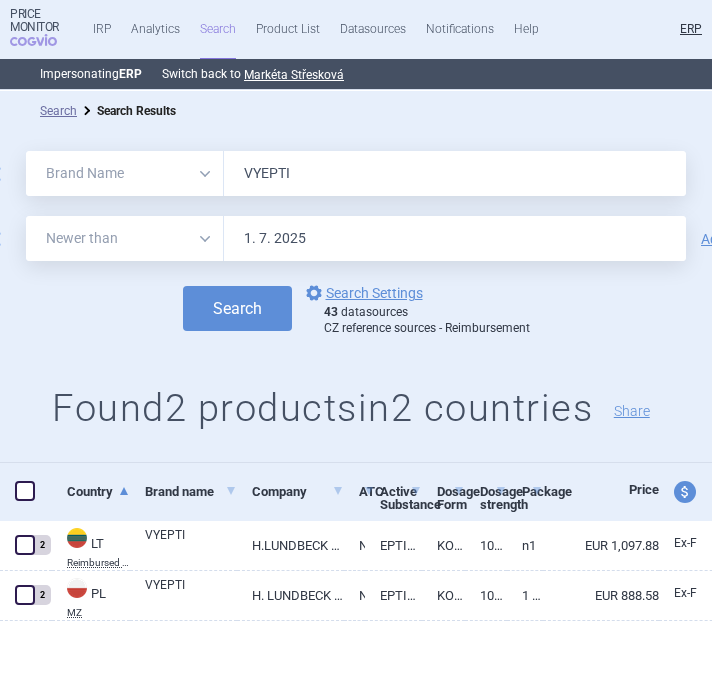 click on "VYEPTI" at bounding box center [455, 173] 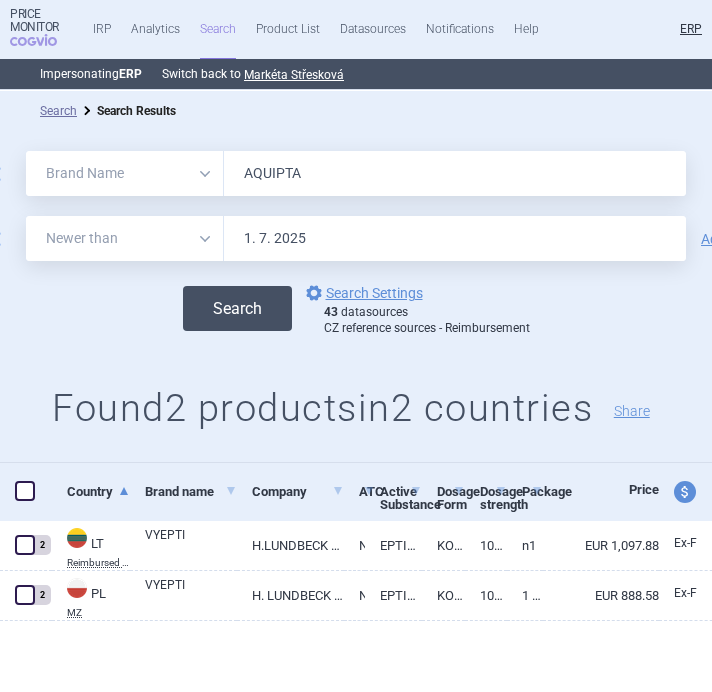 click on "Search" at bounding box center (237, 308) 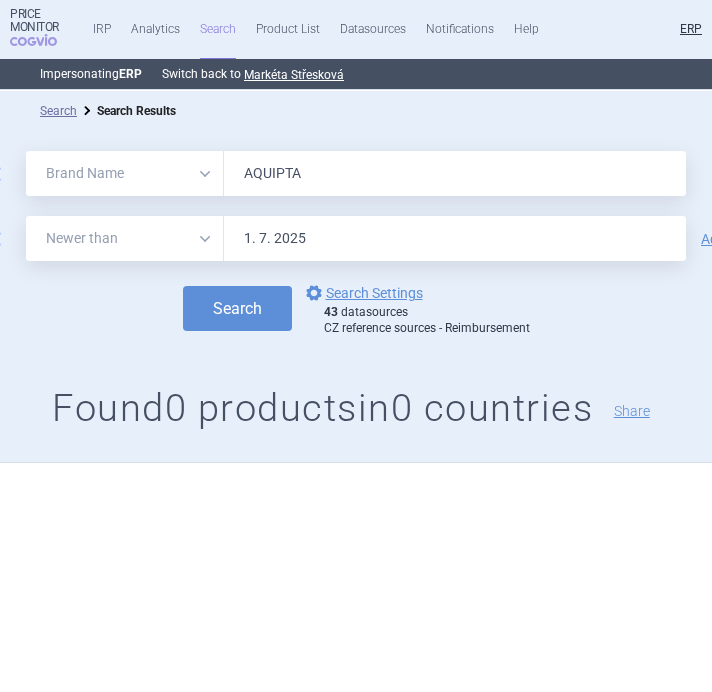 click on "AQUIPTA" at bounding box center [455, 173] 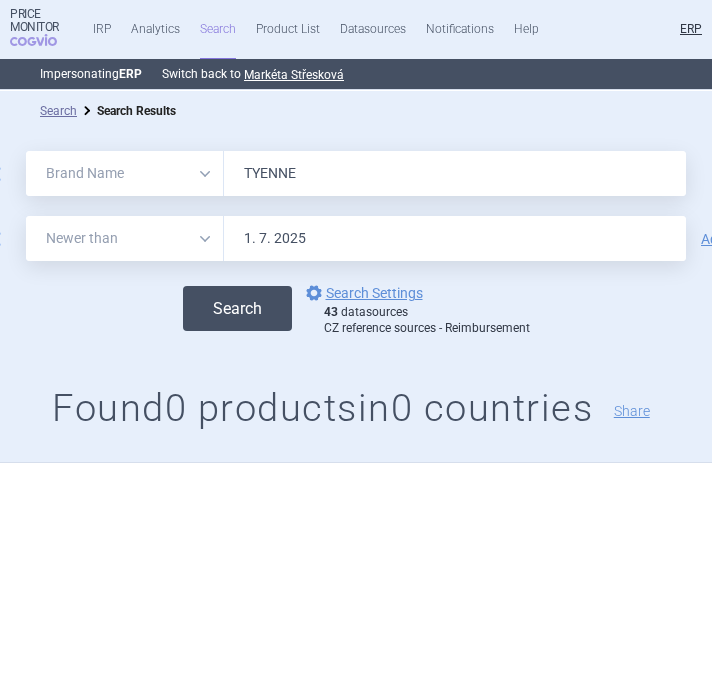 type on "TYENNE" 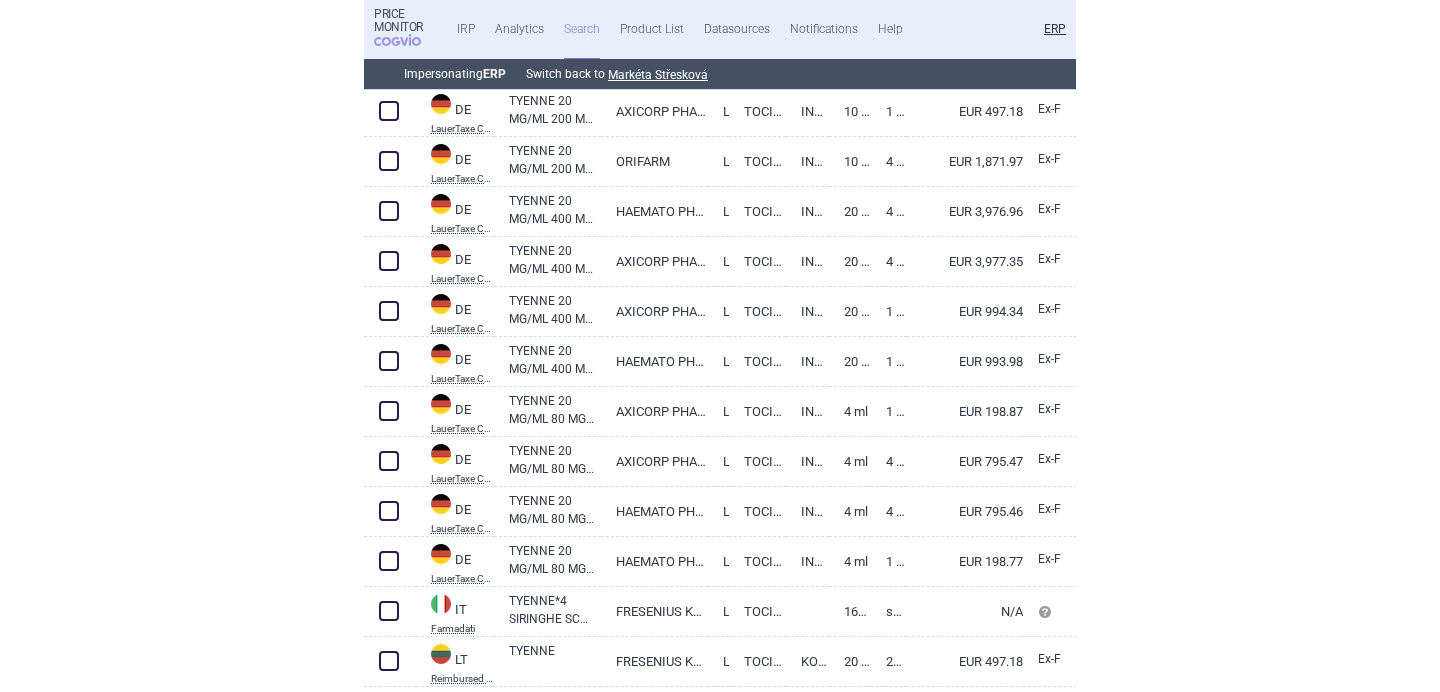 scroll, scrollTop: 644, scrollLeft: 0, axis: vertical 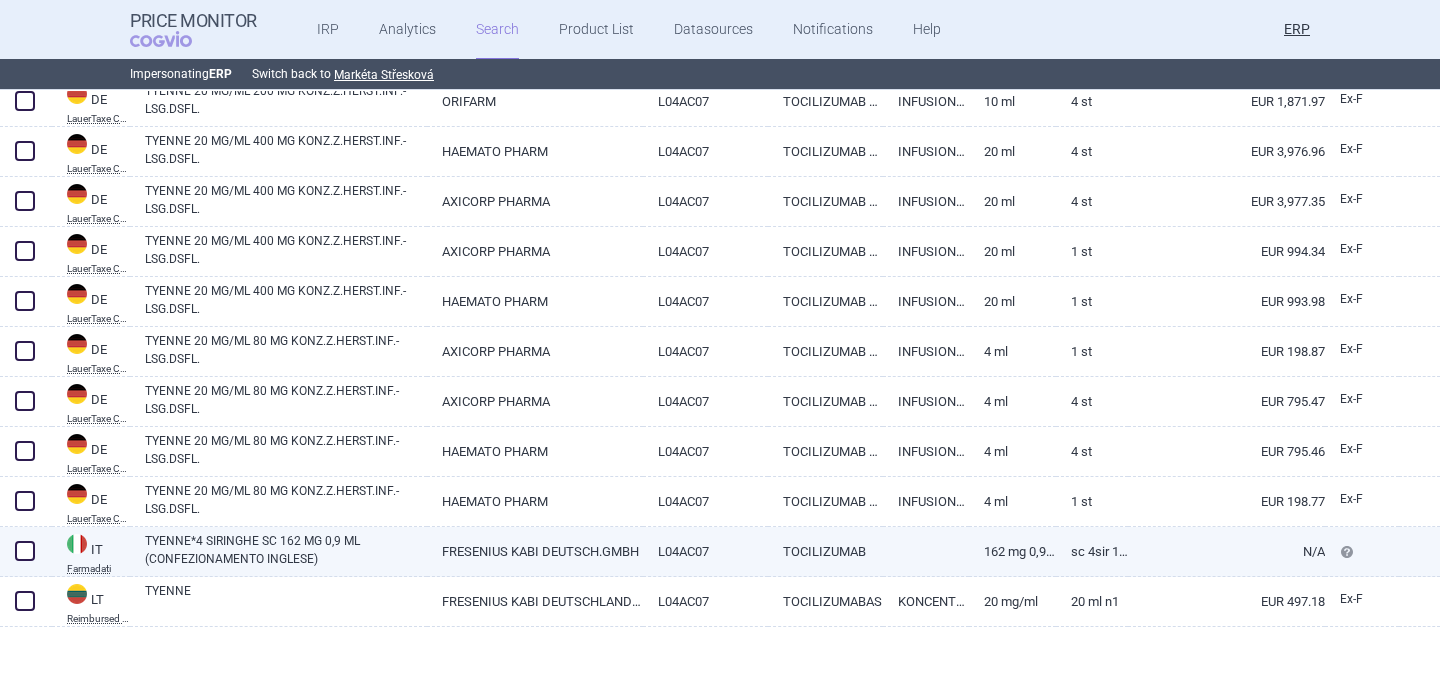 click on "TYENNE*4 SIRINGHE SC 162 MG 0,9 ML (CONFEZIONAMENTO INGLESE)" at bounding box center [286, 550] 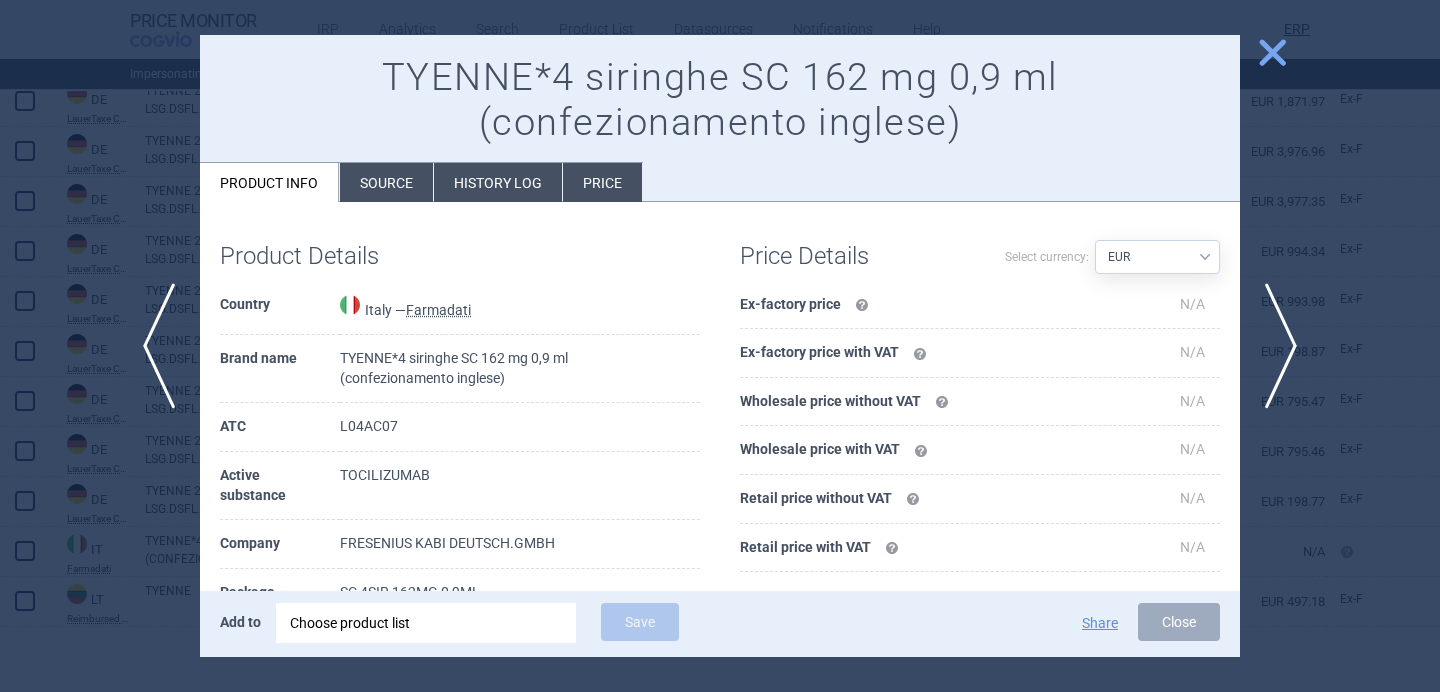 click on "Source" at bounding box center (386, 182) 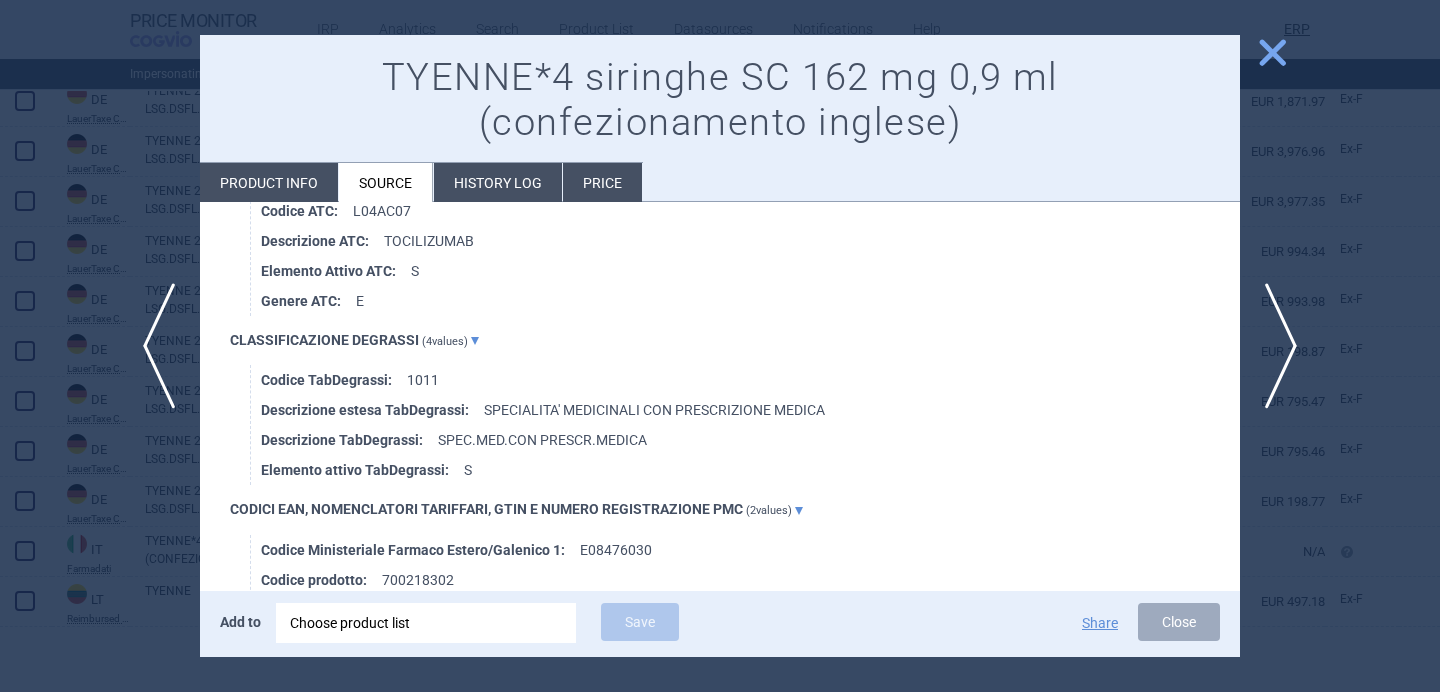 scroll, scrollTop: 0, scrollLeft: 0, axis: both 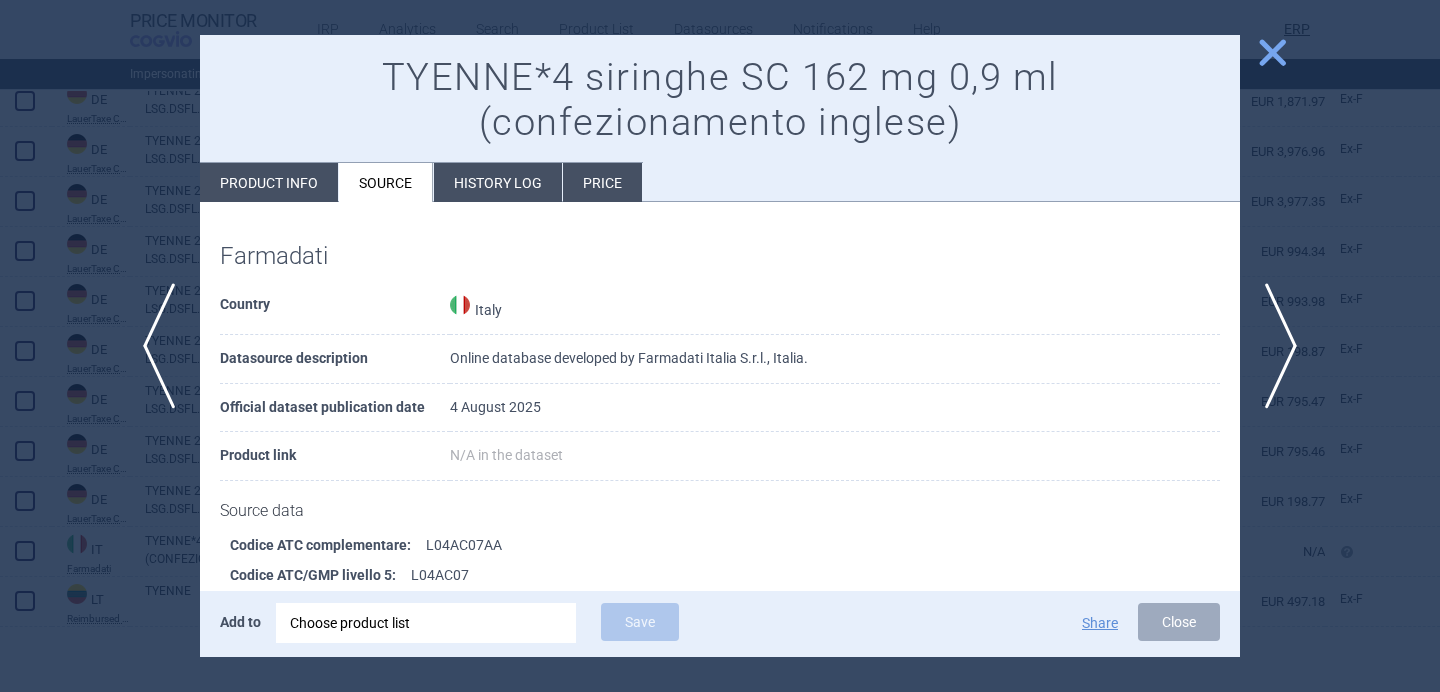 click on "Product info" at bounding box center (269, 182) 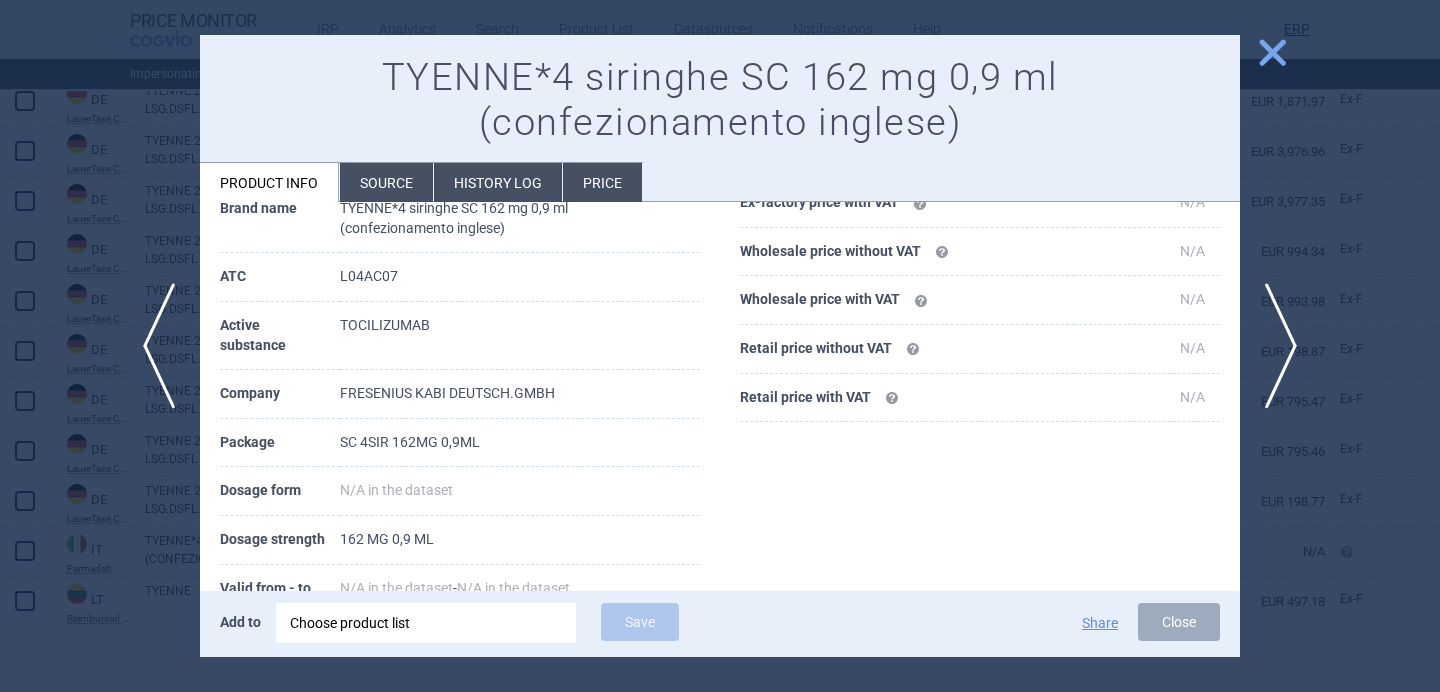 scroll, scrollTop: 88, scrollLeft: 0, axis: vertical 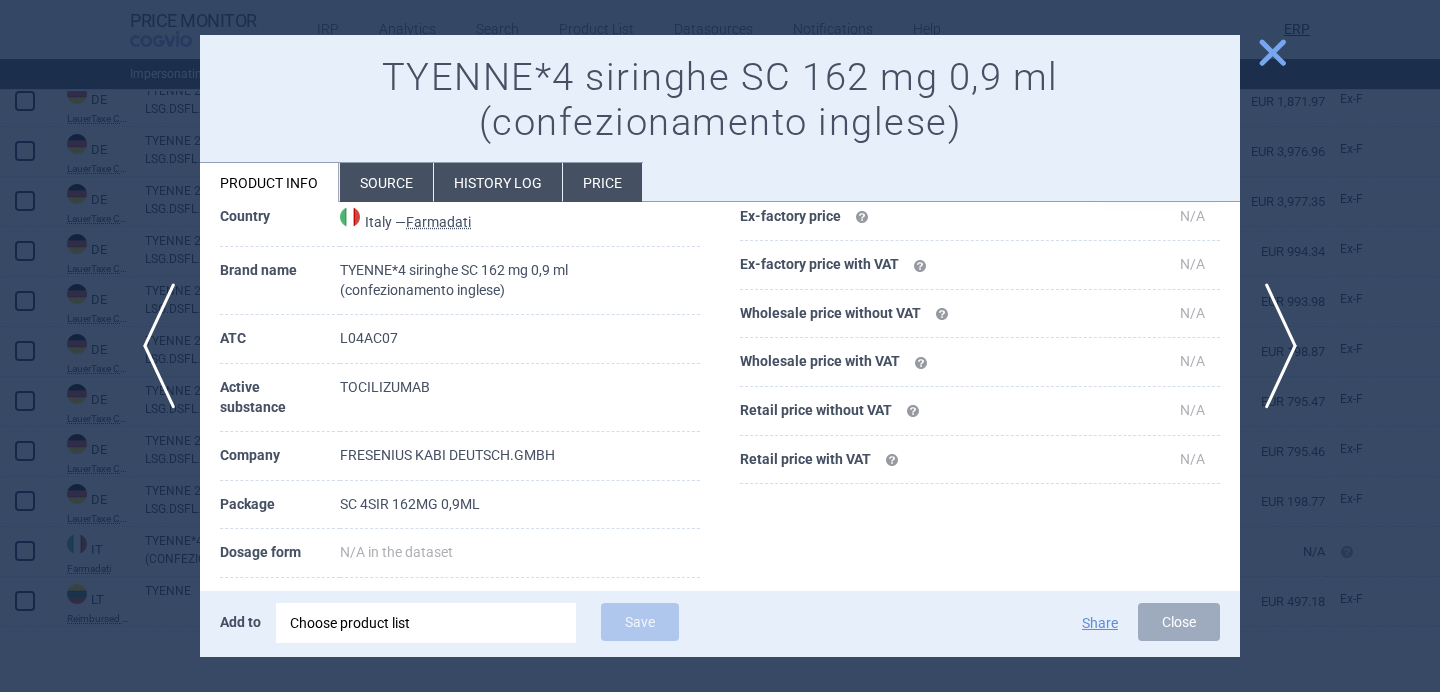click on "Choose product list" at bounding box center (426, 623) 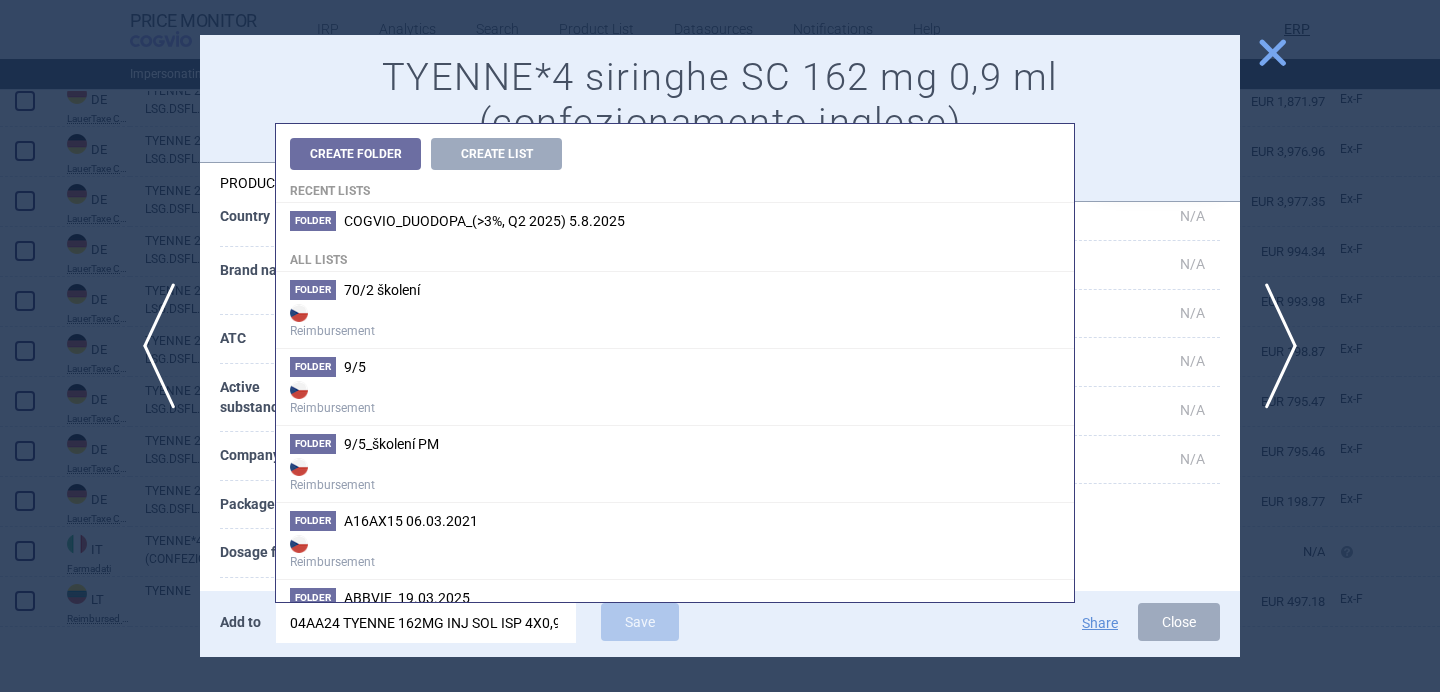 scroll, scrollTop: 0, scrollLeft: 76, axis: horizontal 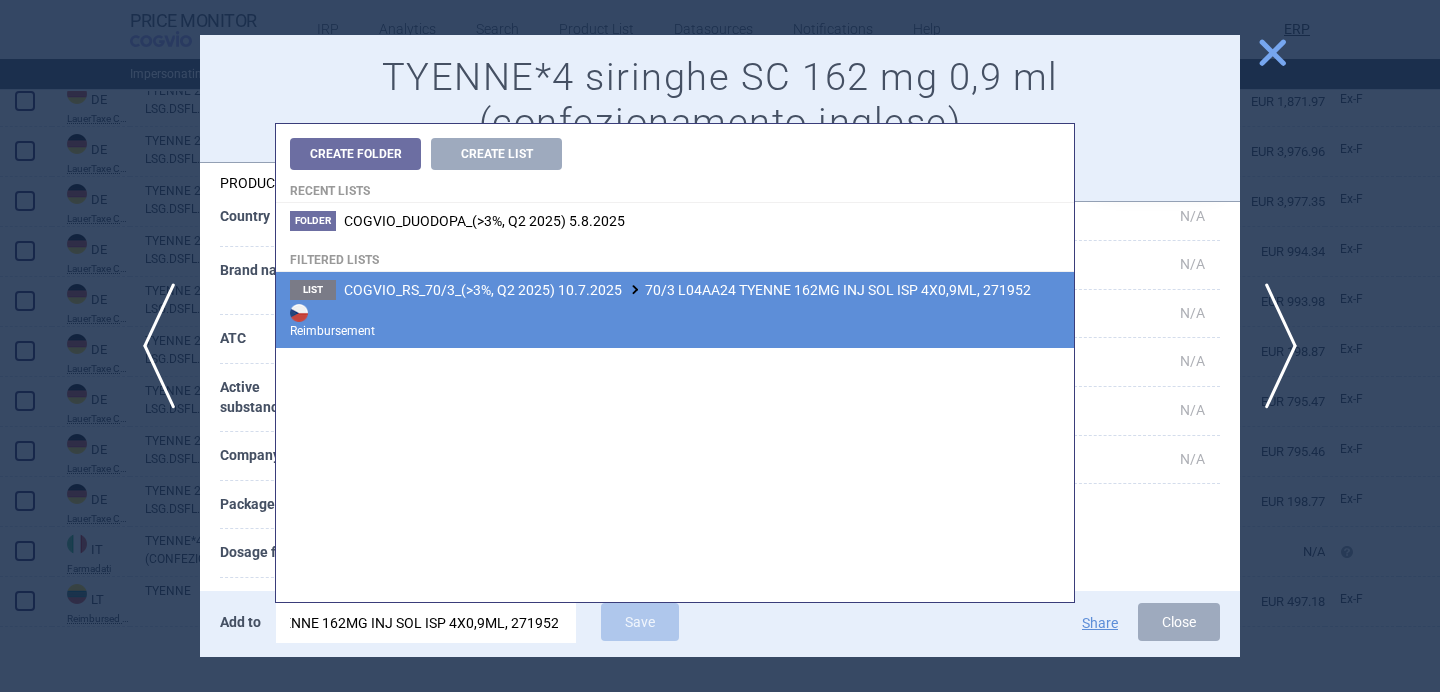 type on "04AA24 TYENNE 162MG INJ SOL ISP 4X0,9ML, 271952" 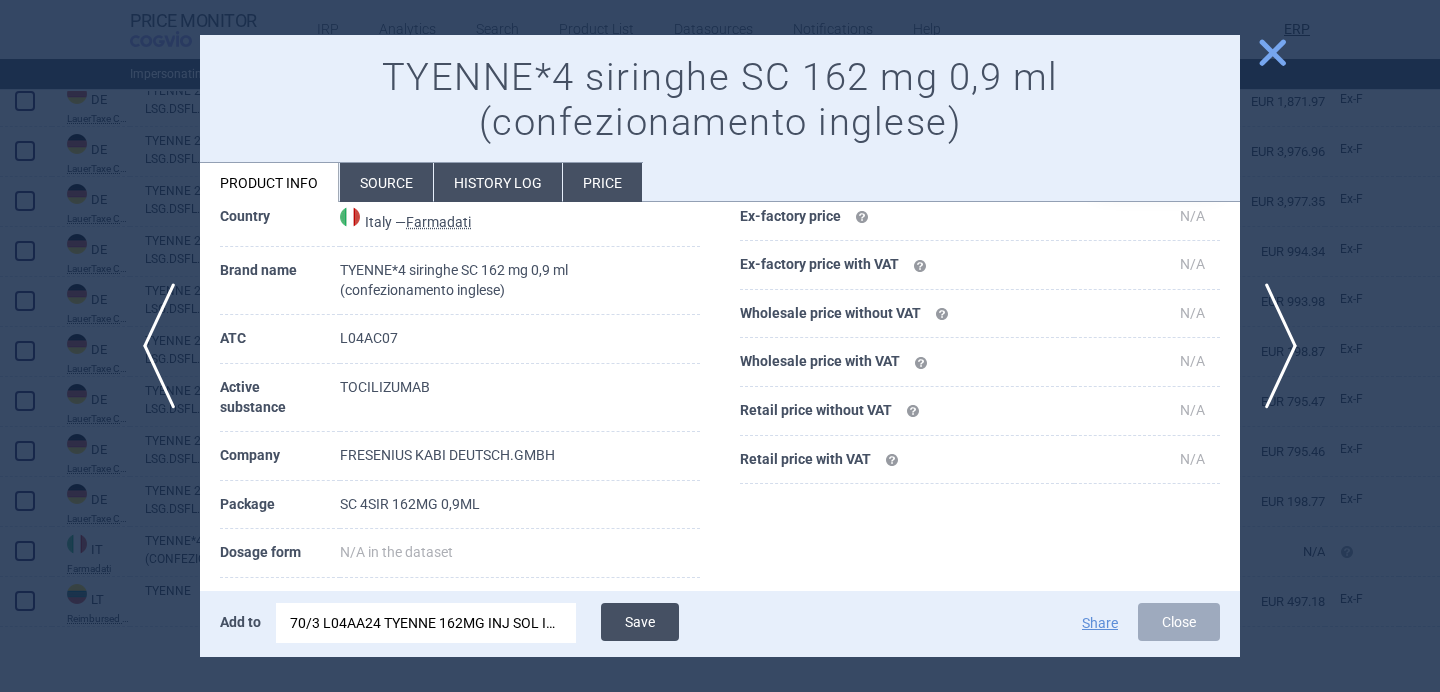 click on "Save" at bounding box center [640, 622] 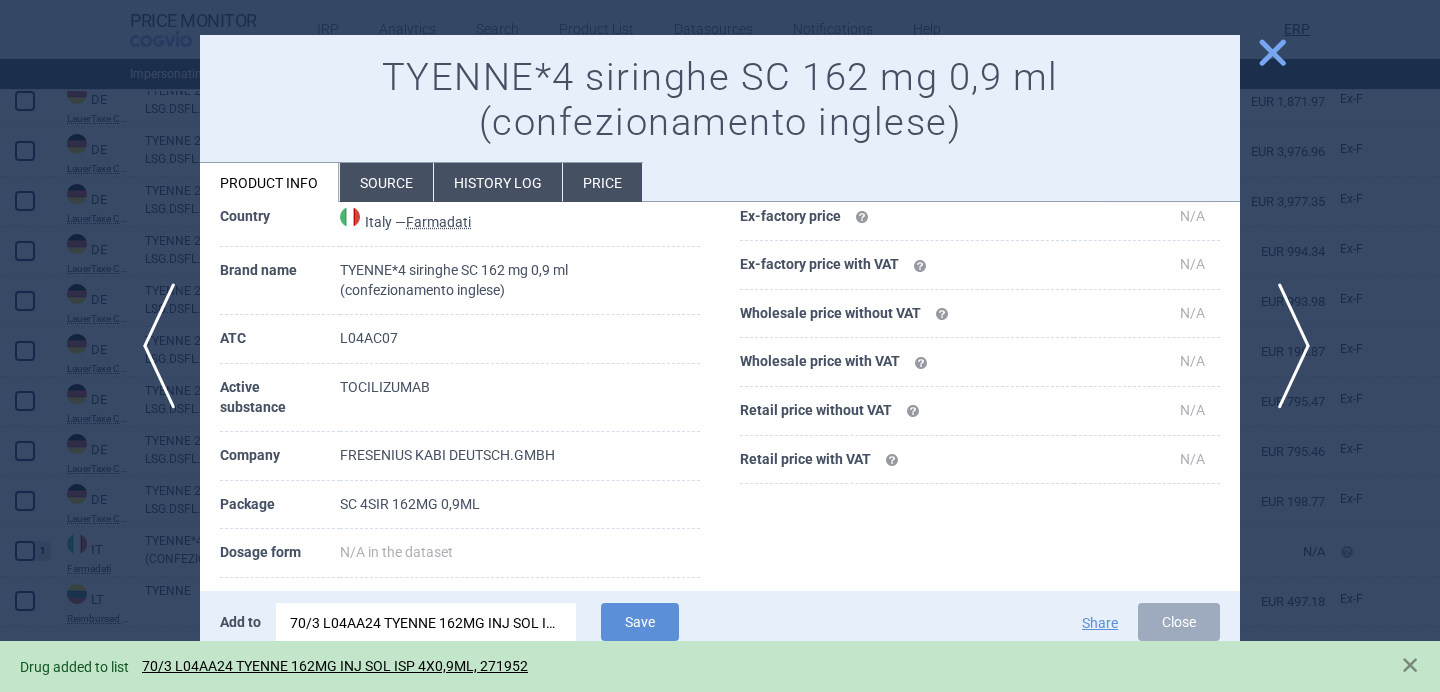 click on "next" at bounding box center [1287, 346] 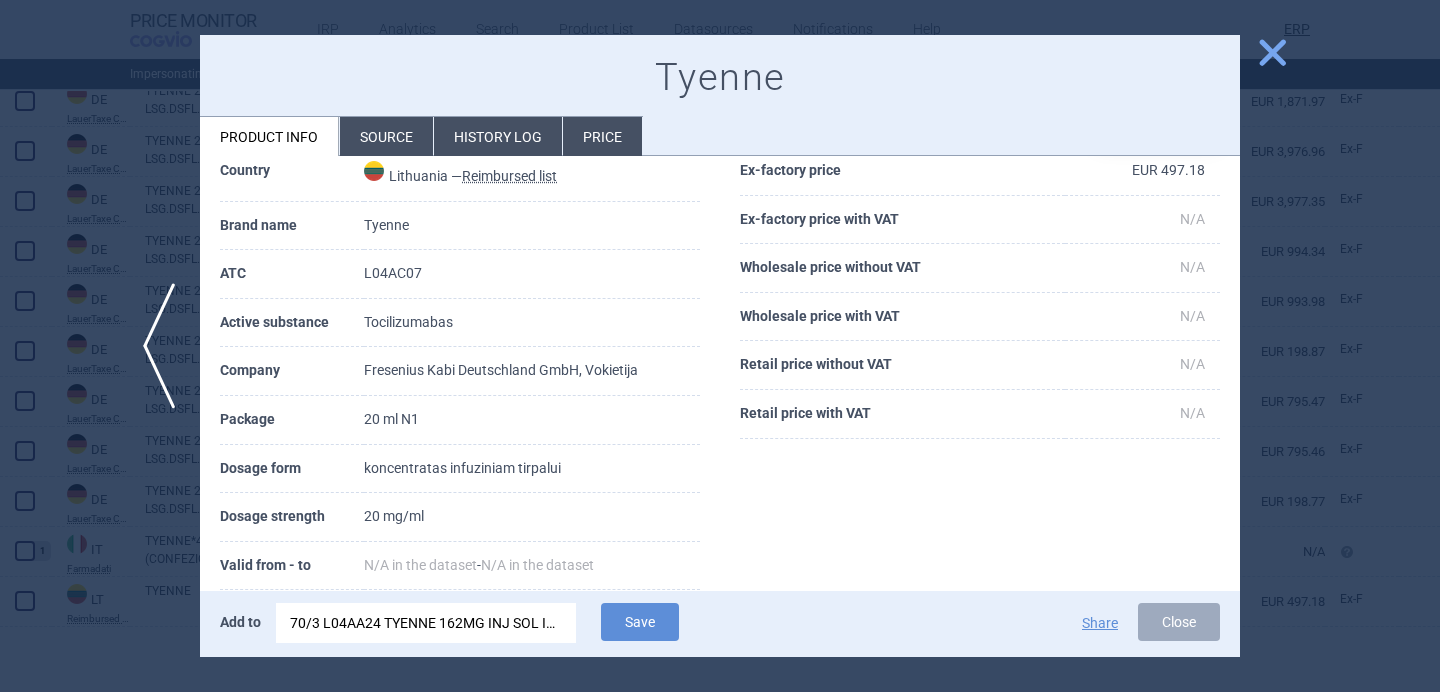 click on "Source" at bounding box center [386, 136] 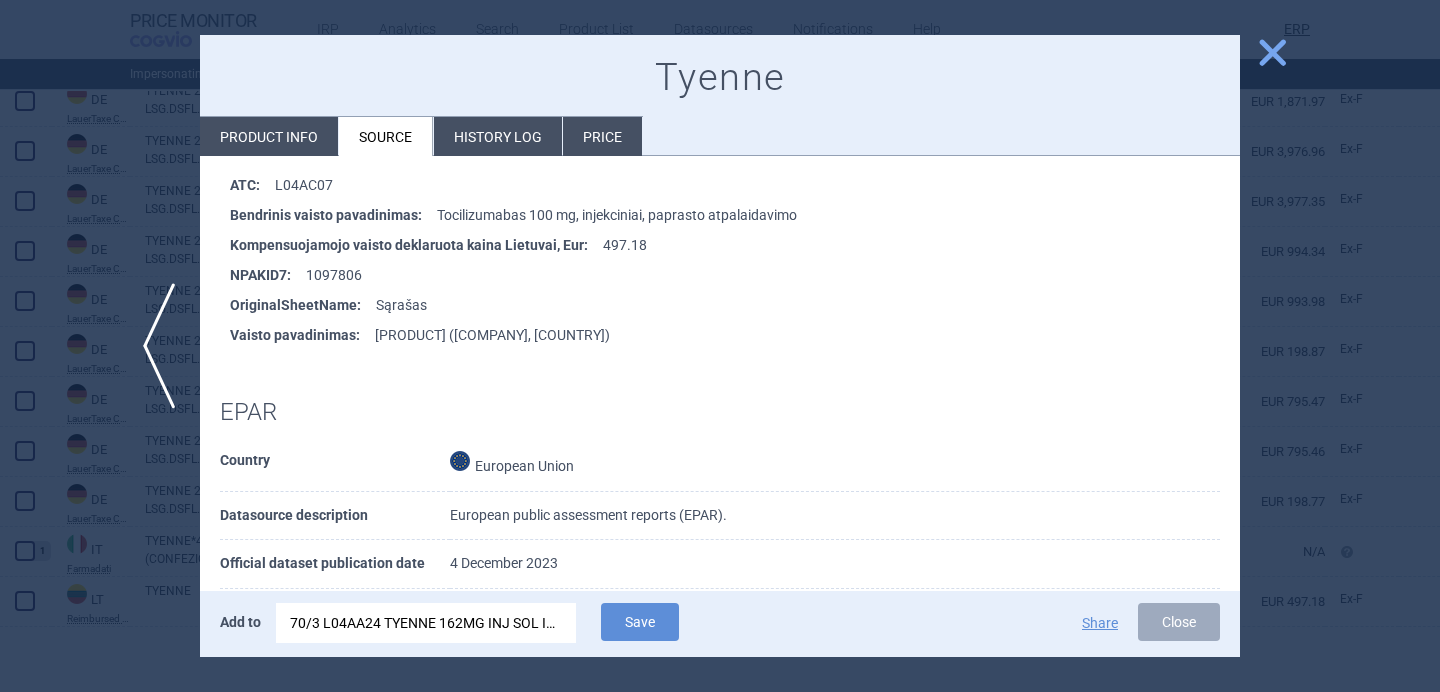 scroll, scrollTop: 0, scrollLeft: 0, axis: both 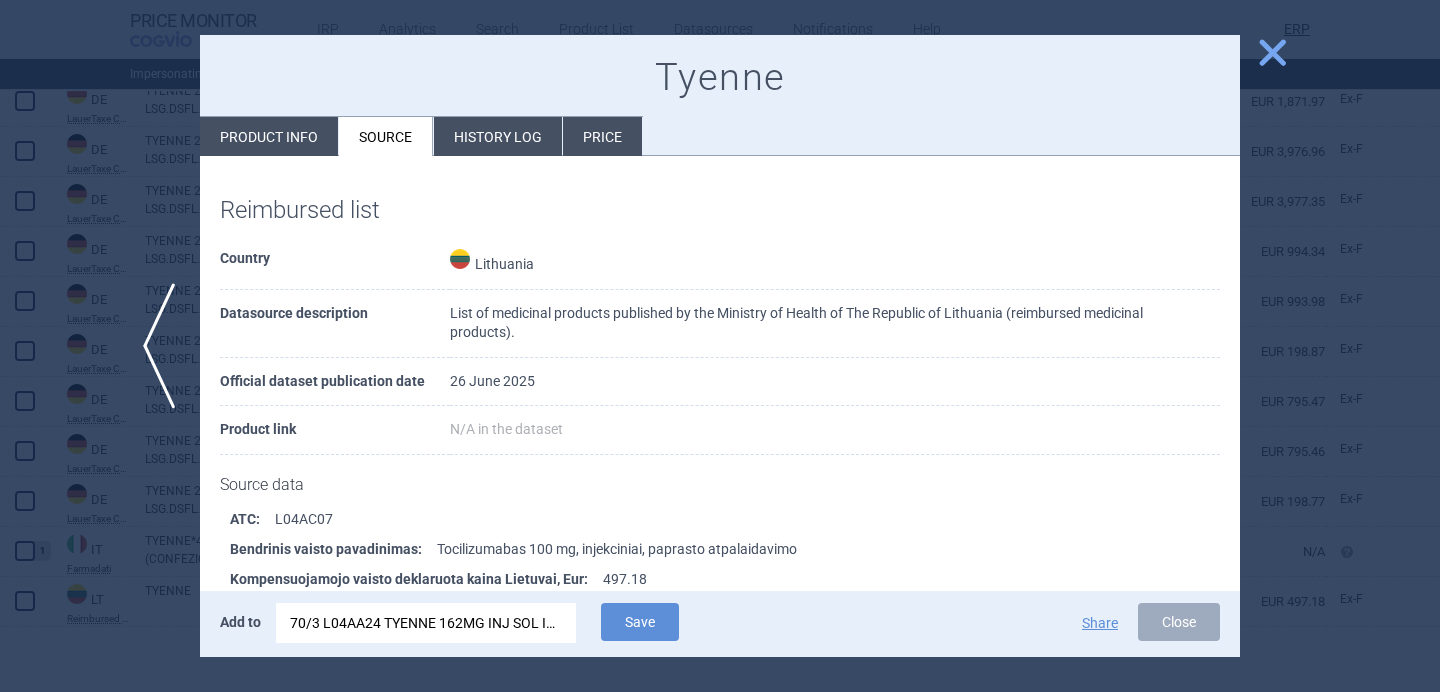 click on "Product info" at bounding box center (269, 136) 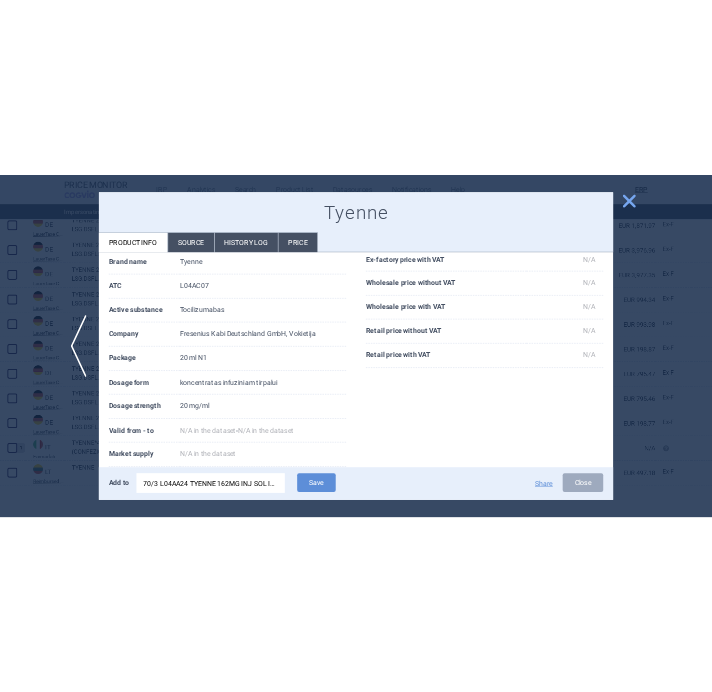 scroll, scrollTop: 137, scrollLeft: 0, axis: vertical 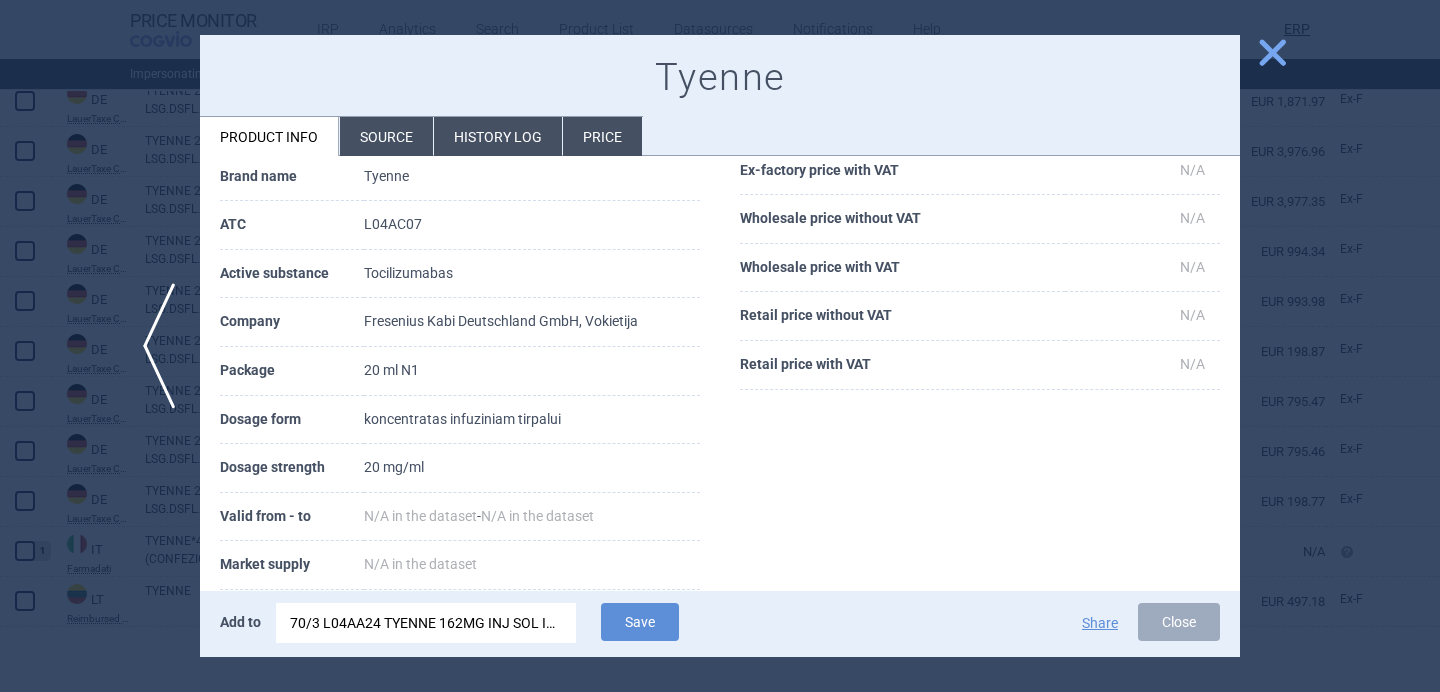 click on "Source" at bounding box center [386, 136] 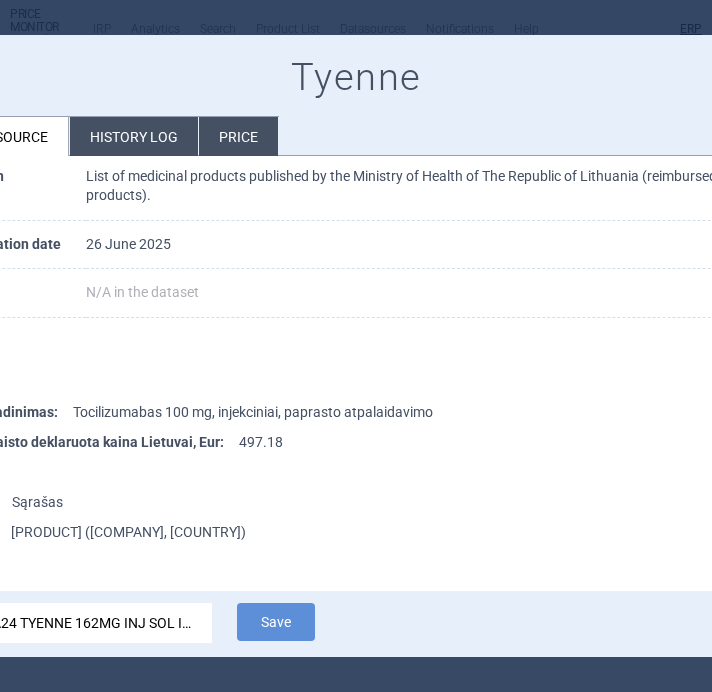scroll, scrollTop: 0, scrollLeft: 0, axis: both 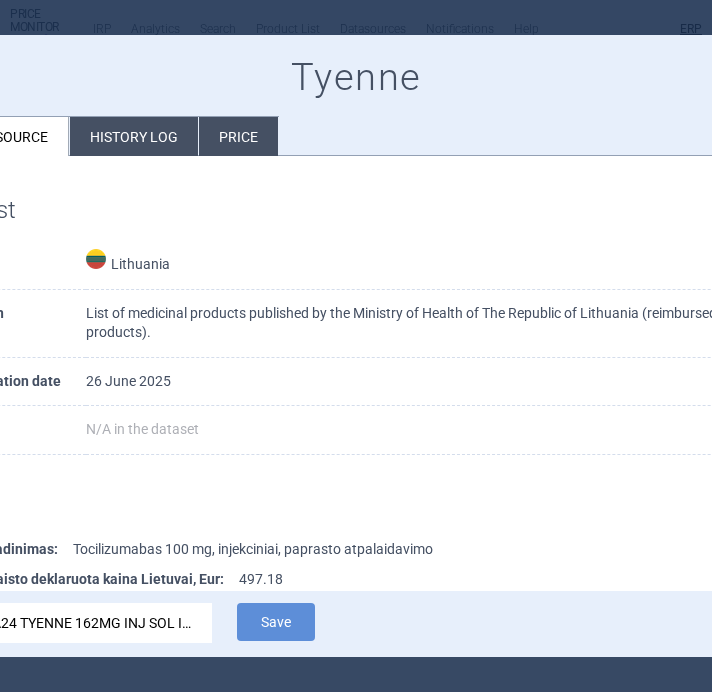 click at bounding box center (356, 346) 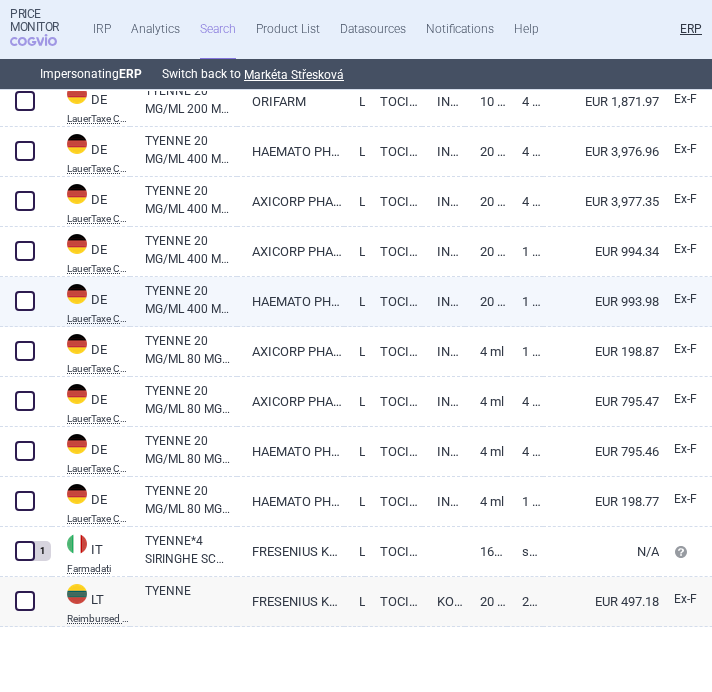 scroll, scrollTop: 159, scrollLeft: 0, axis: vertical 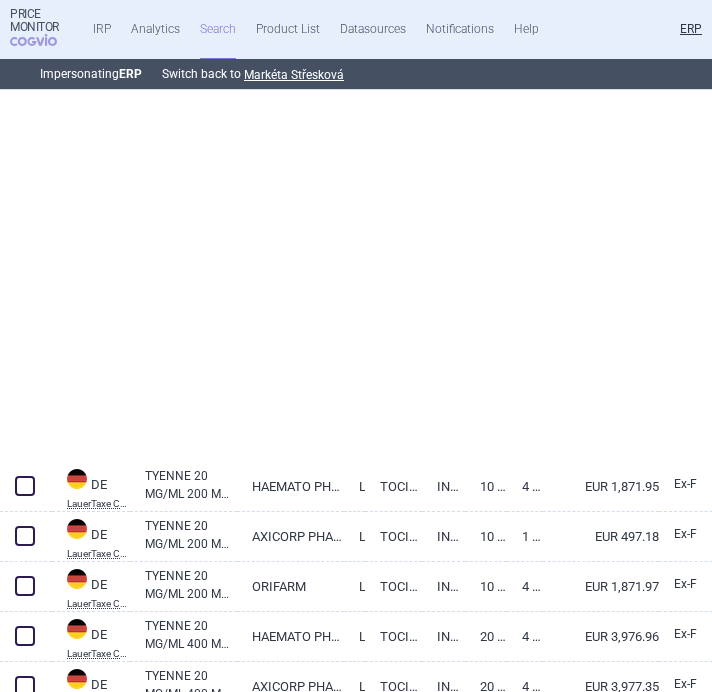 select on "brandName" 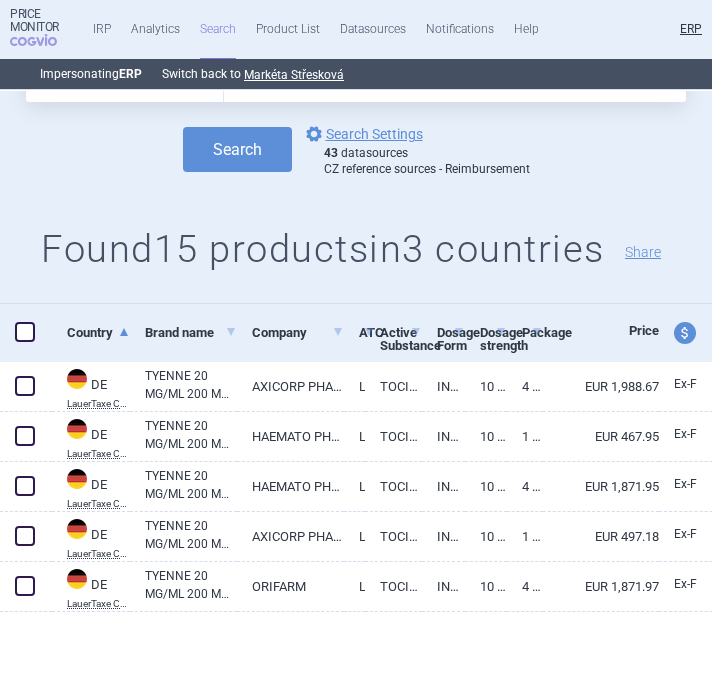 scroll, scrollTop: 0, scrollLeft: 0, axis: both 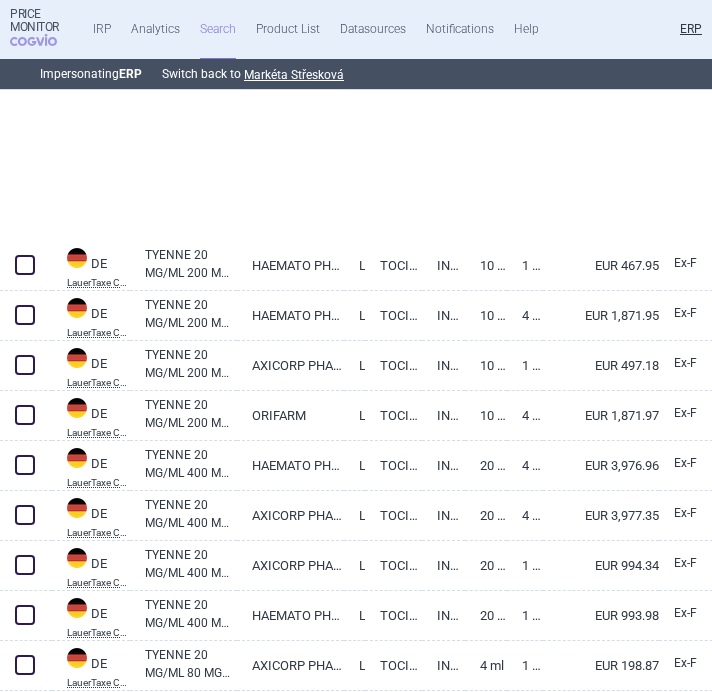 select on "brandName" 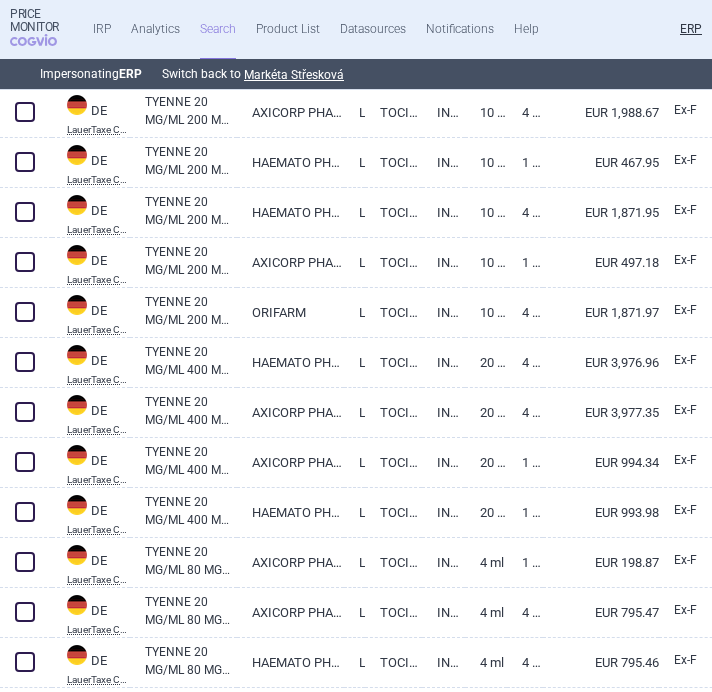 select on "brandName" 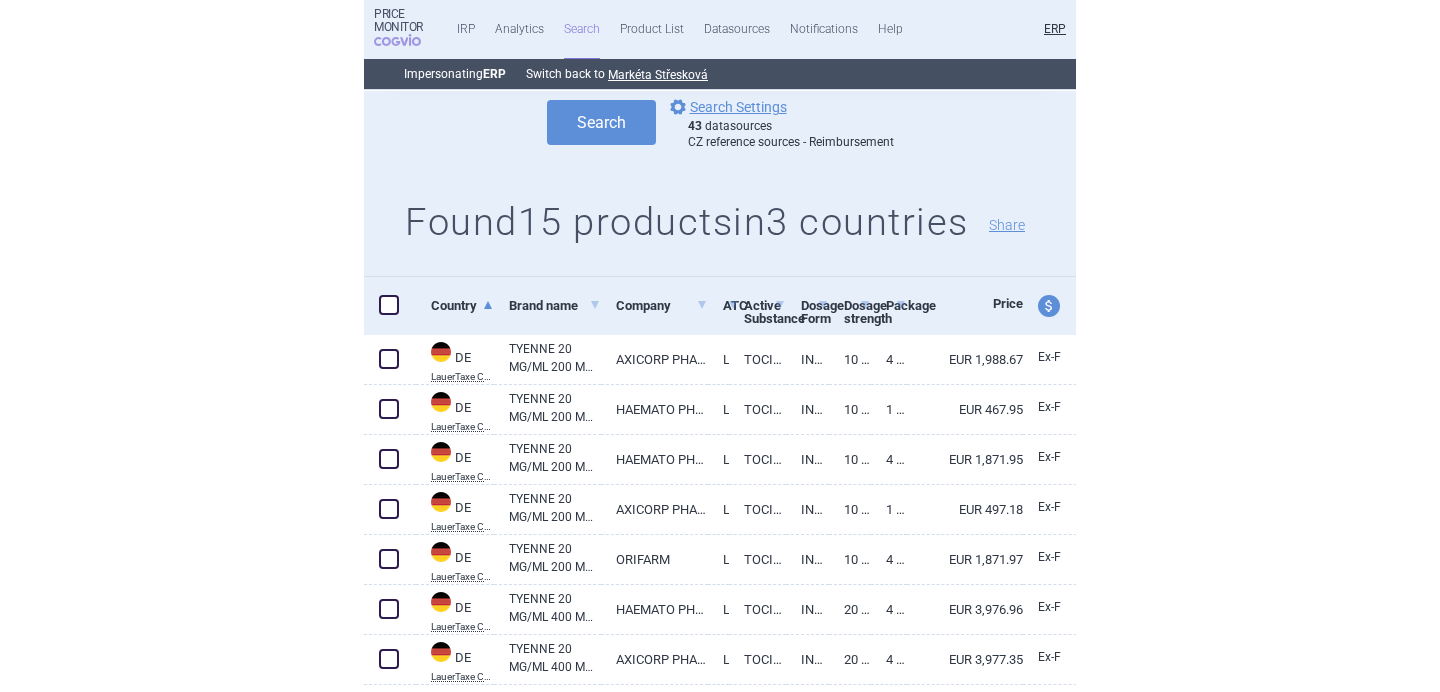 scroll, scrollTop: 0, scrollLeft: 0, axis: both 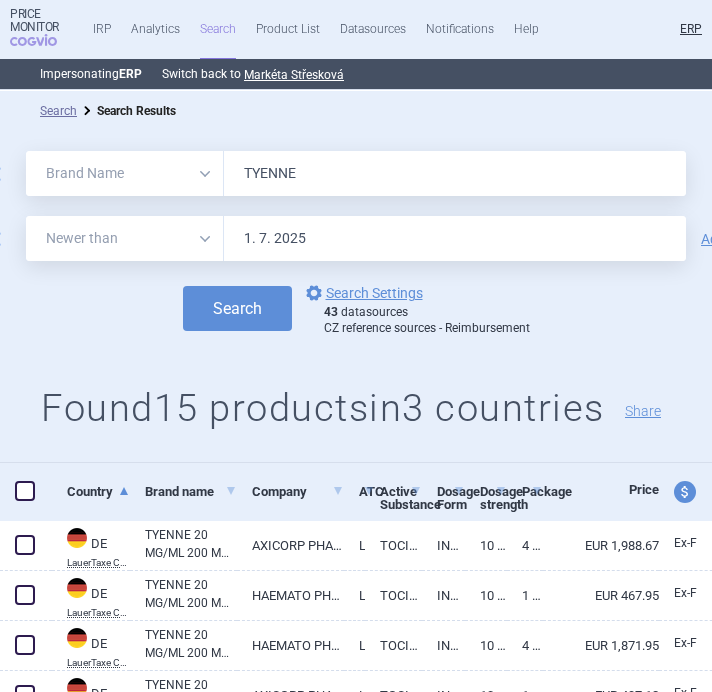 click on "TYENNE" at bounding box center (455, 173) 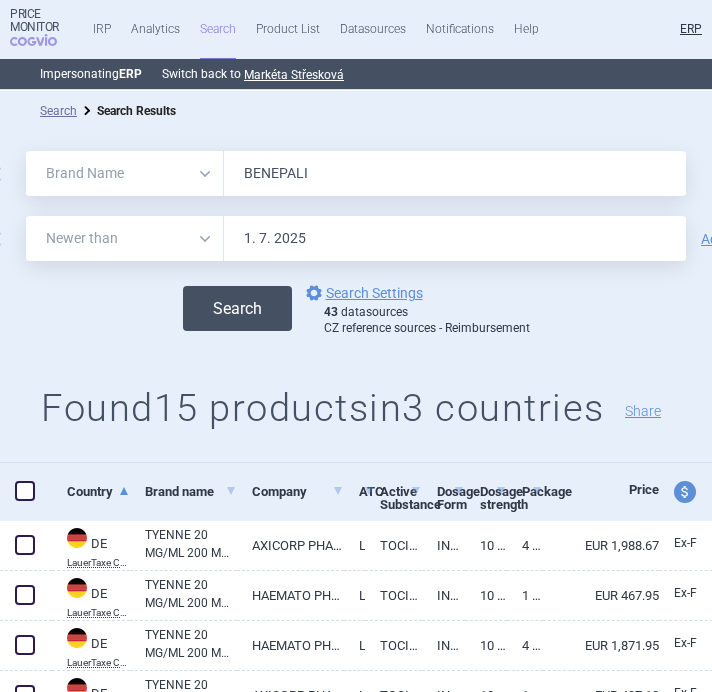 click on "Search" at bounding box center (237, 308) 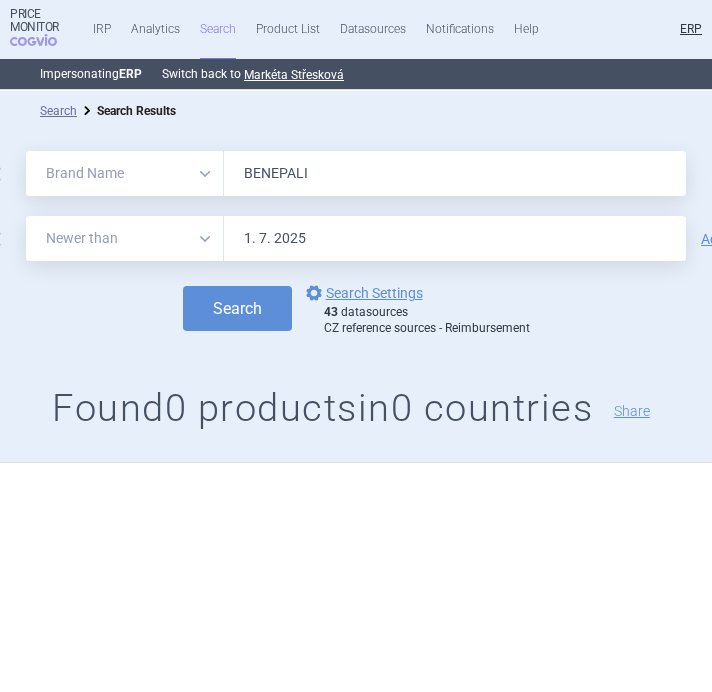click on "BENEPALI" at bounding box center (455, 173) 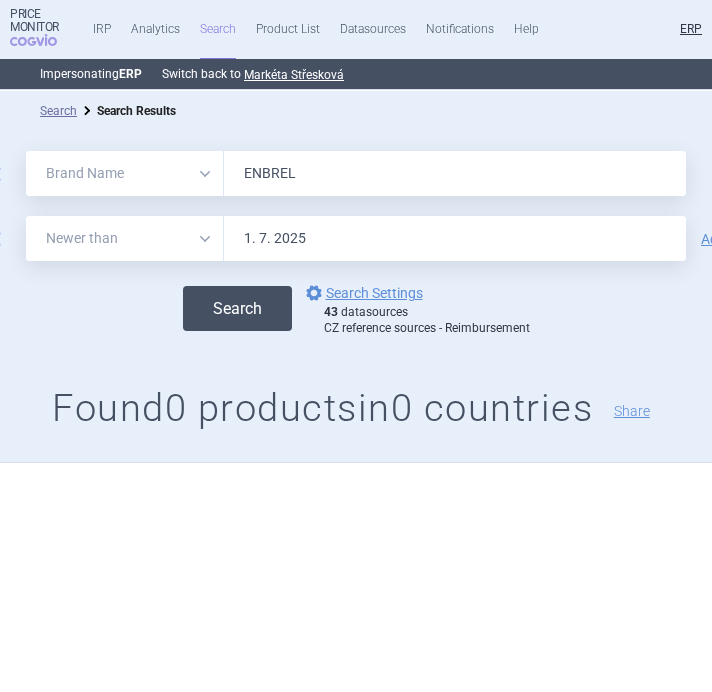 click on "Search" at bounding box center [237, 308] 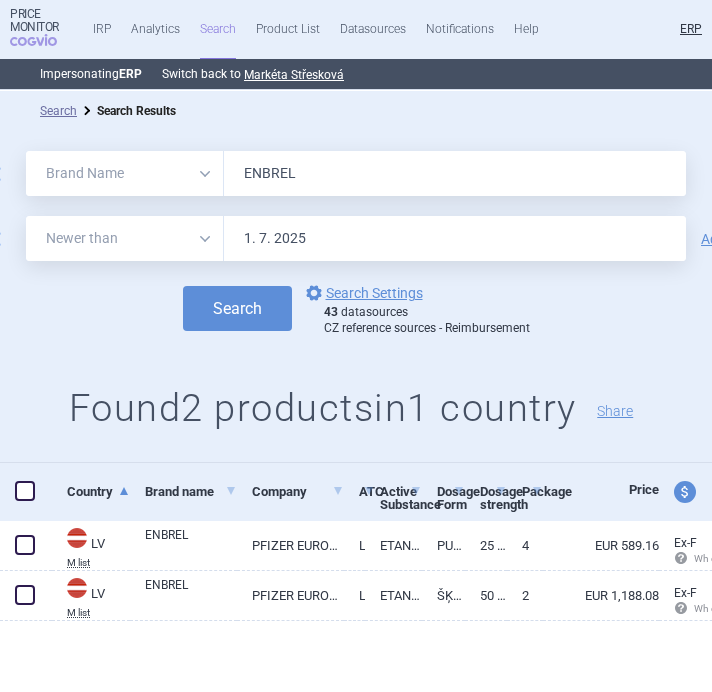 click on "ENBREL" at bounding box center (455, 173) 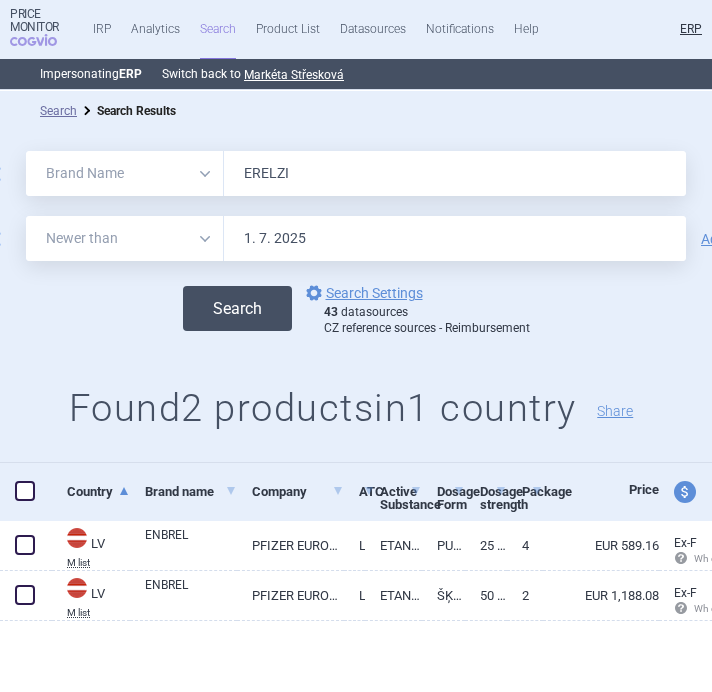 type on "ERELZI" 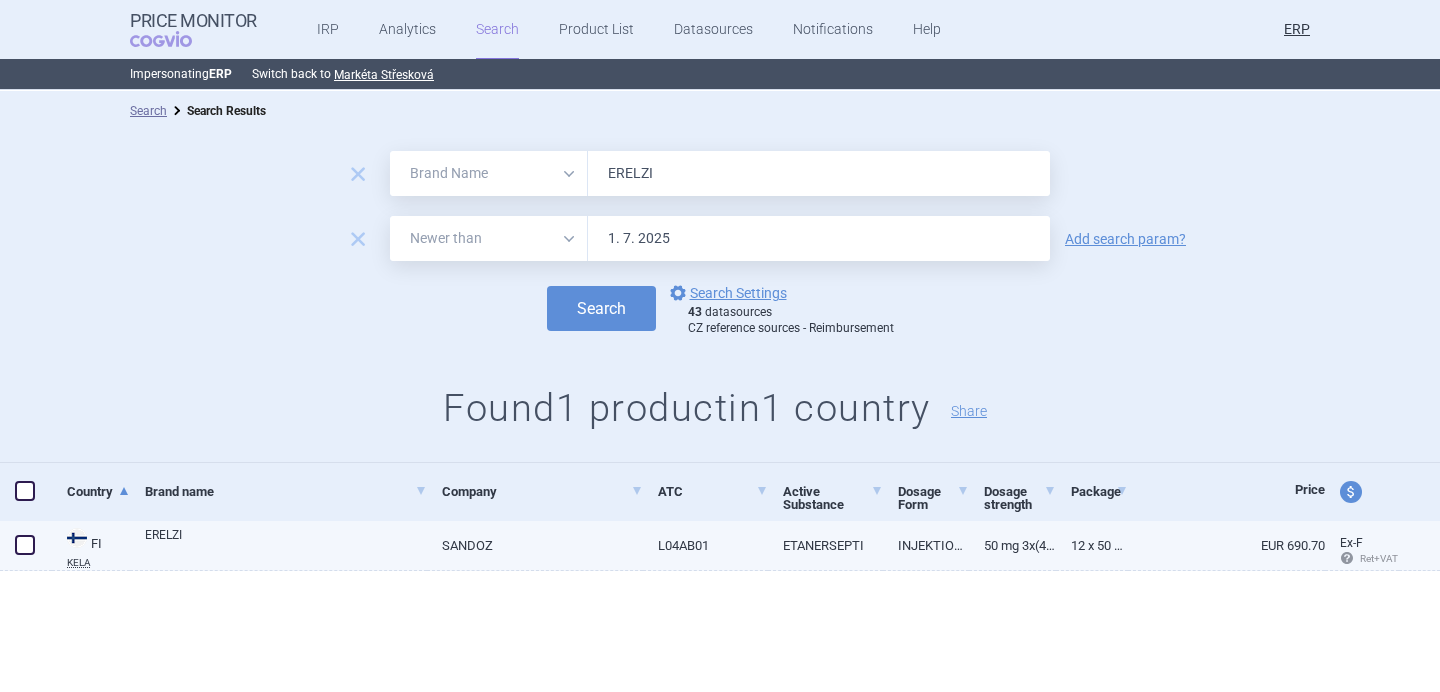 click on "ERELZI" at bounding box center [286, 544] 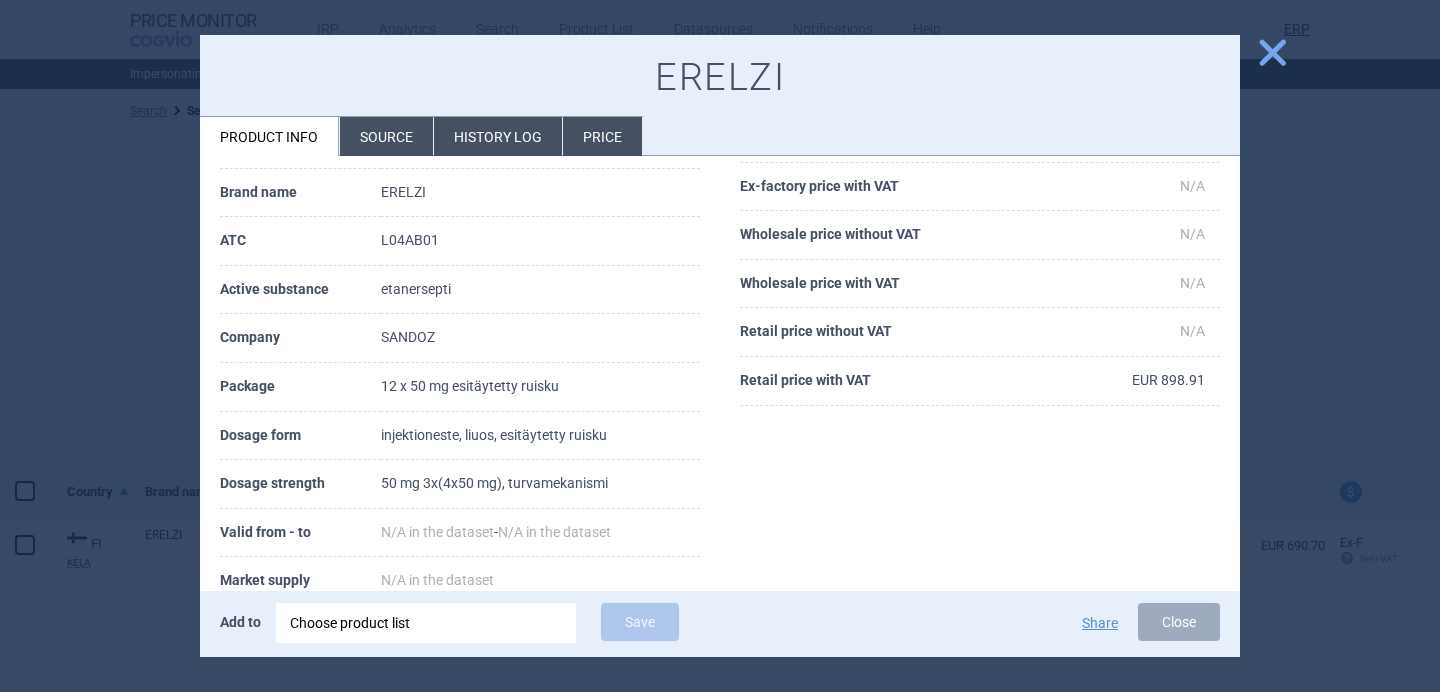 scroll, scrollTop: 189, scrollLeft: 0, axis: vertical 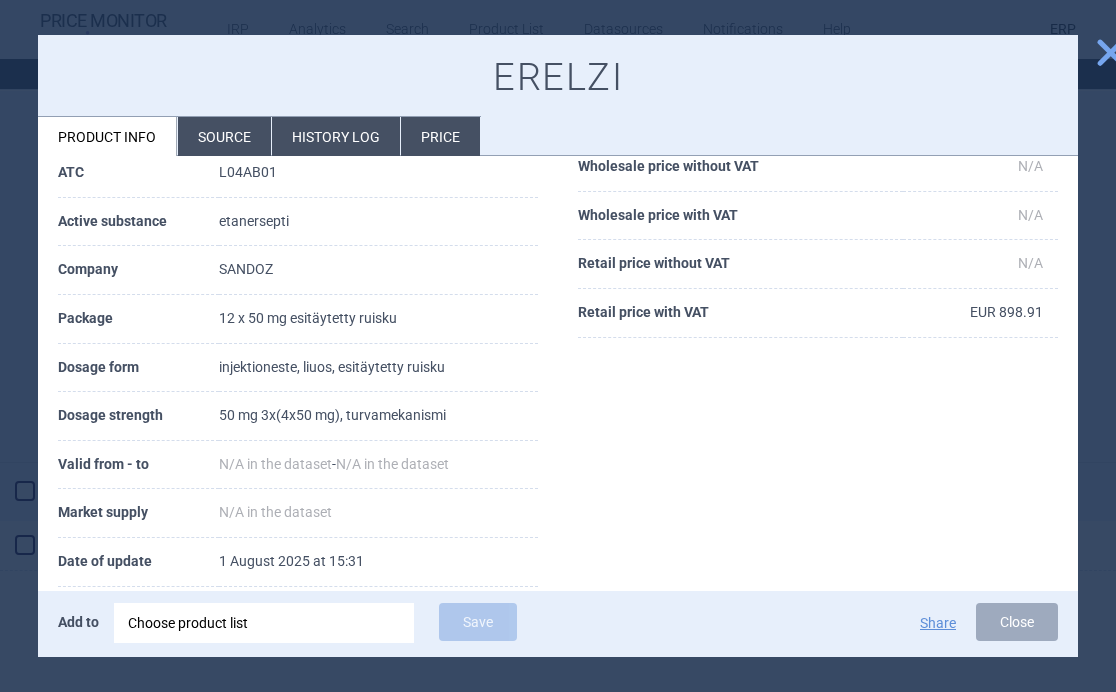 click at bounding box center (558, 346) 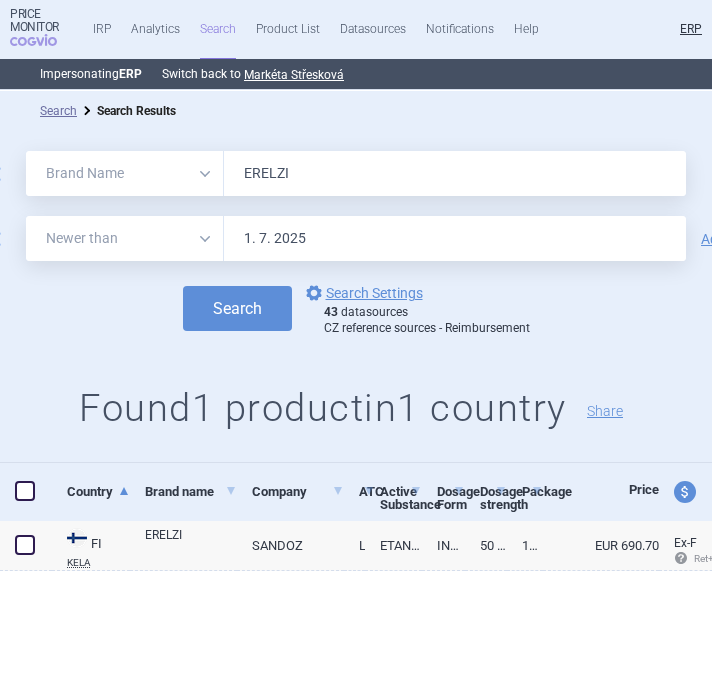 click on "ERELZI" at bounding box center (455, 173) 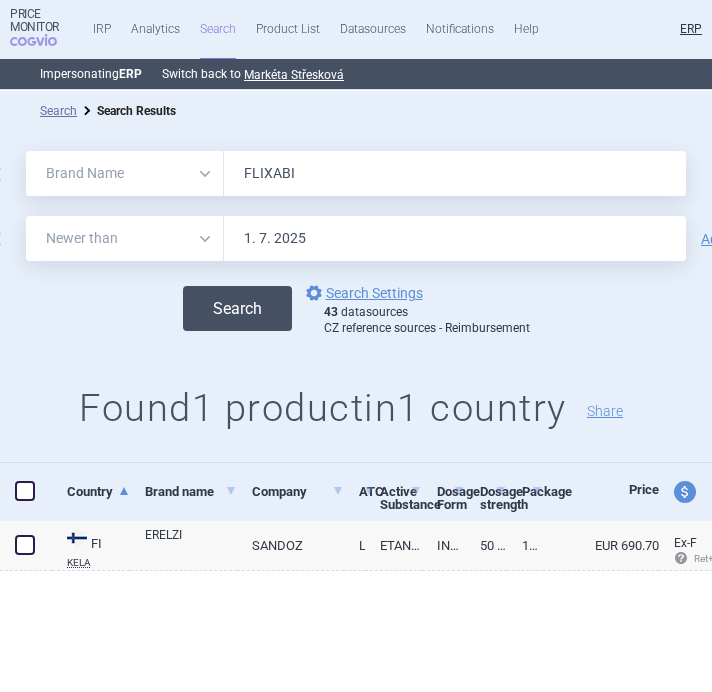 click on "Search" at bounding box center (237, 308) 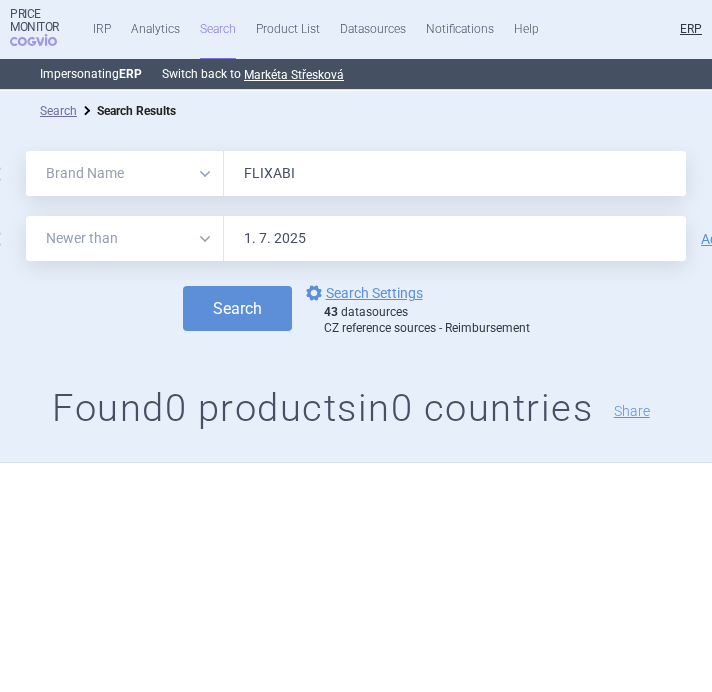 click on "FLIXABI" at bounding box center (455, 173) 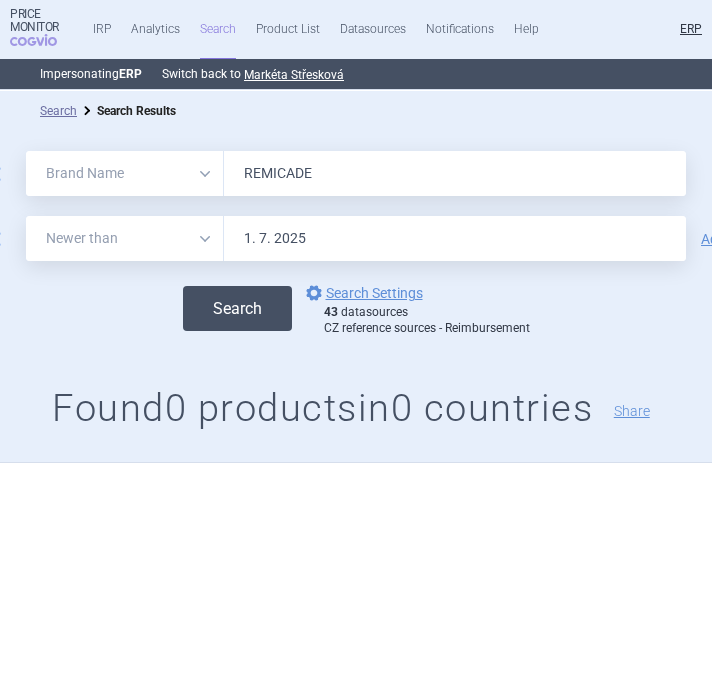 type on "REMICADE" 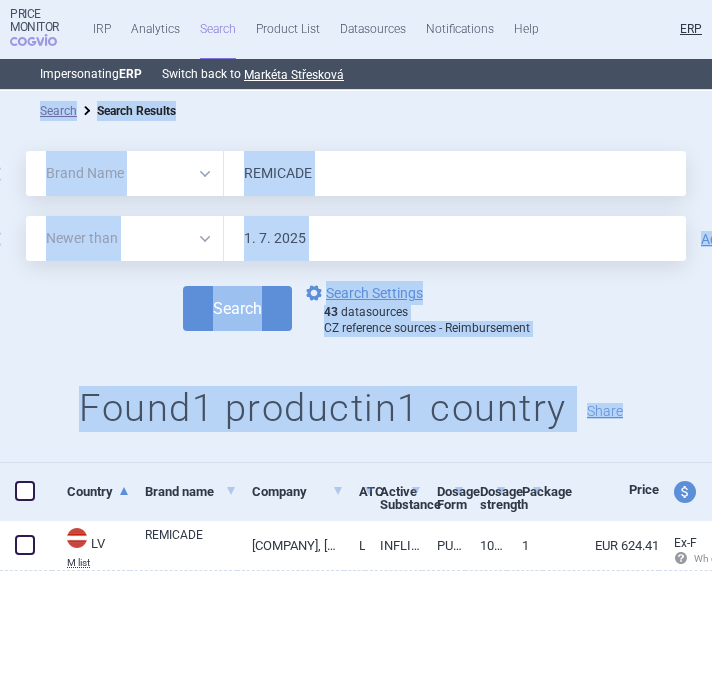drag, startPoint x: 708, startPoint y: 417, endPoint x: 1412, endPoint y: 425, distance: 704.0455 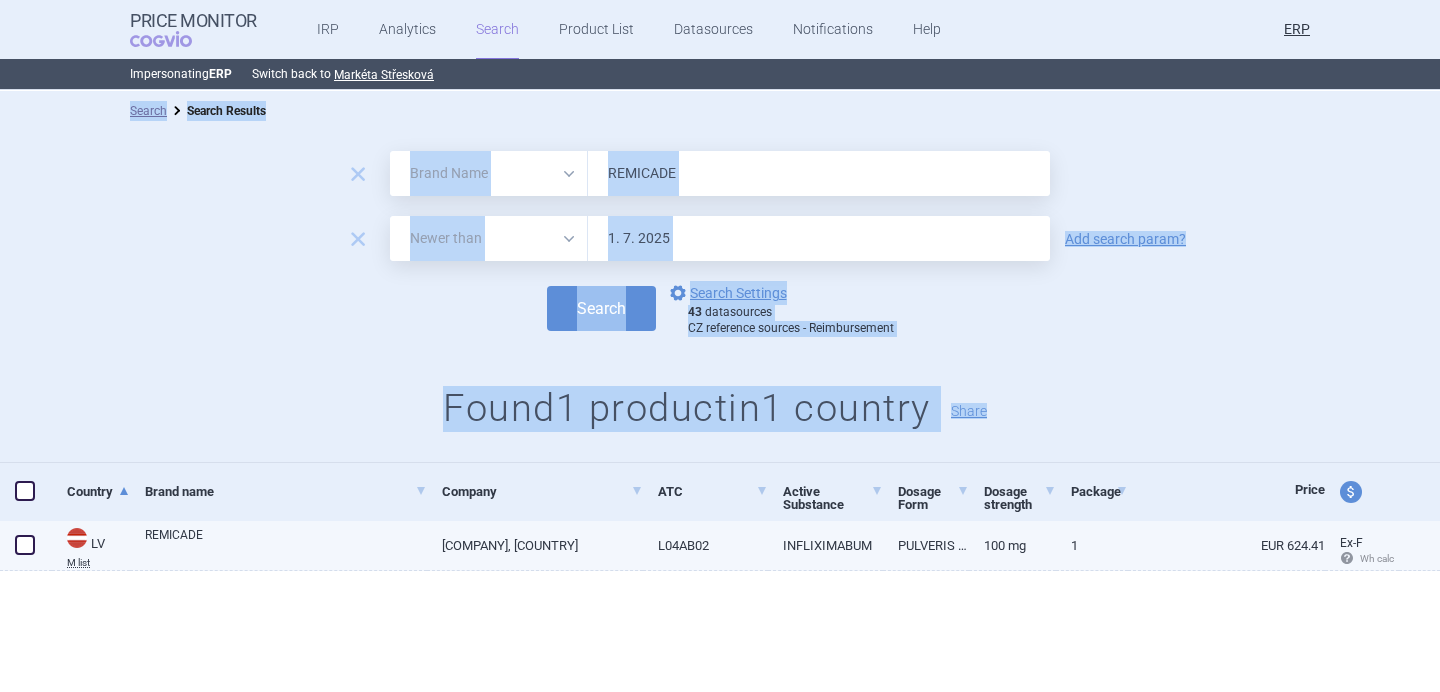 click on "REMICADE" at bounding box center (286, 544) 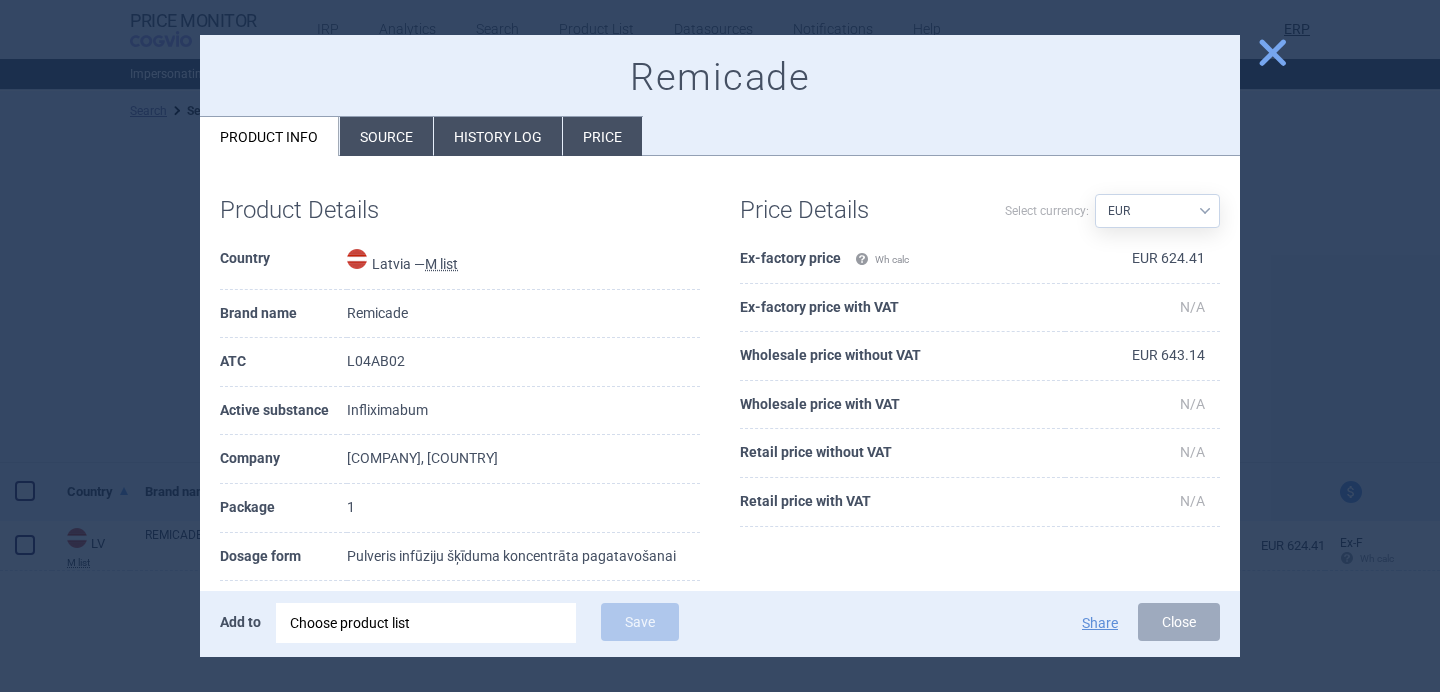 click on "Source" at bounding box center (386, 136) 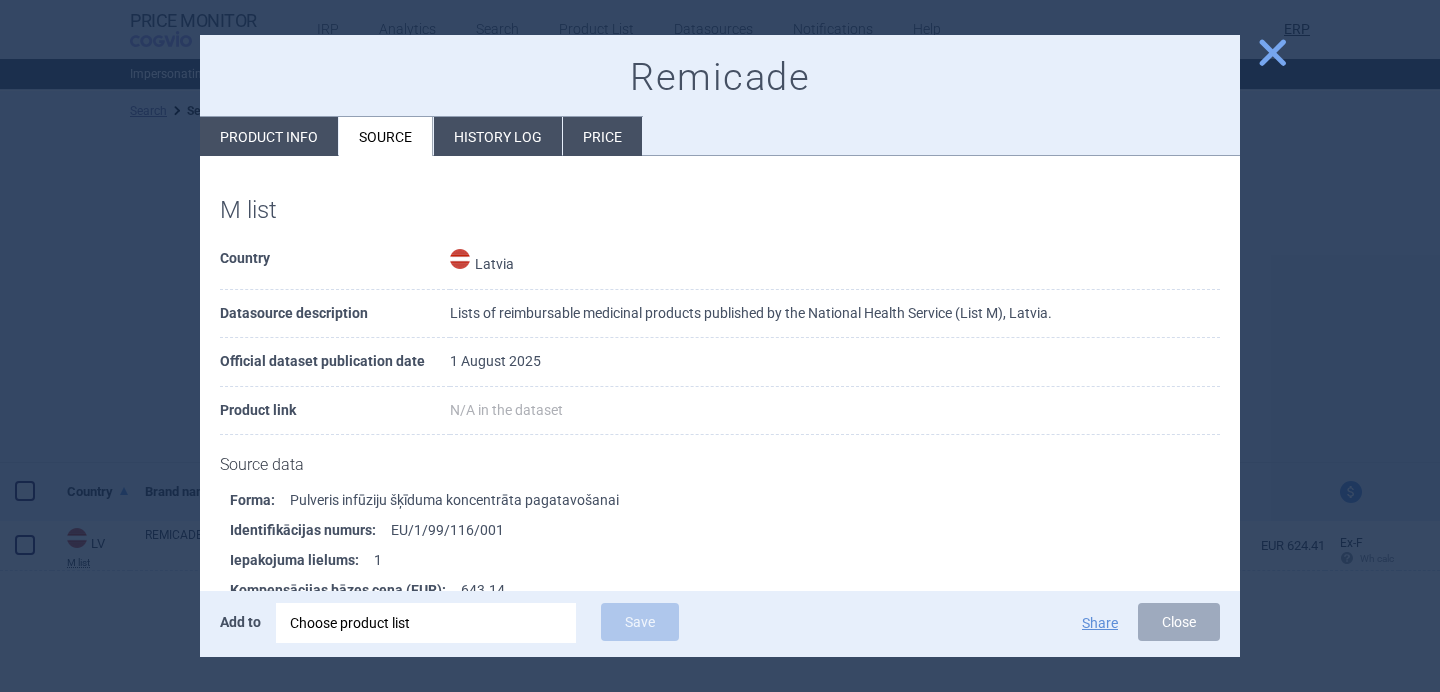 click at bounding box center (720, 346) 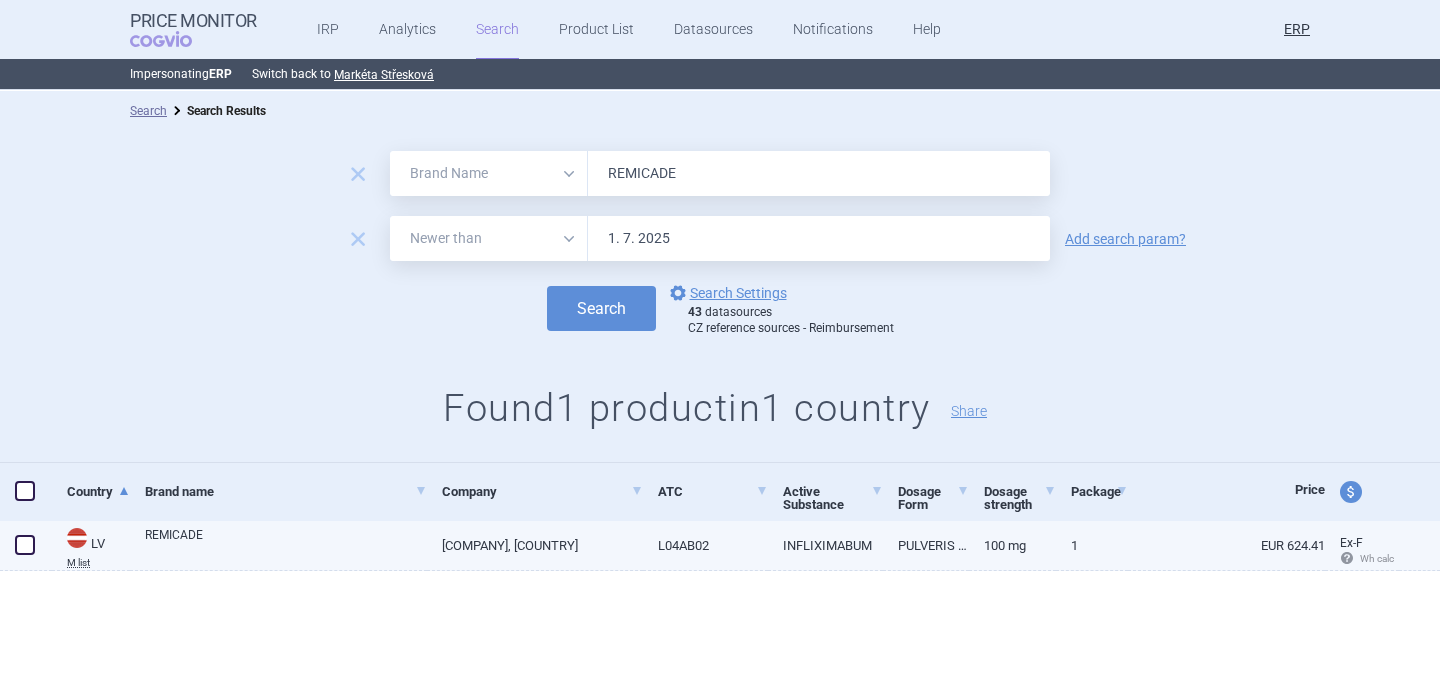 click at bounding box center (25, 545) 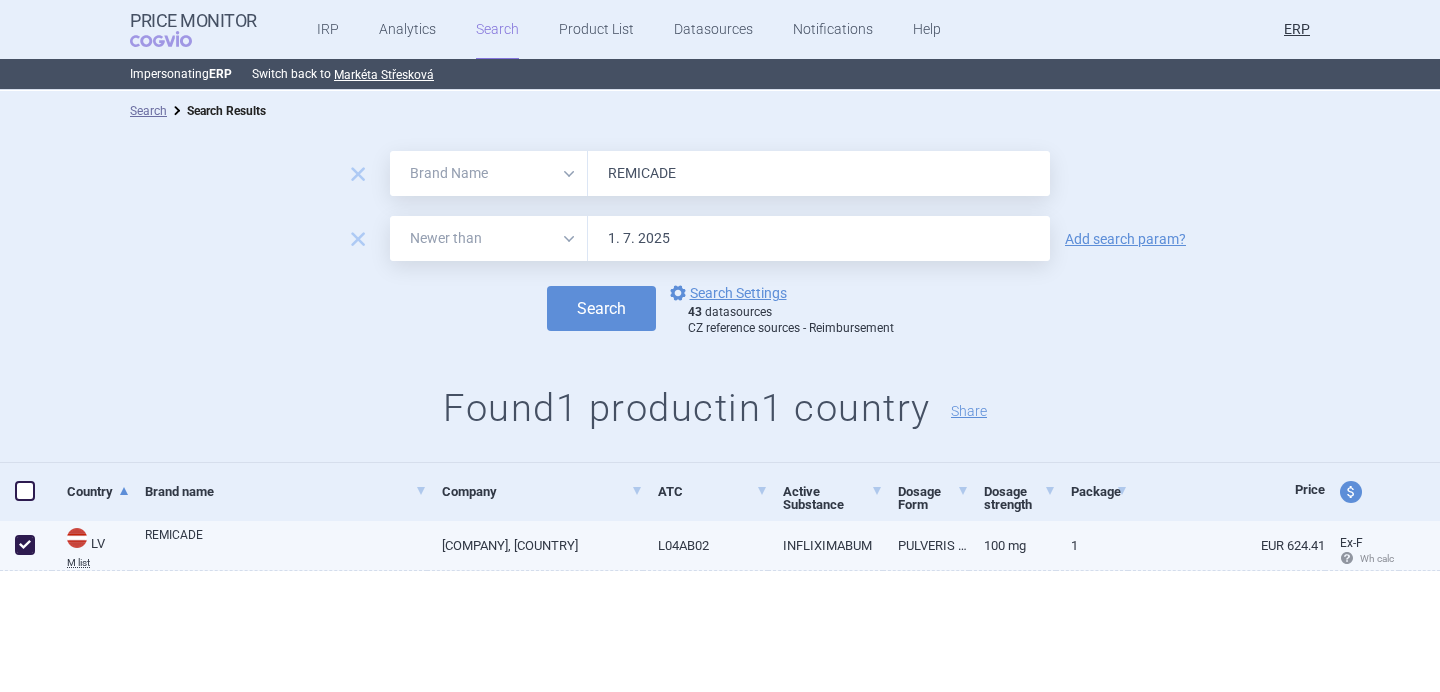checkbox on "true" 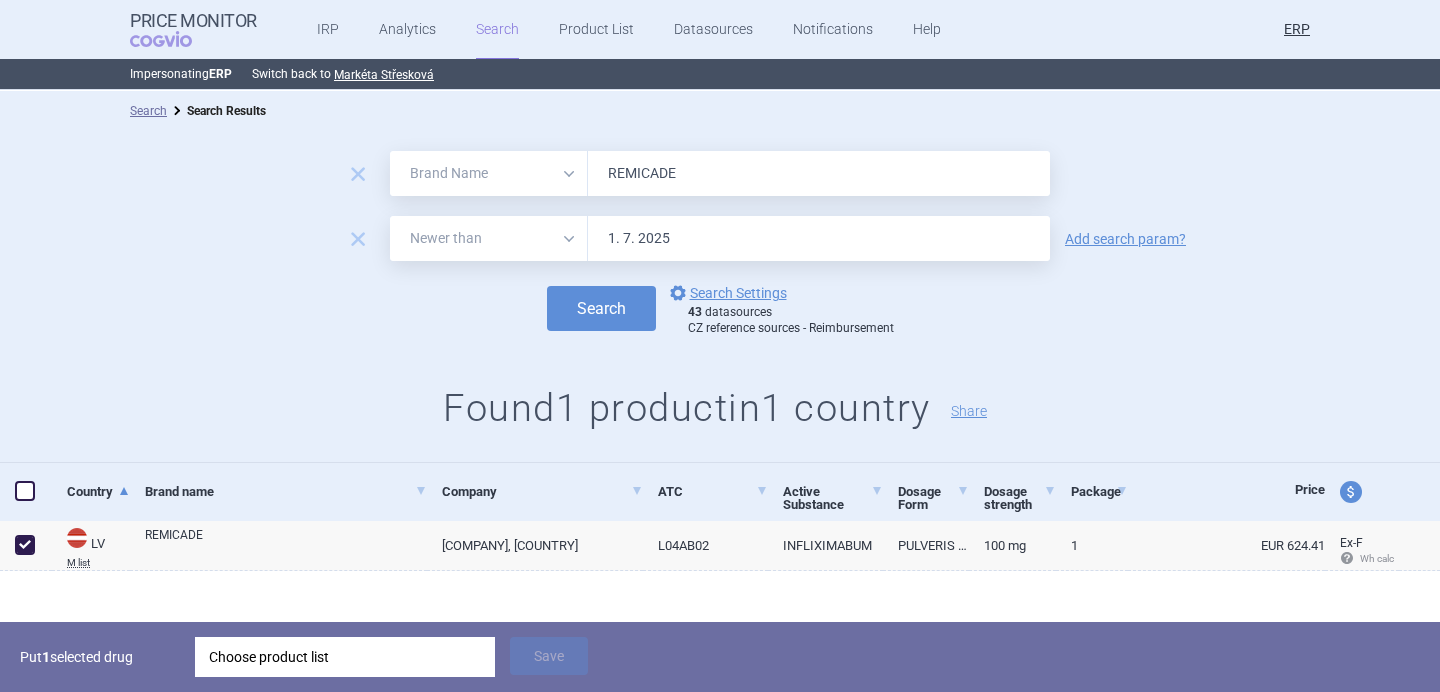 click on "Choose product list" at bounding box center [345, 657] 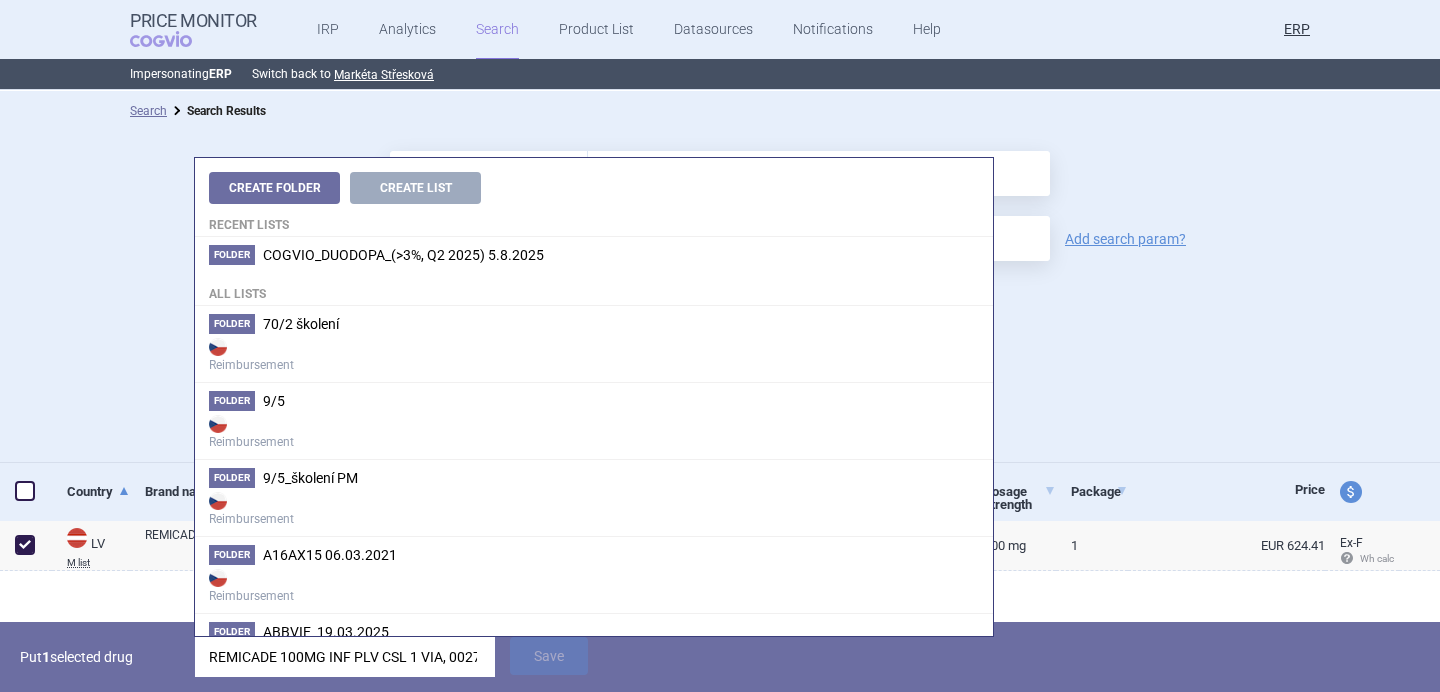 scroll, scrollTop: 0, scrollLeft: 27, axis: horizontal 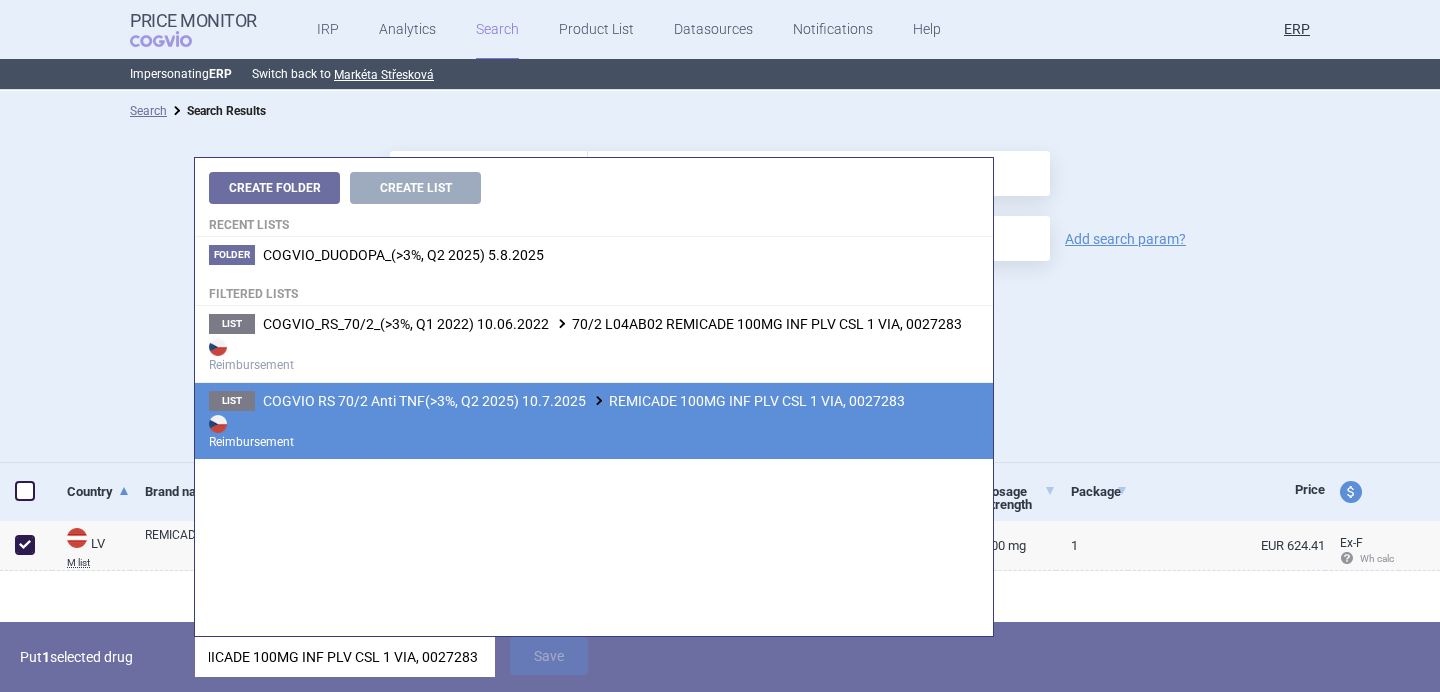 type on "REMICADE 100MG INF PLV CSL 1 VIA, 0027283" 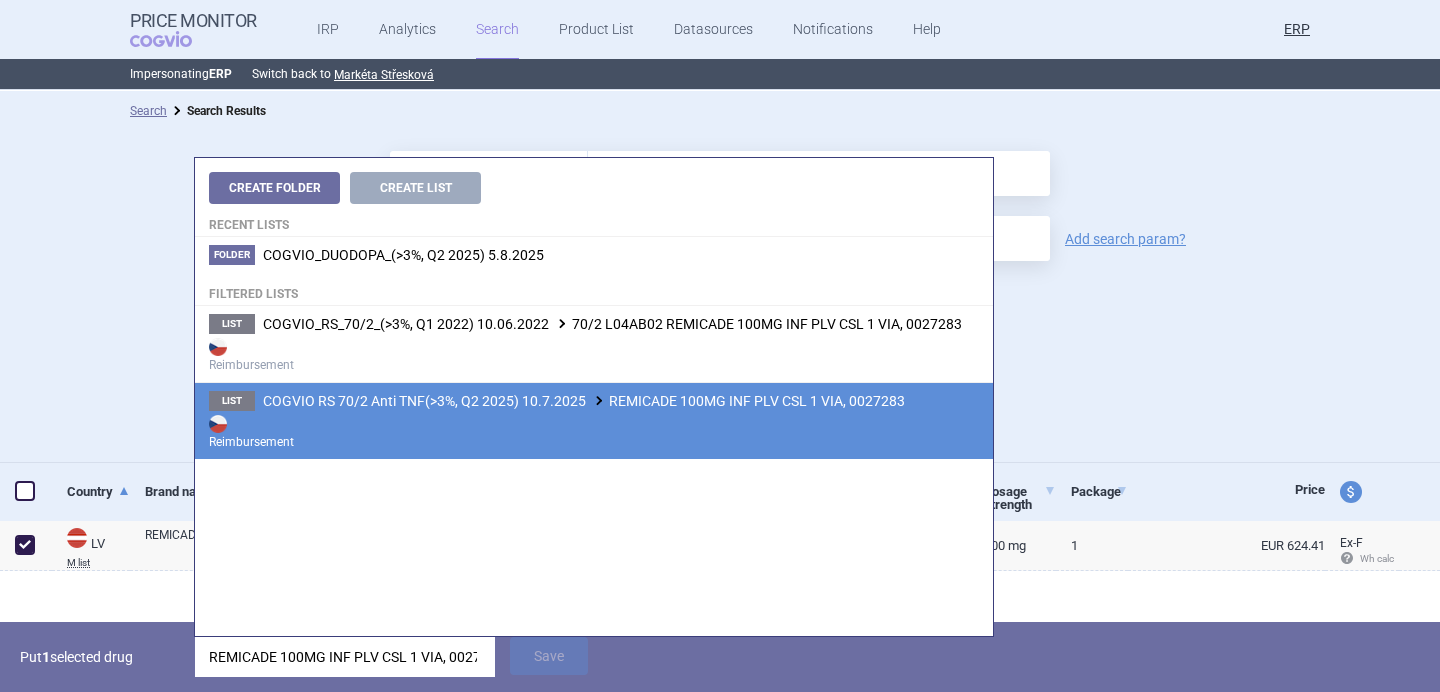 click on "Reimbursement" at bounding box center [594, 431] 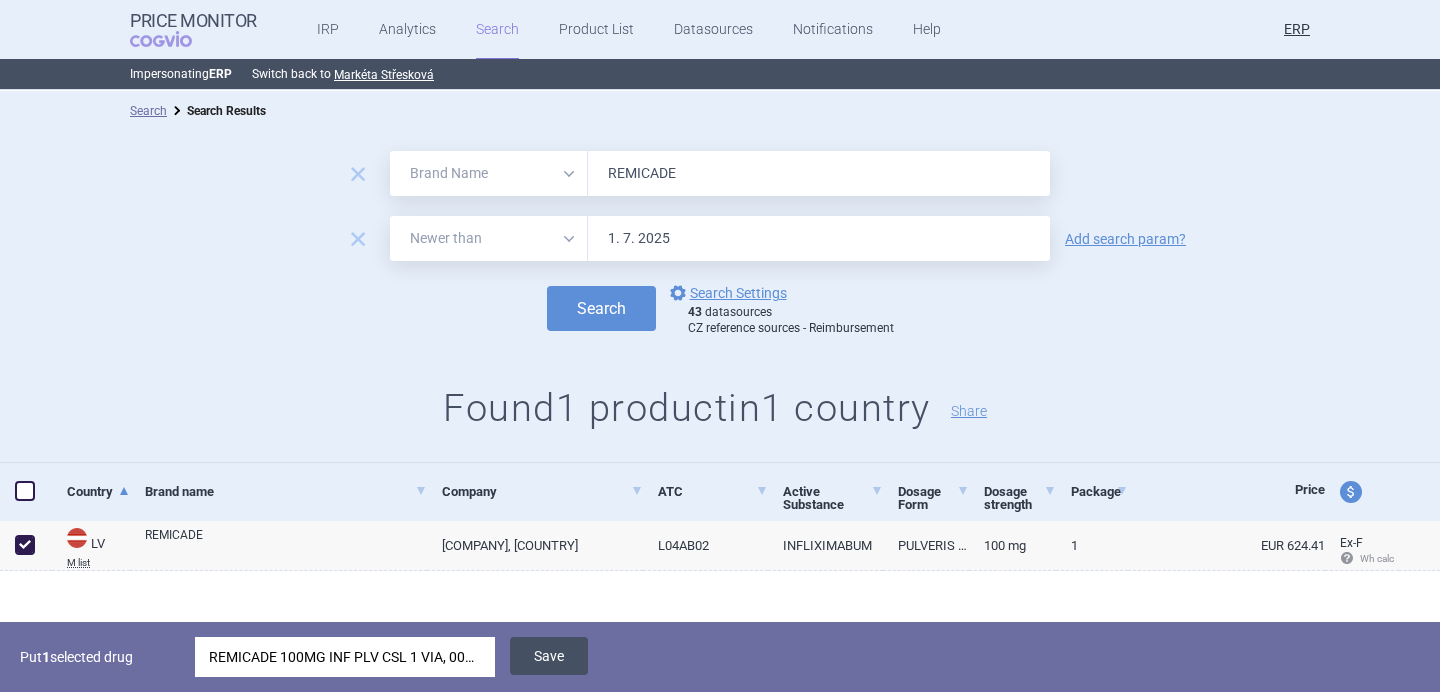 click on "Save" at bounding box center (549, 656) 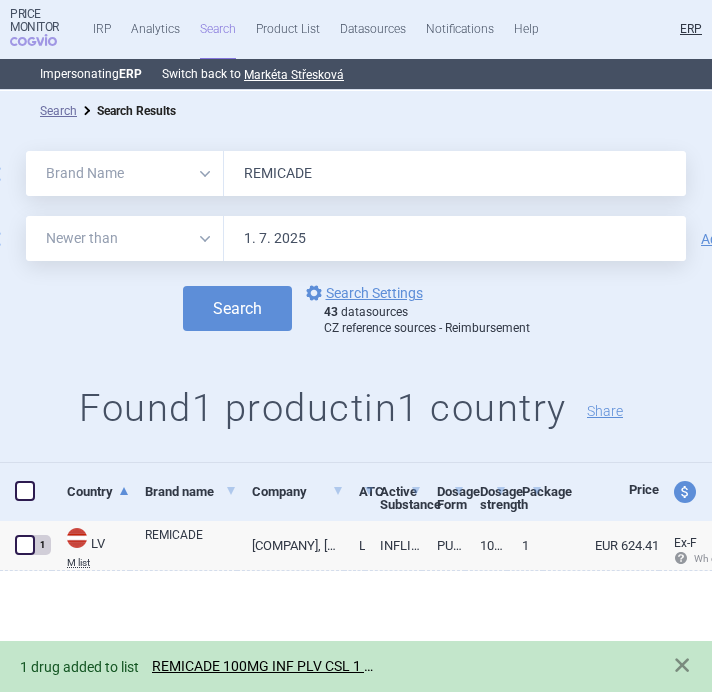 click on "REMICADE" at bounding box center (455, 173) 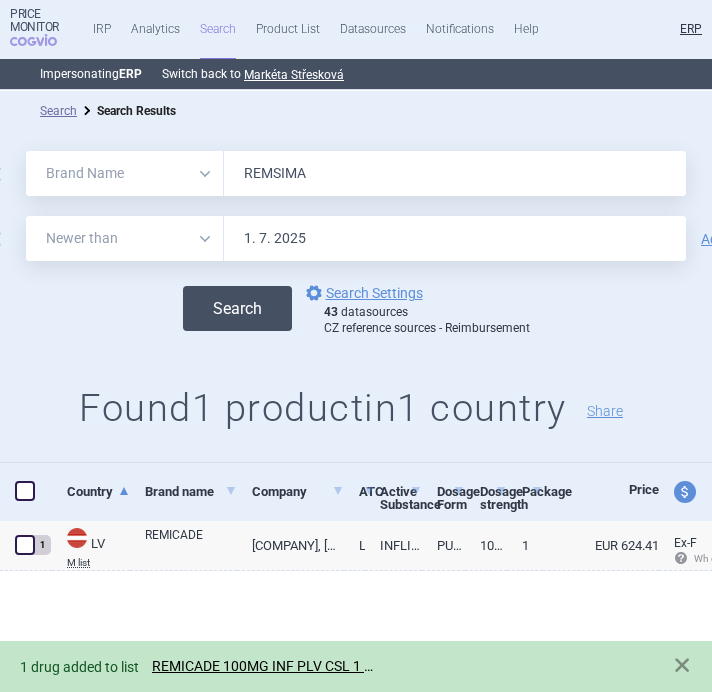 click on "Search" at bounding box center [237, 308] 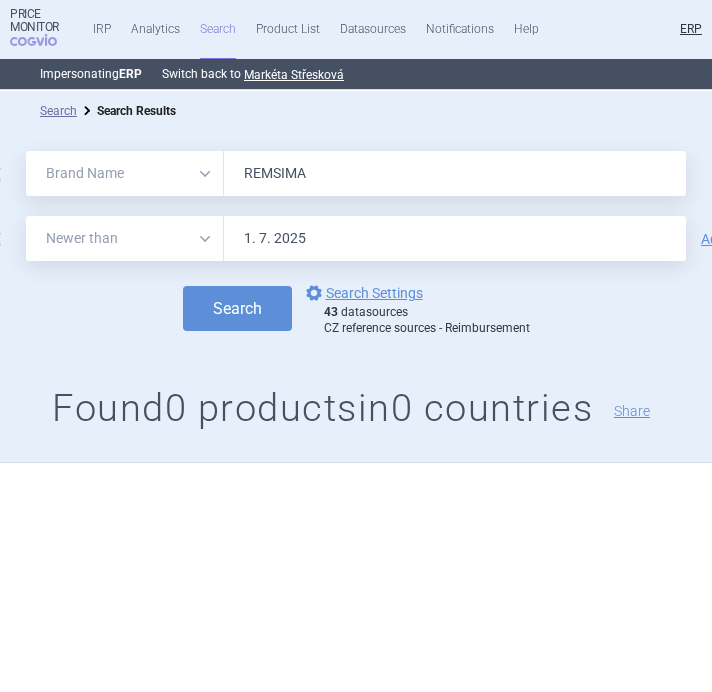 click on "REMSIMA" at bounding box center (455, 173) 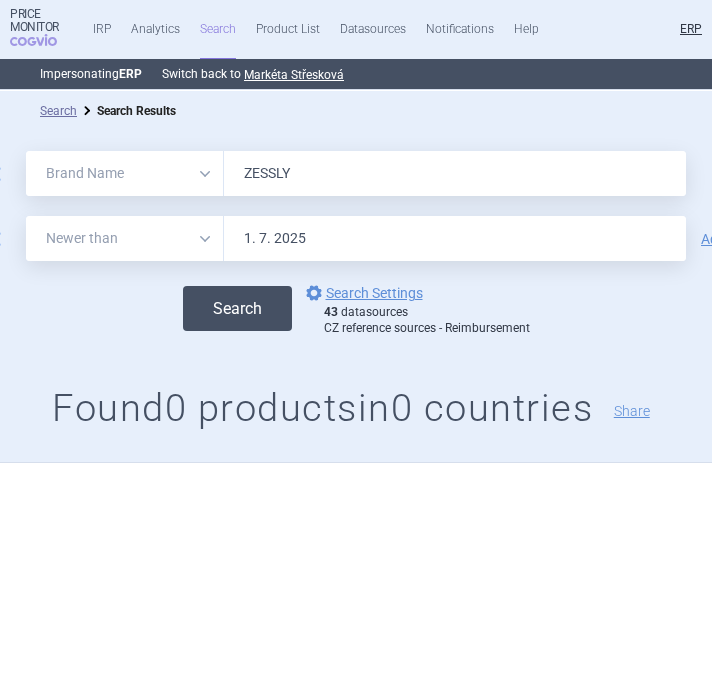 click on "Search" at bounding box center (237, 308) 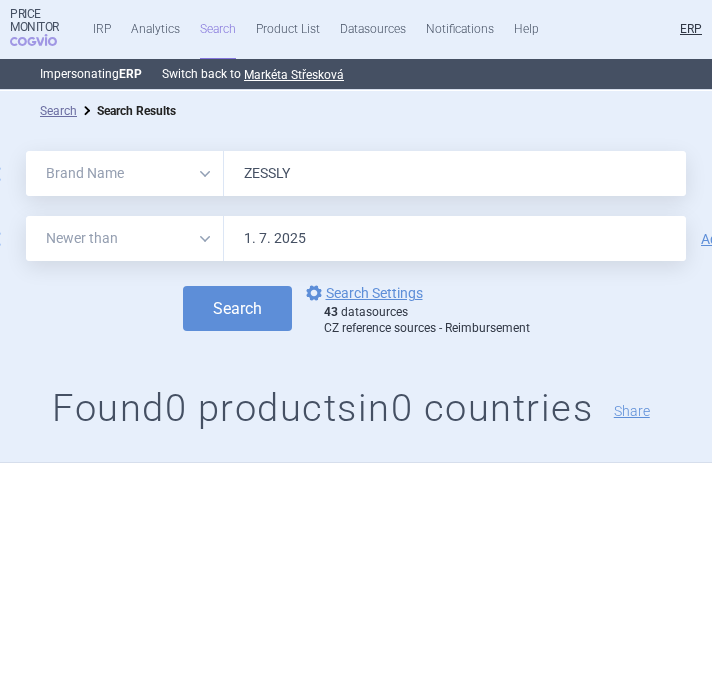 click on "ZESSLY" at bounding box center (455, 173) 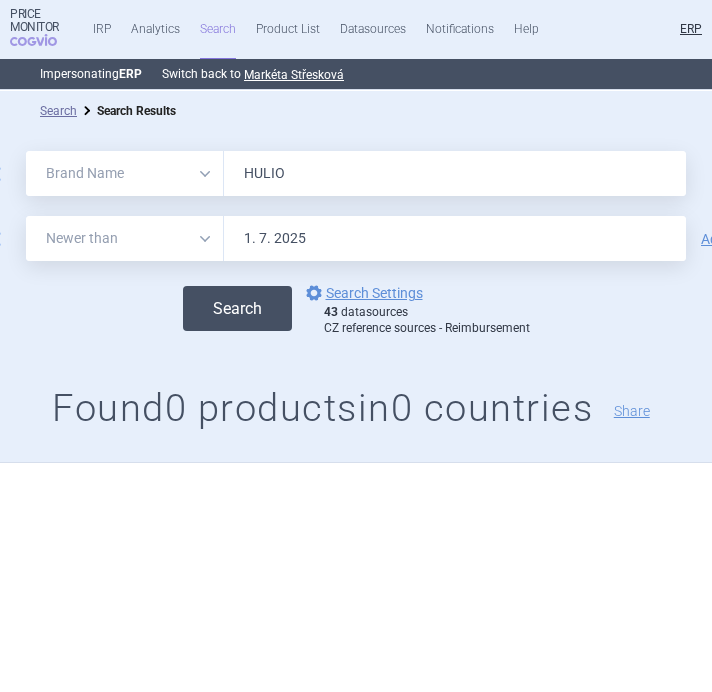 click on "Search" at bounding box center [237, 308] 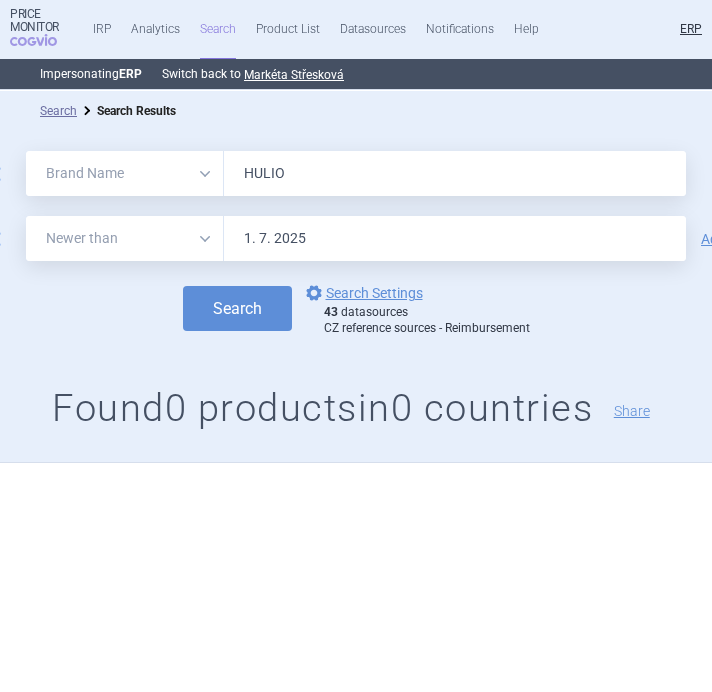 click on "HULIO" at bounding box center [455, 173] 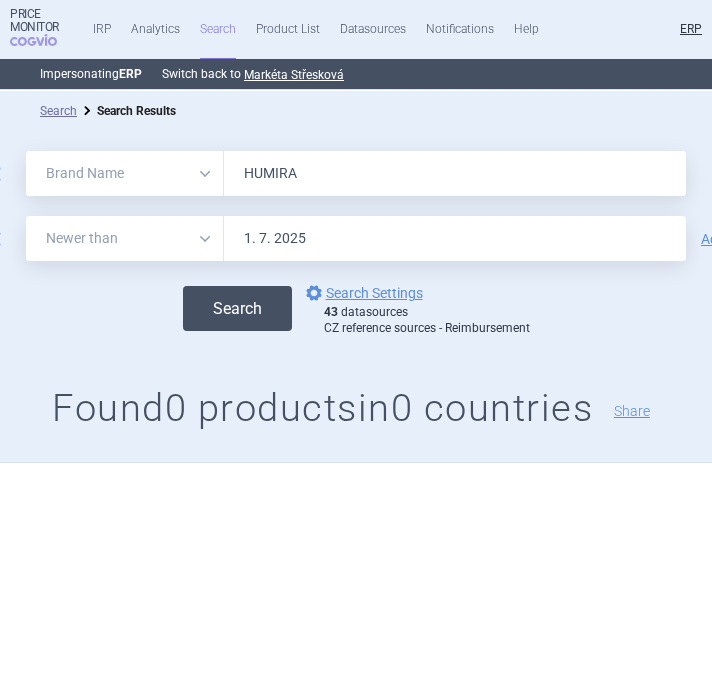 type on "HUMIRA" 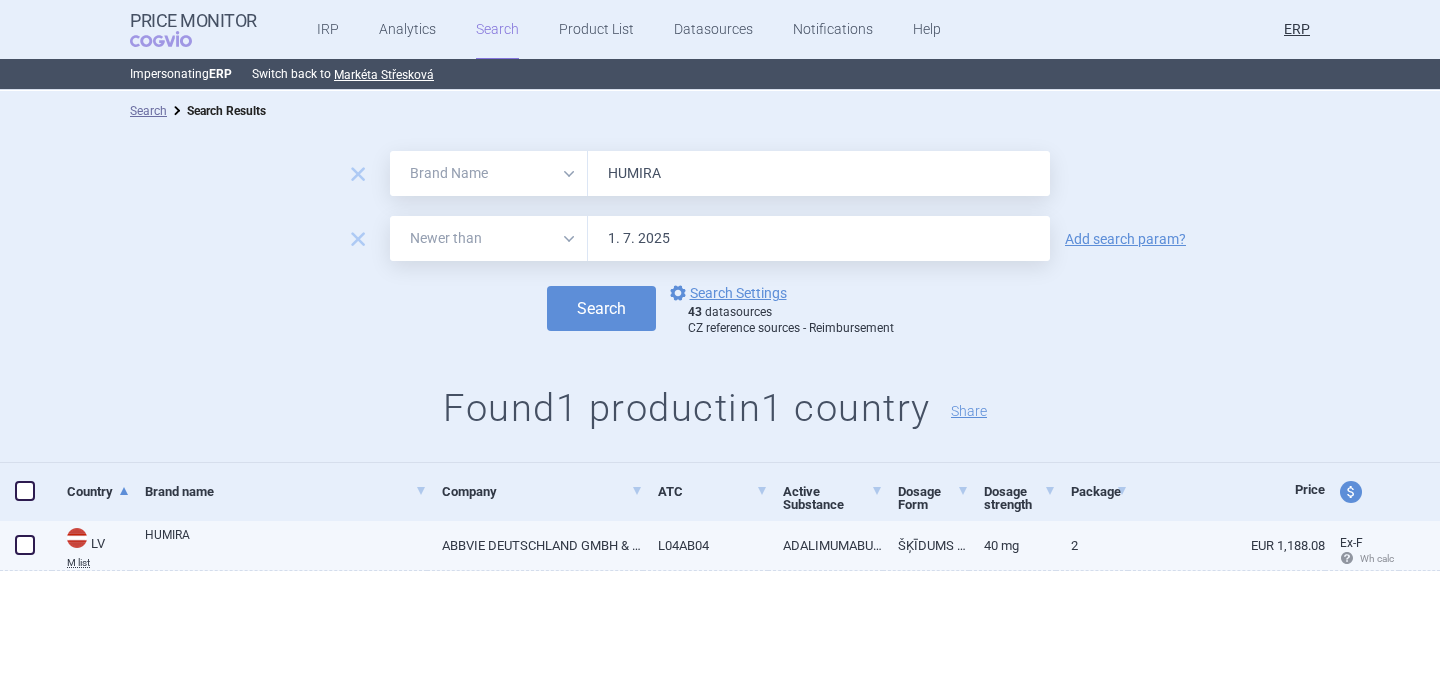 click on "HUMIRA" at bounding box center (286, 544) 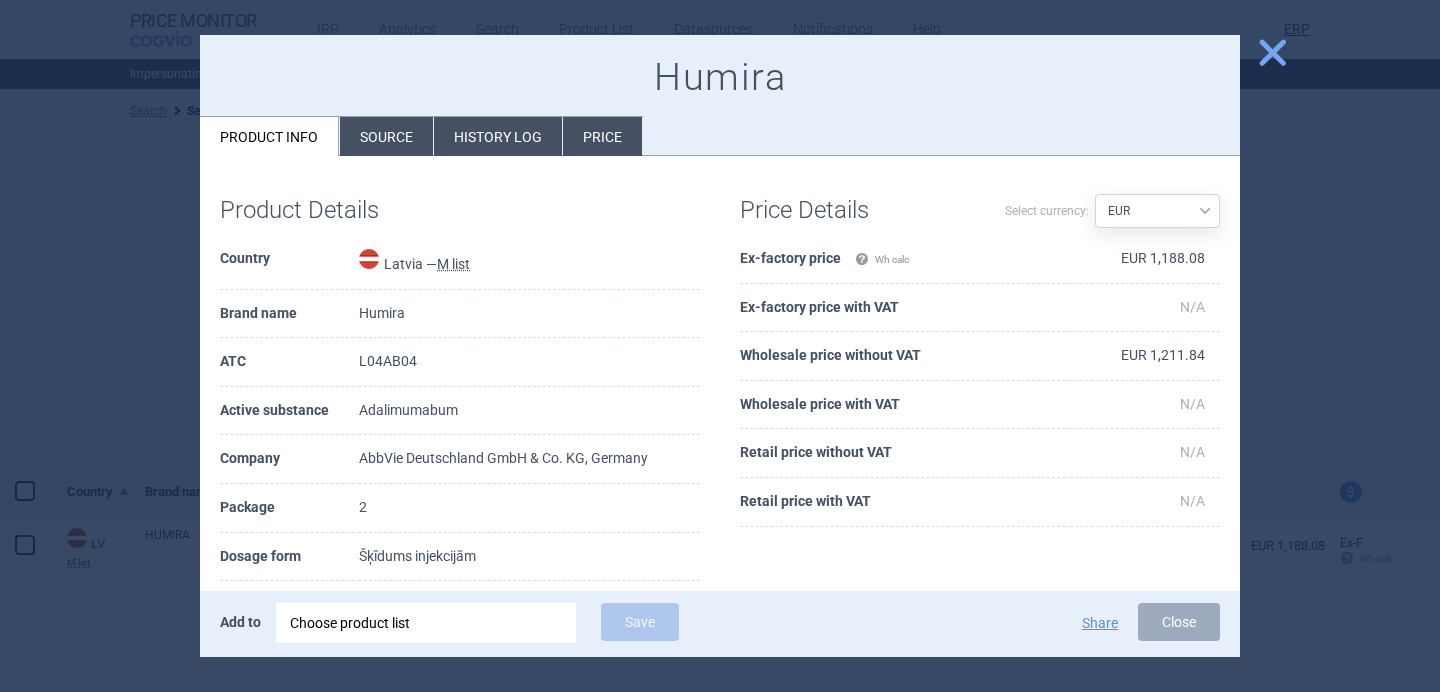 click on "Source" at bounding box center (386, 136) 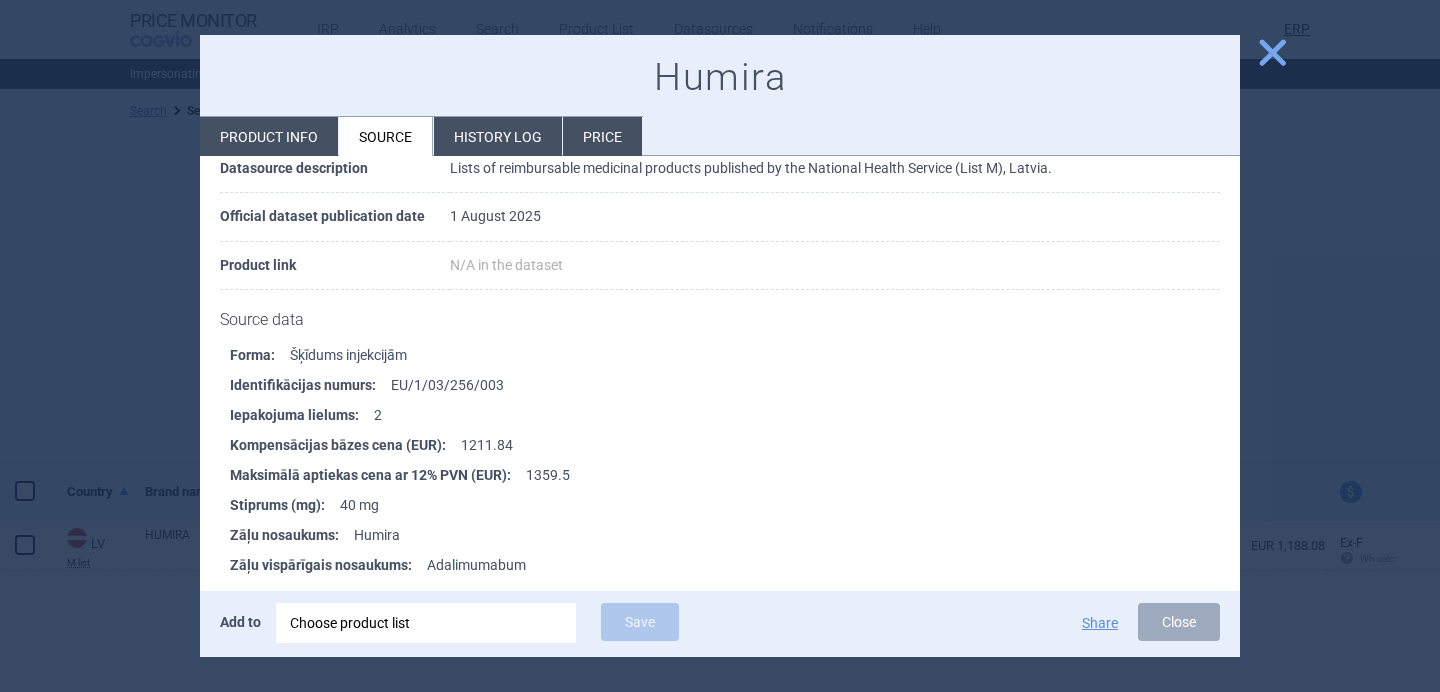 scroll, scrollTop: 184, scrollLeft: 0, axis: vertical 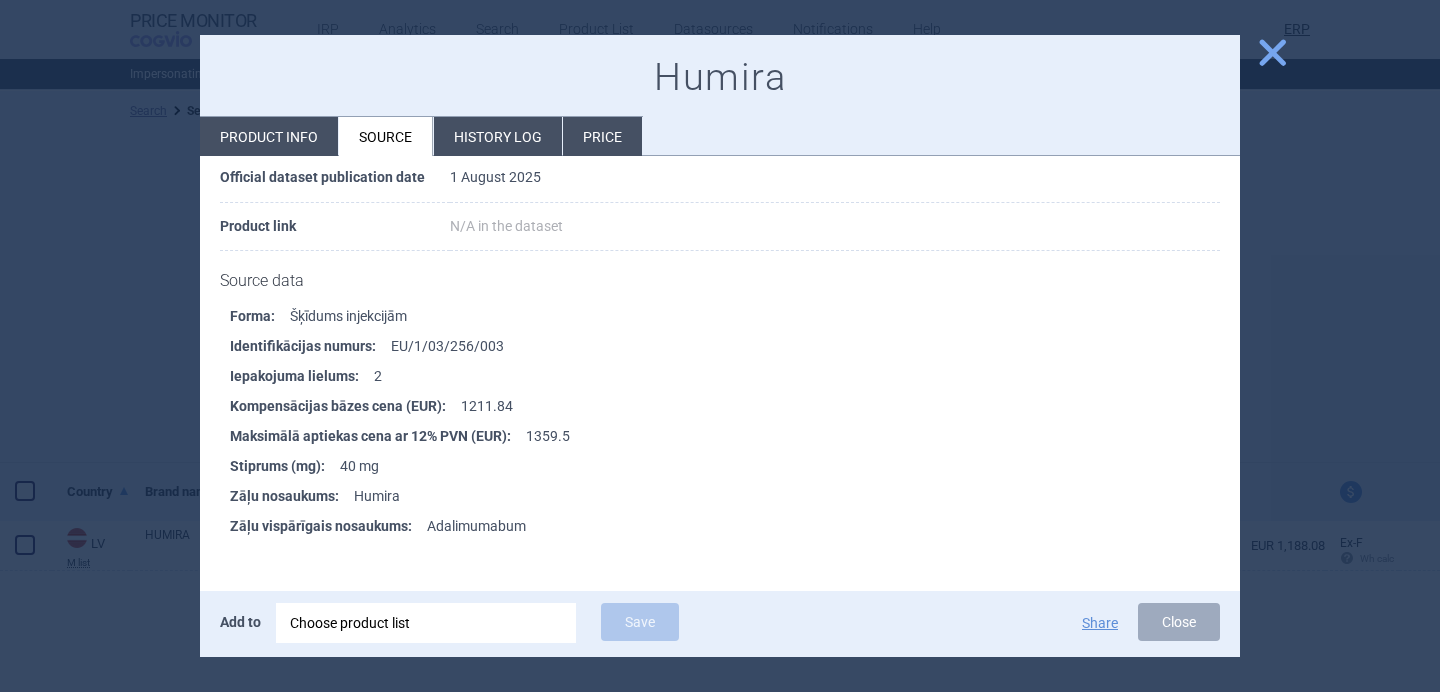 click on "Product info" at bounding box center [269, 136] 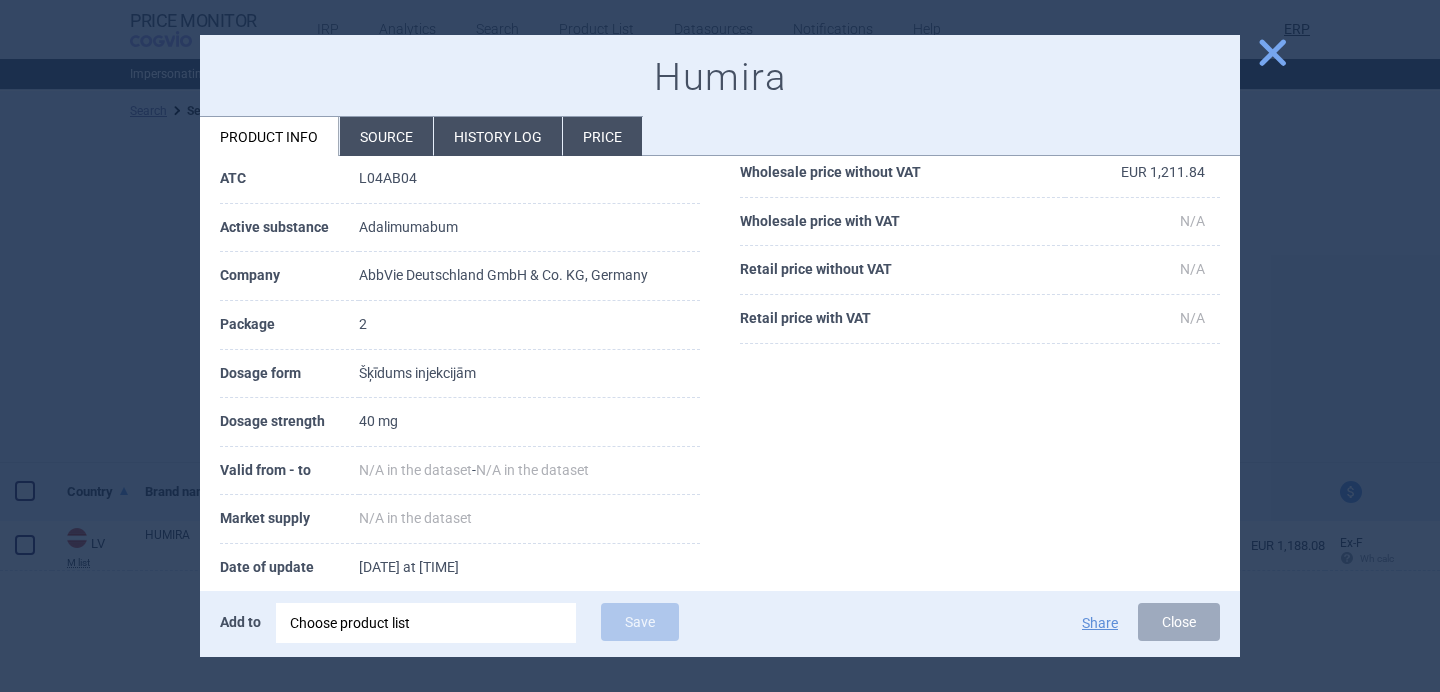 scroll, scrollTop: 174, scrollLeft: 0, axis: vertical 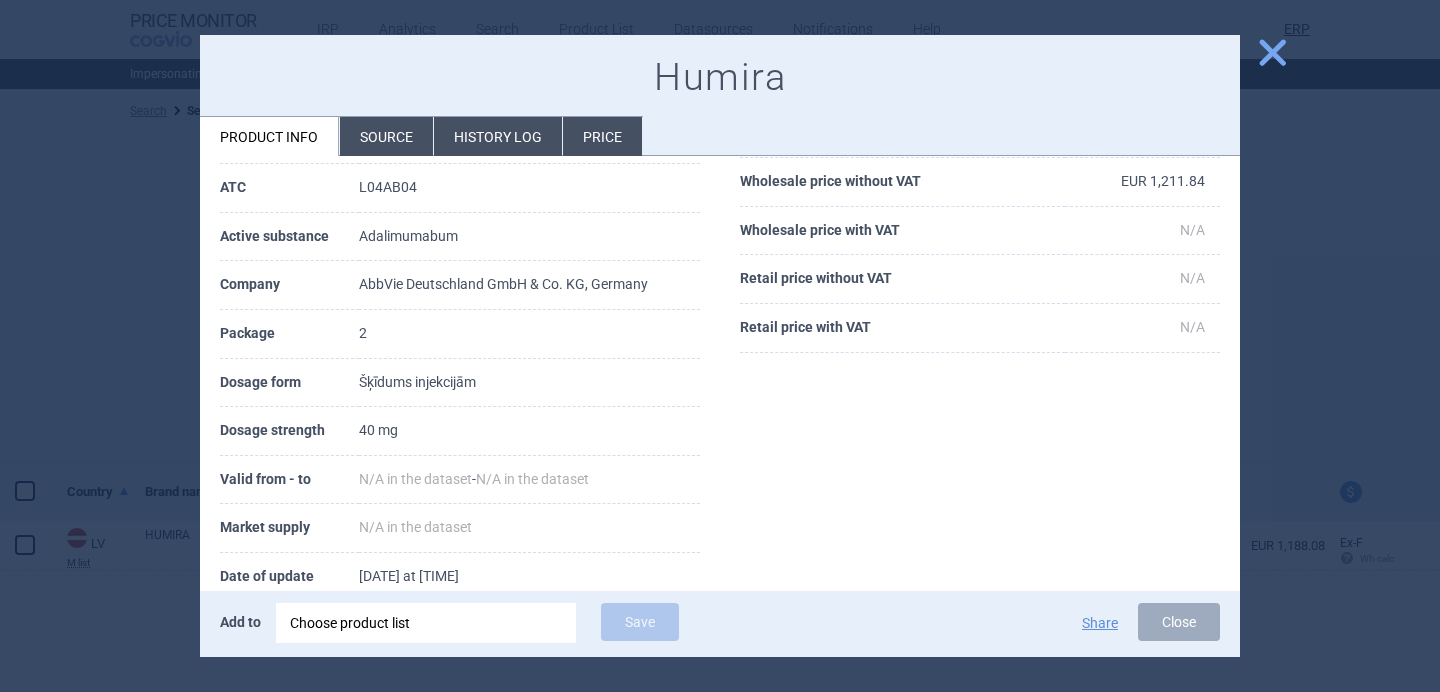 click on "Source" at bounding box center (386, 136) 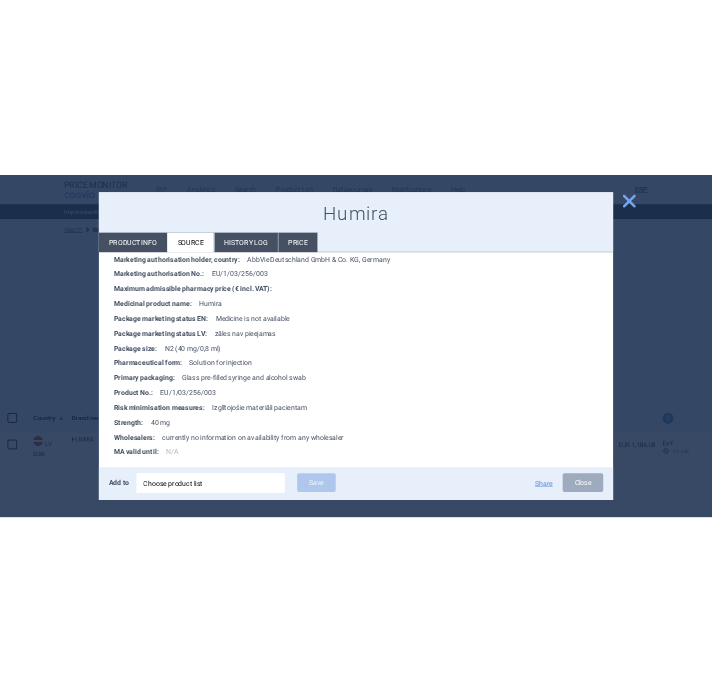 scroll, scrollTop: 2621, scrollLeft: 0, axis: vertical 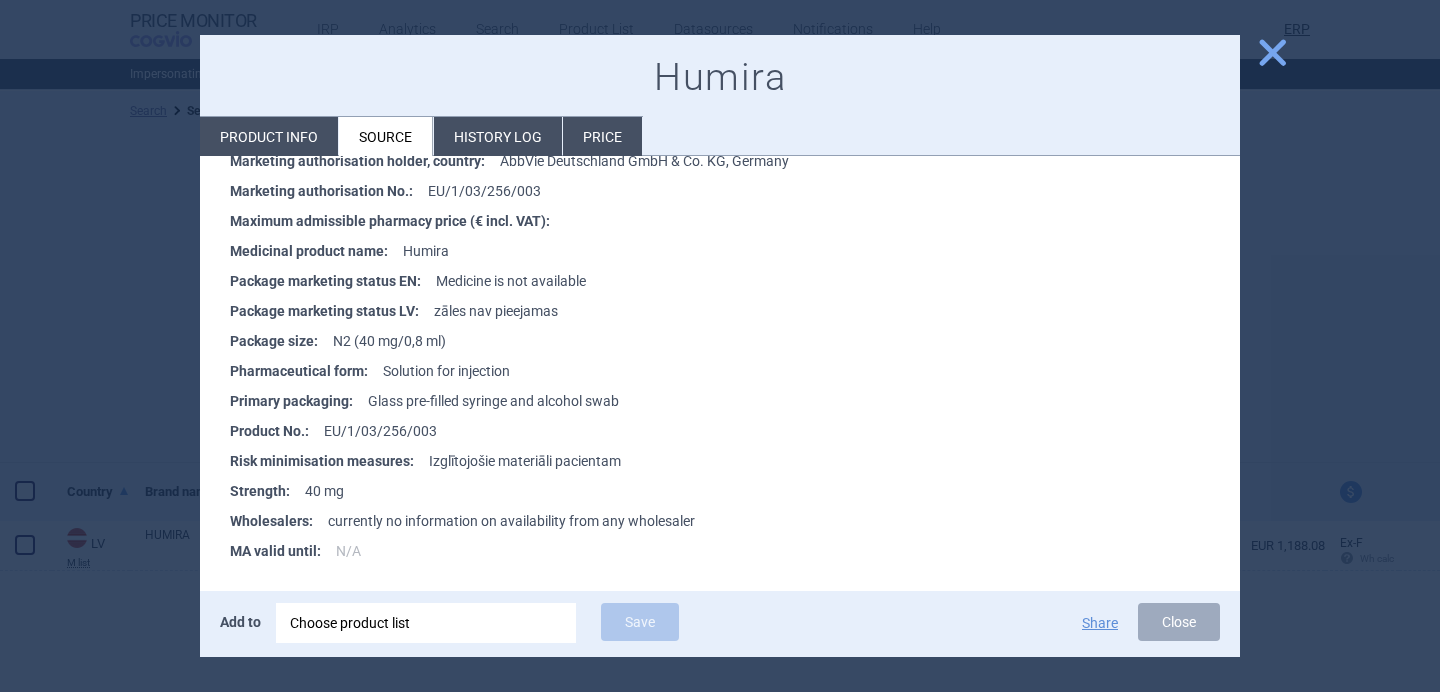click at bounding box center [720, 346] 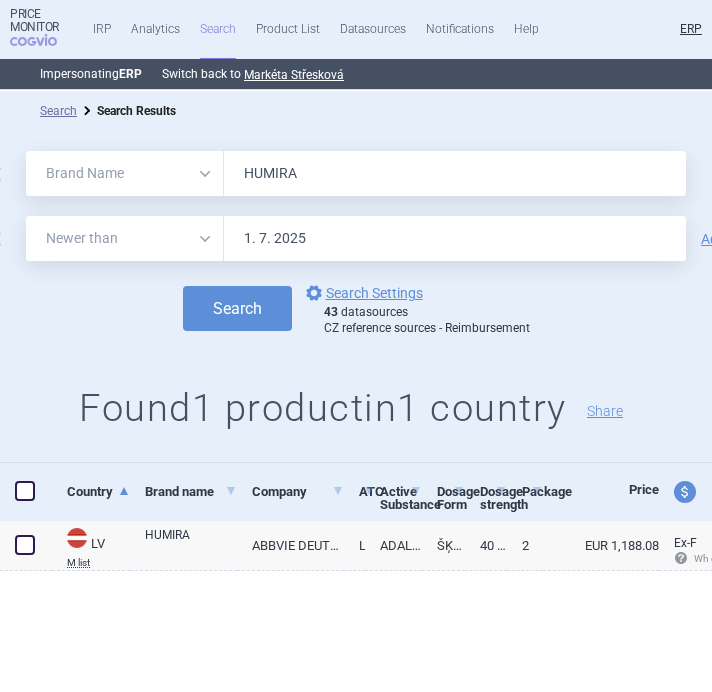 click on "HUMIRA" at bounding box center (455, 173) 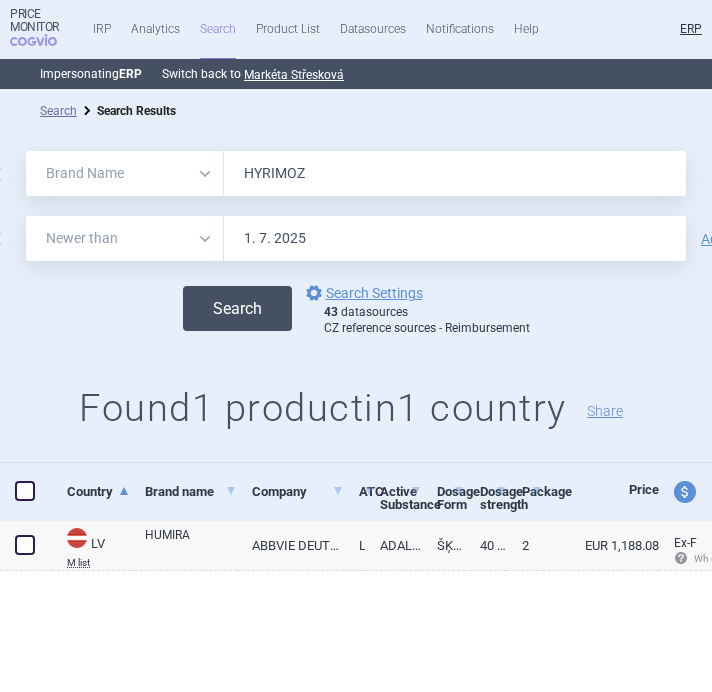 click on "Search" at bounding box center (237, 308) 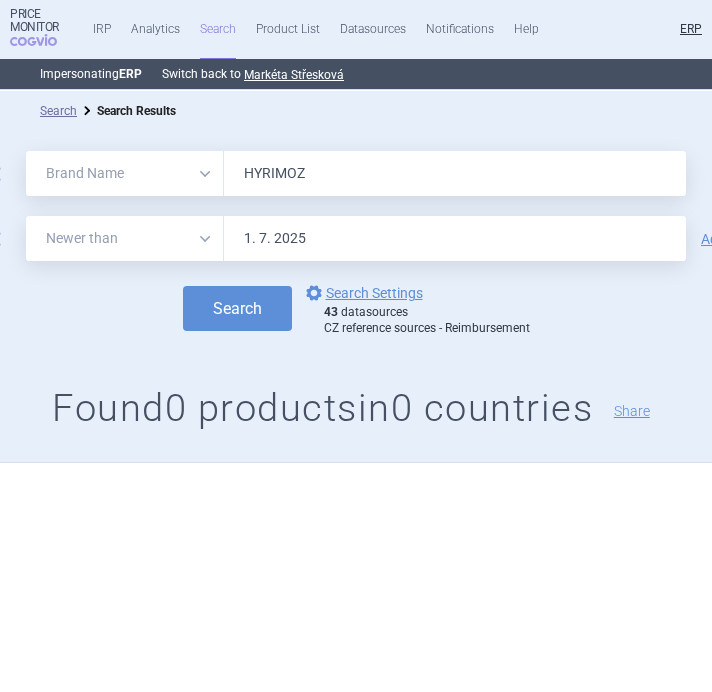 click on "HYRIMOZ" at bounding box center (455, 173) 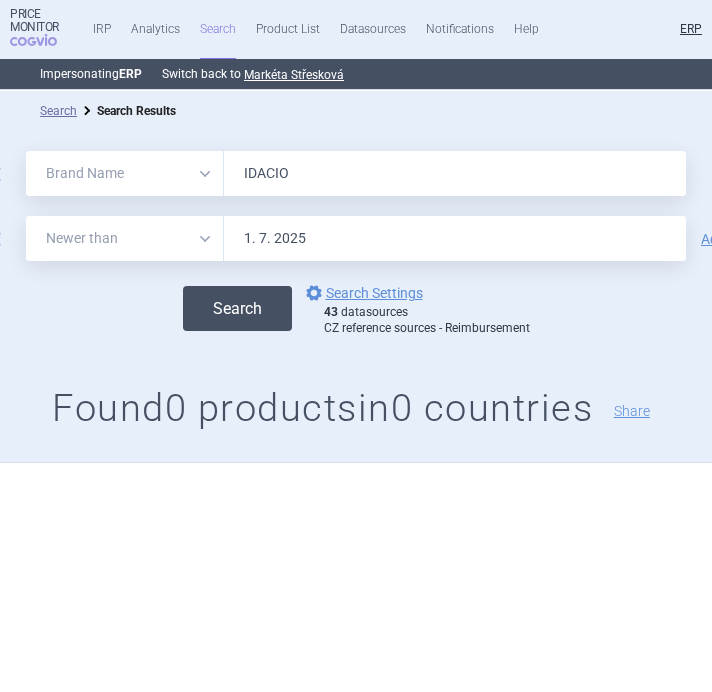 click on "Search" at bounding box center (237, 308) 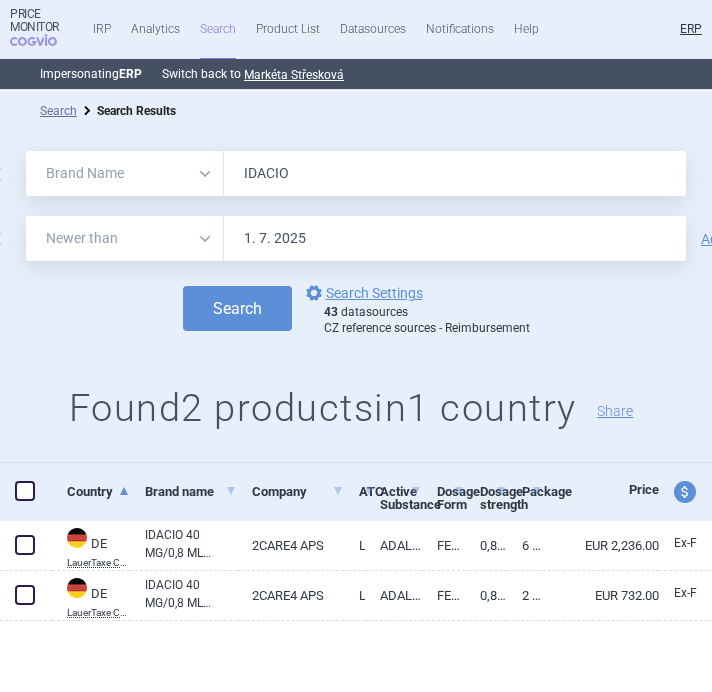 click on "IDACIO" at bounding box center [455, 173] 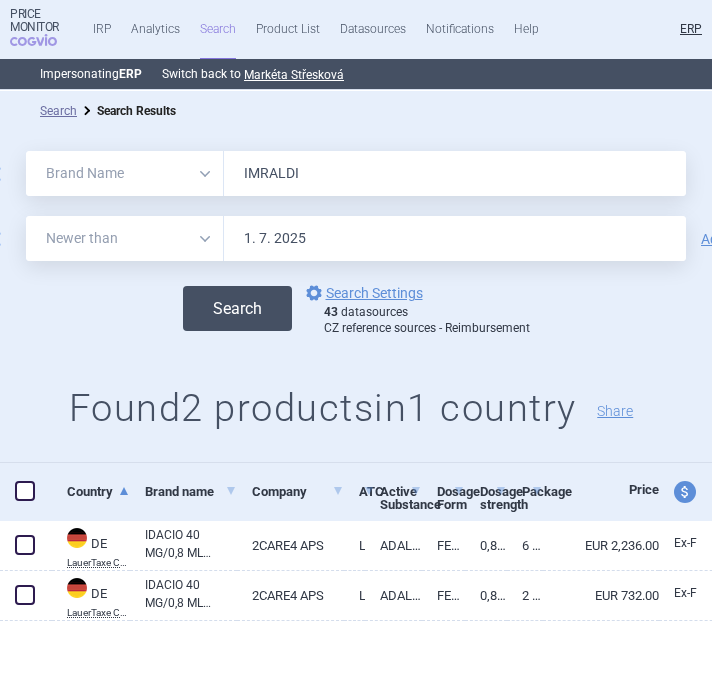 click on "Search" at bounding box center [237, 308] 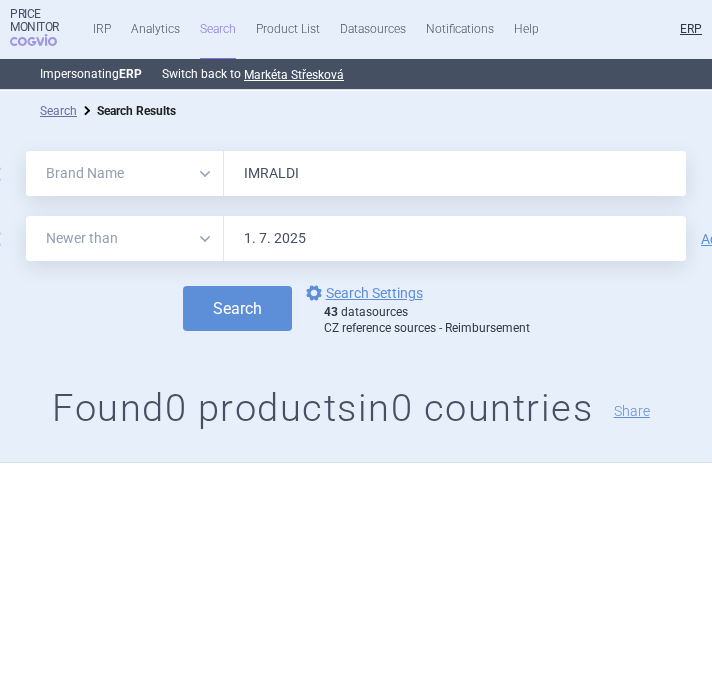 click on "IMRALDI" at bounding box center [455, 173] 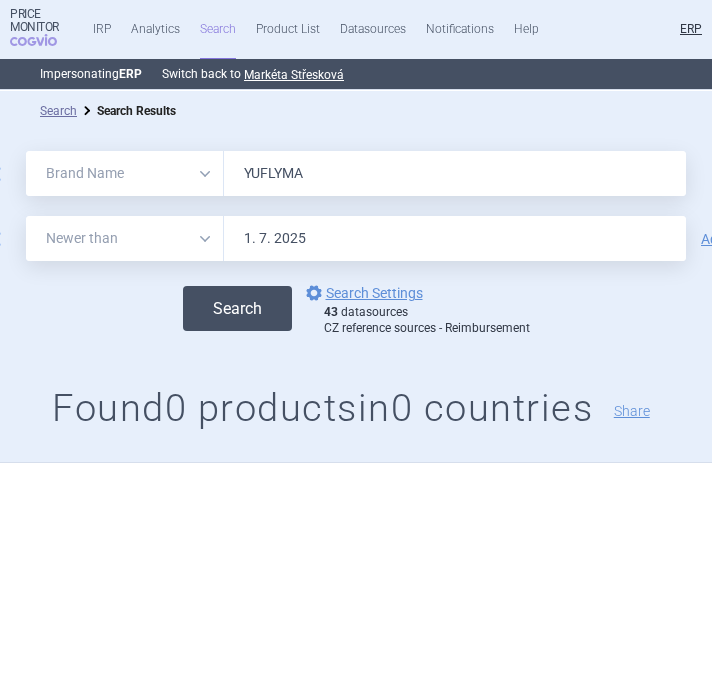 type on "YUFLYMA" 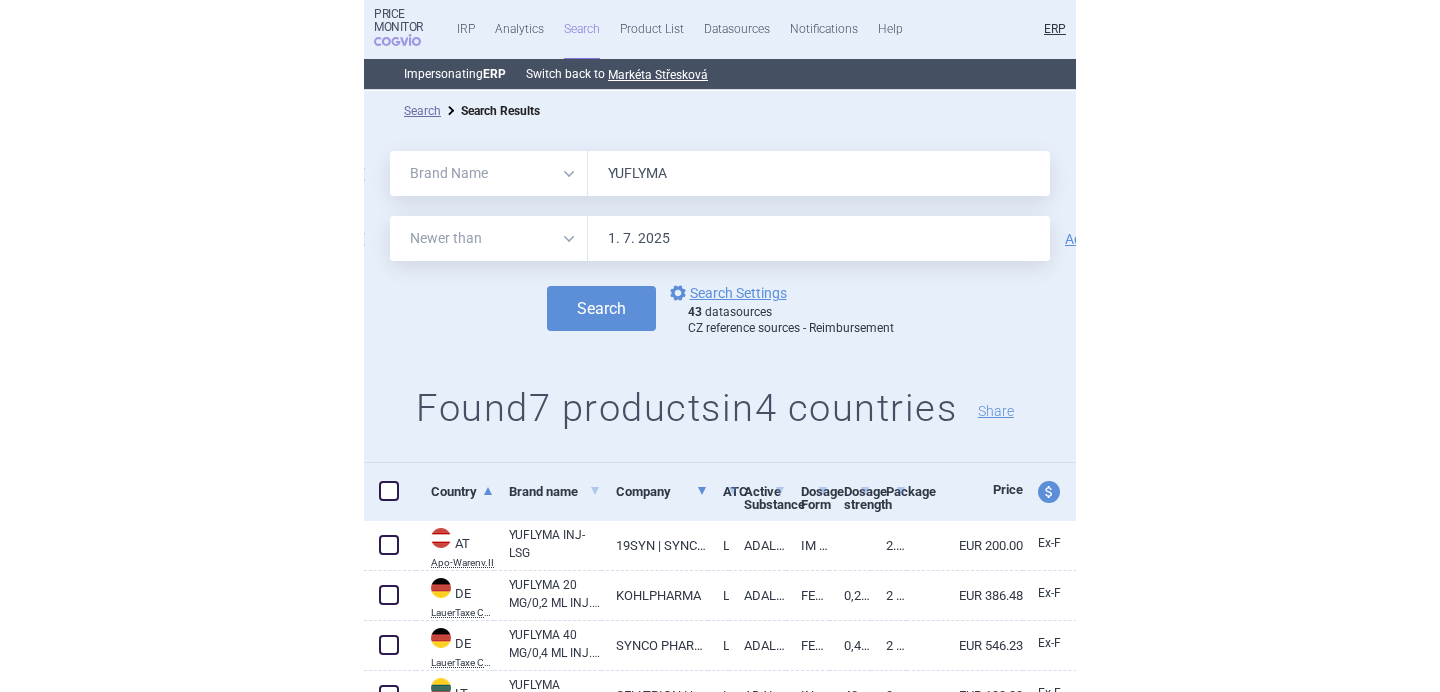 scroll, scrollTop: 244, scrollLeft: 0, axis: vertical 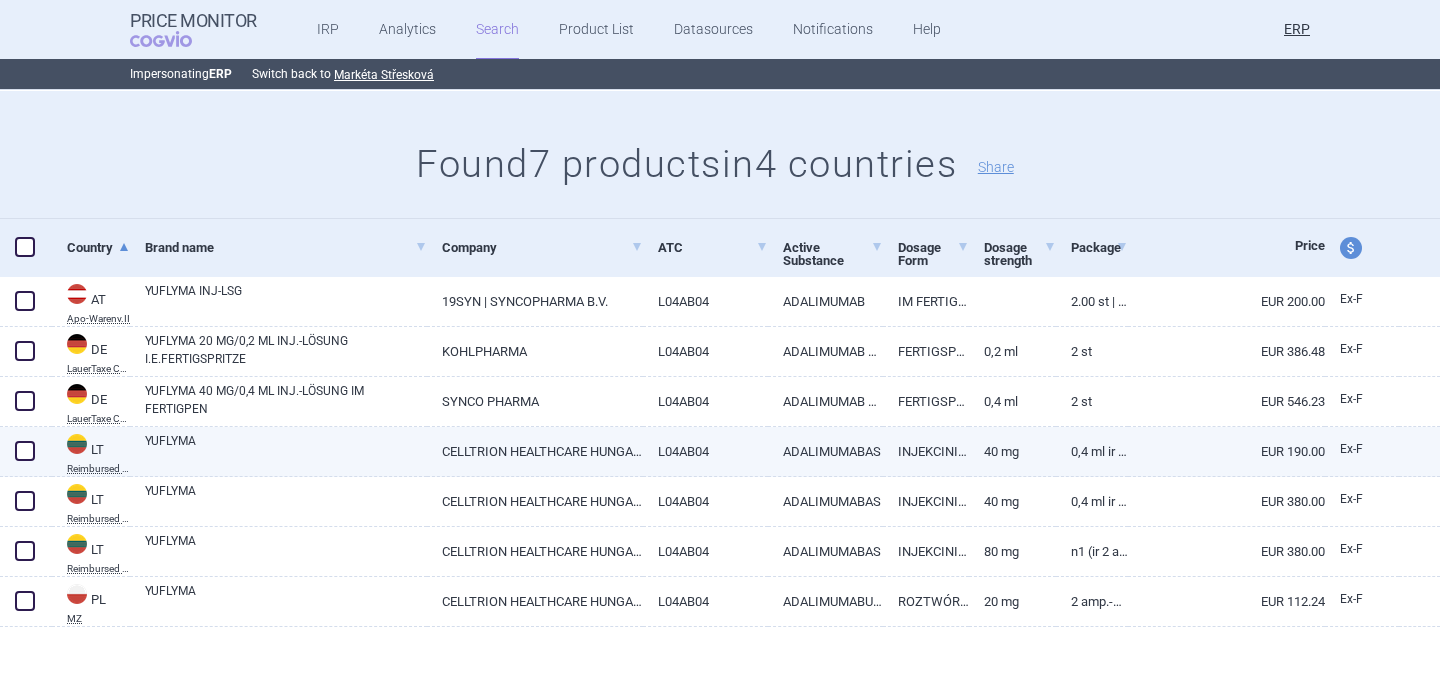 click on "YUFLYMA" at bounding box center (286, 450) 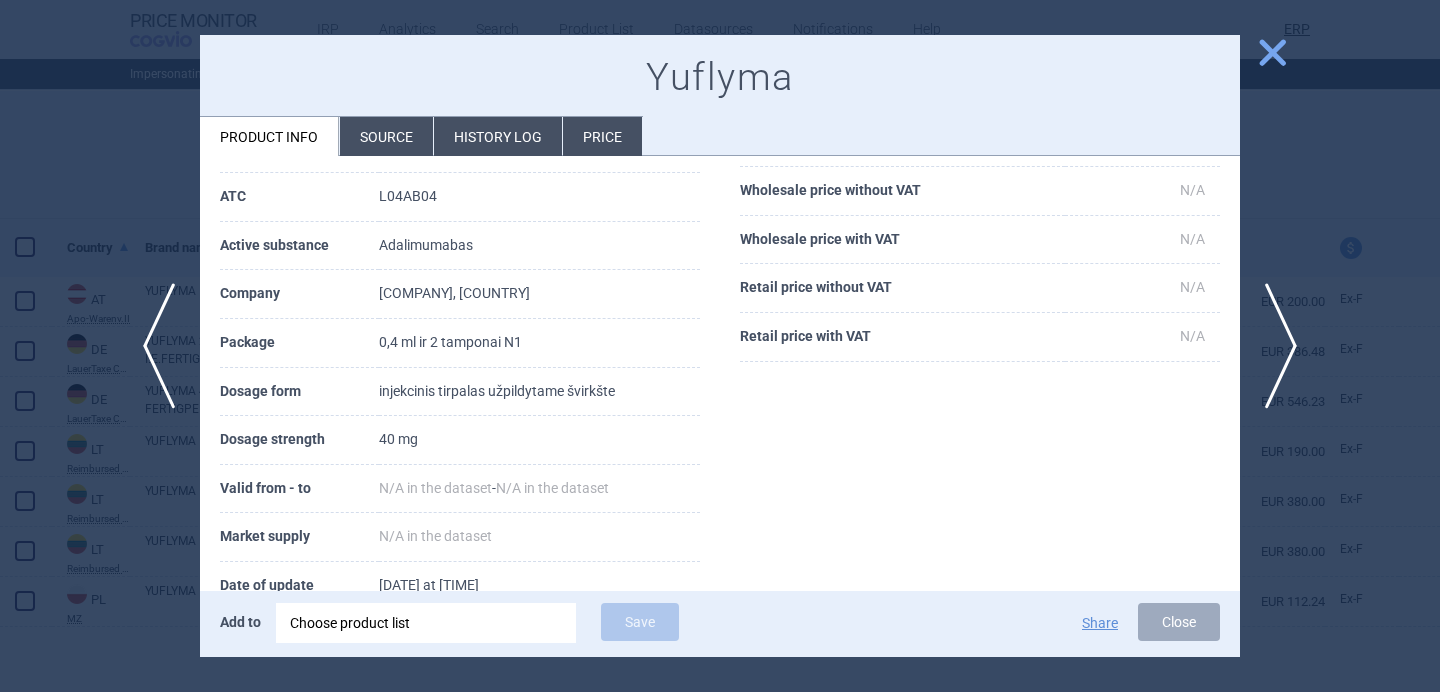 scroll, scrollTop: 189, scrollLeft: 0, axis: vertical 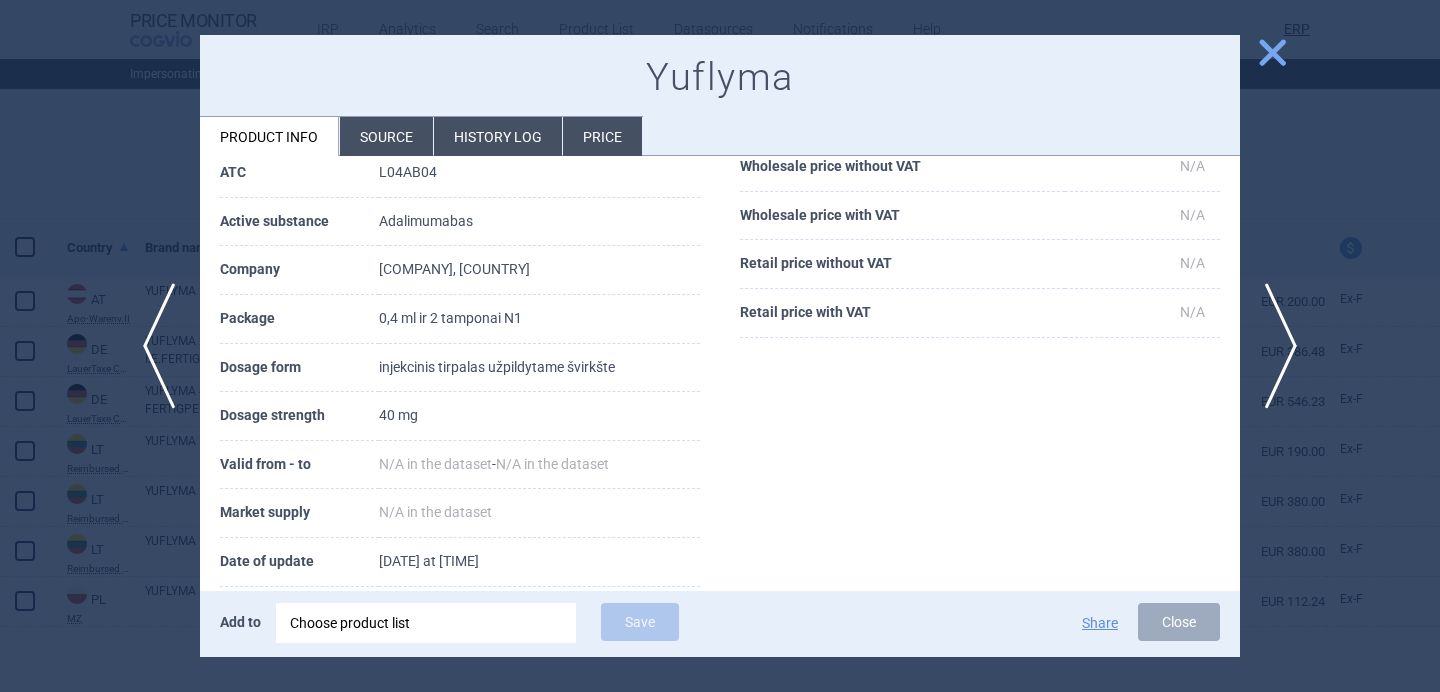 click on "Source" at bounding box center (386, 136) 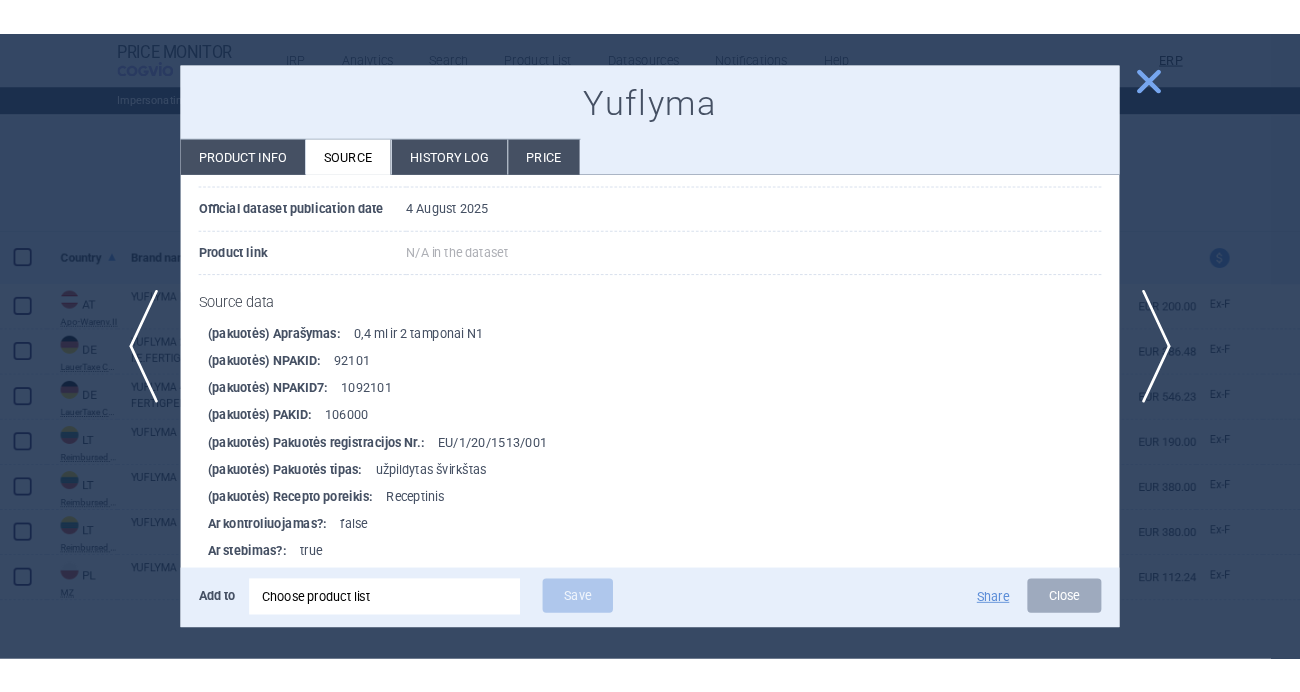 scroll, scrollTop: 757, scrollLeft: 0, axis: vertical 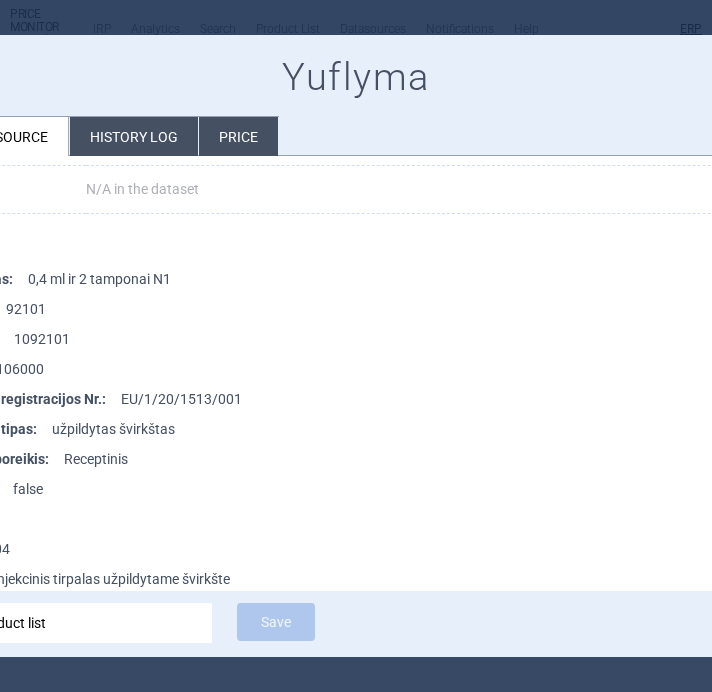 click at bounding box center [356, 346] 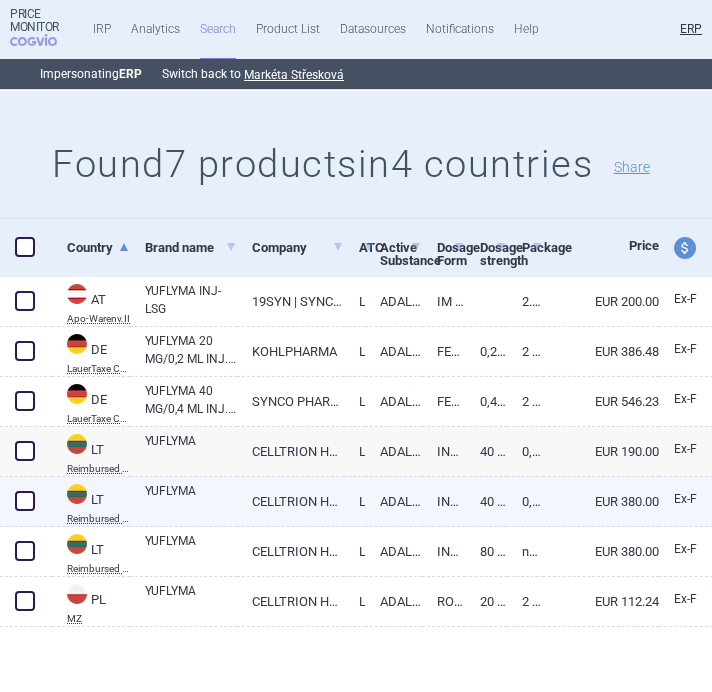 click on "YUFLYMA" at bounding box center [191, 500] 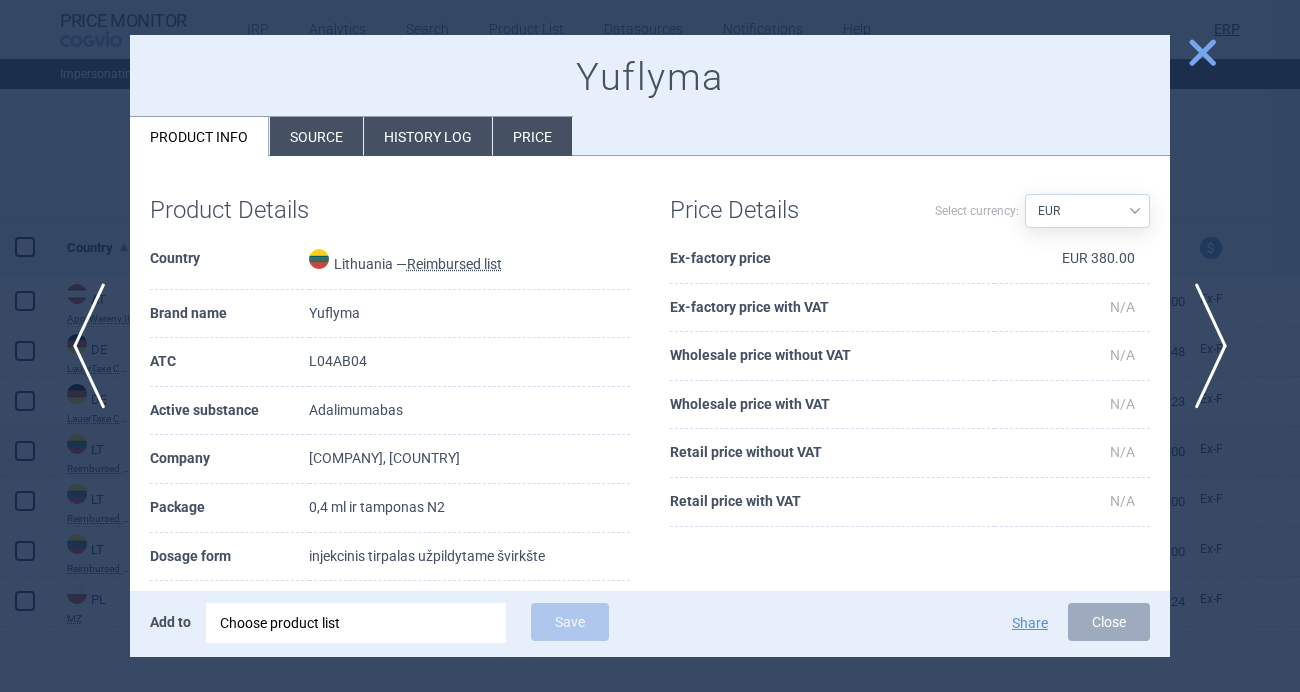 click on "Source" at bounding box center (316, 136) 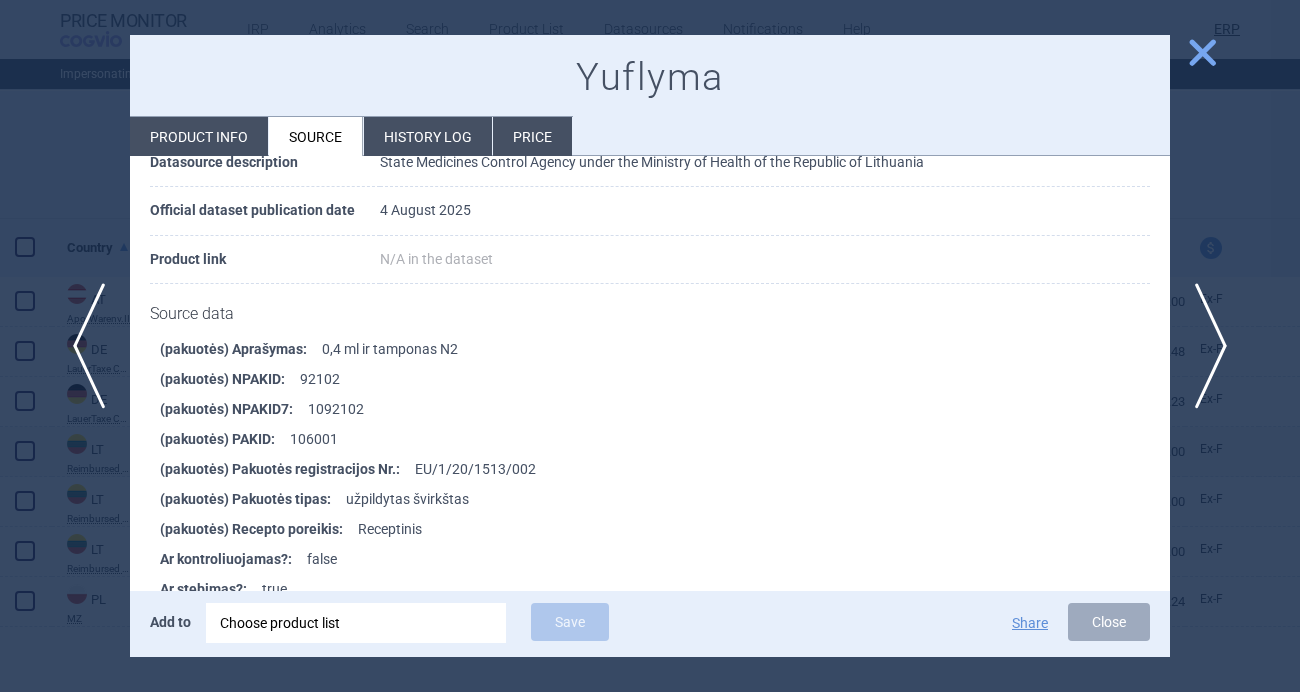 scroll, scrollTop: 699, scrollLeft: 0, axis: vertical 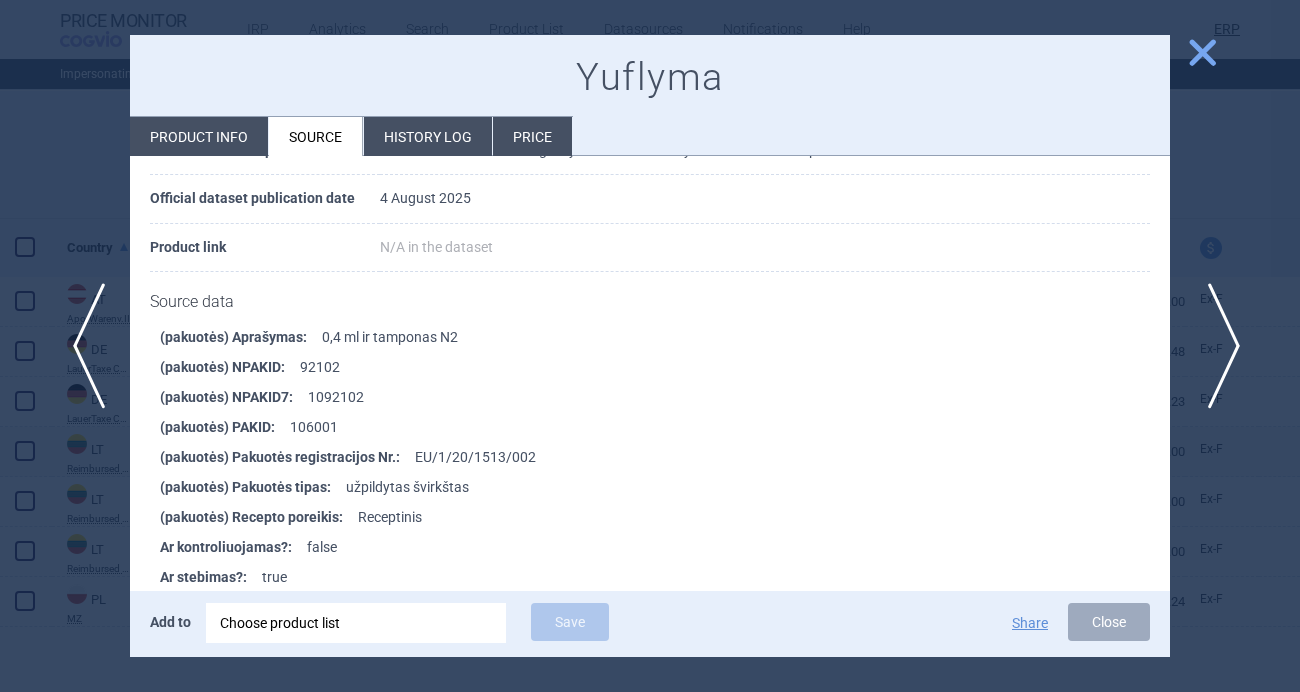 click on "next" at bounding box center [1217, 346] 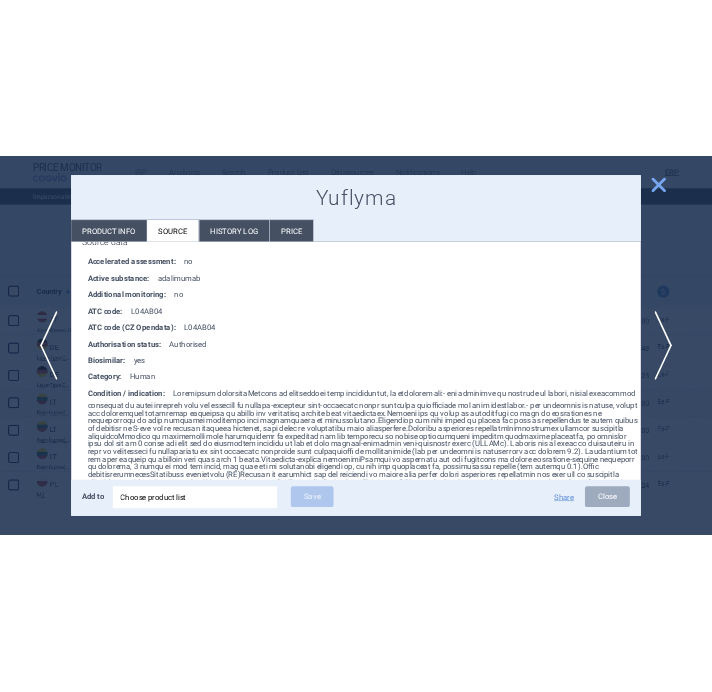 scroll, scrollTop: 0, scrollLeft: 0, axis: both 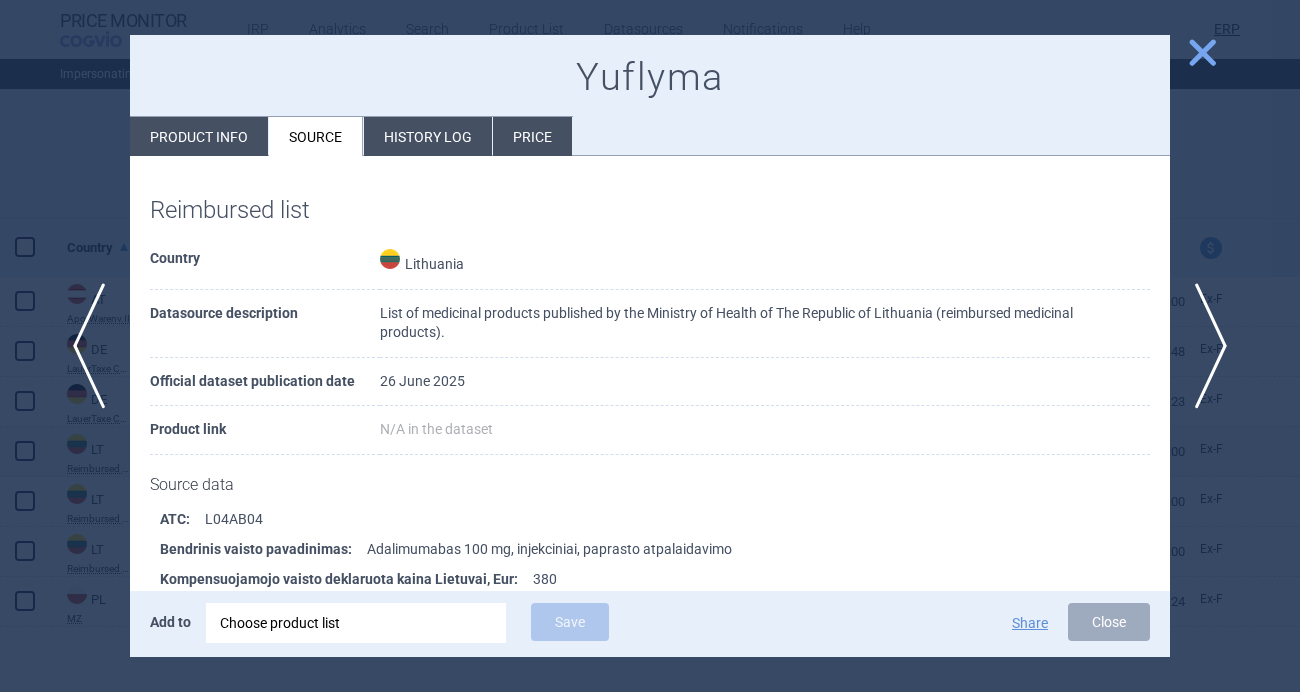 click at bounding box center [650, 346] 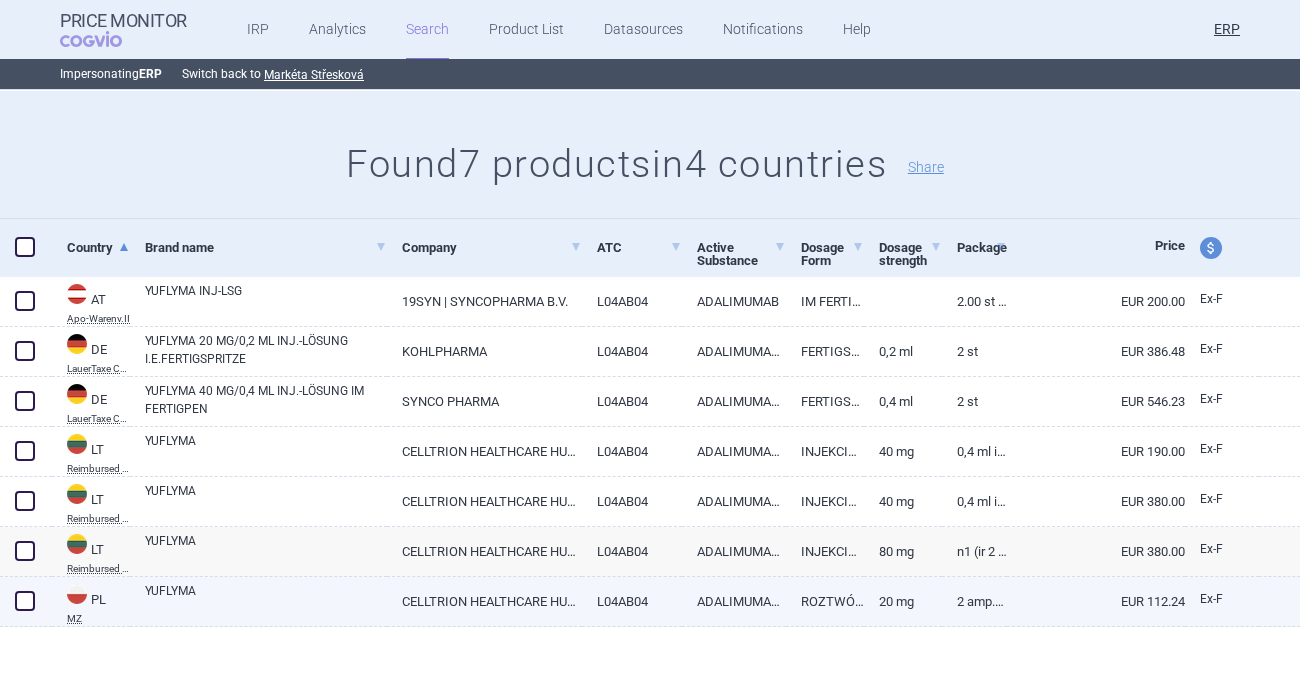 click on "YUFLYMA" at bounding box center (266, 600) 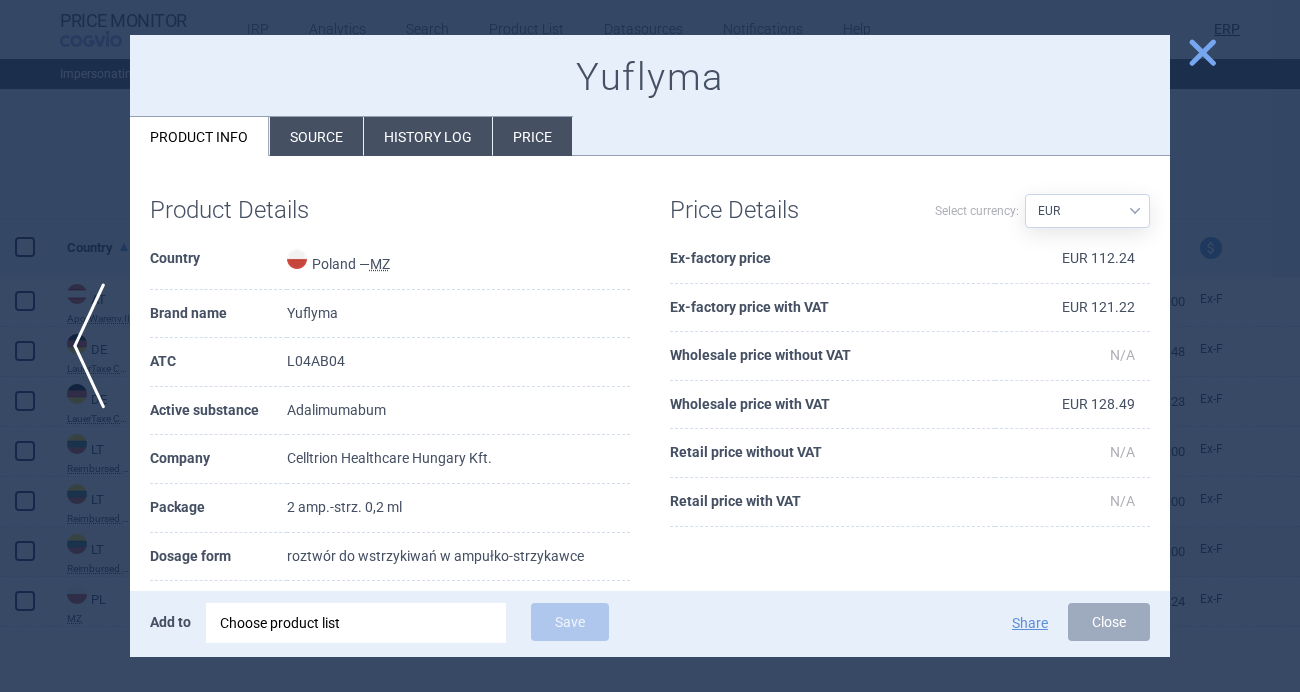 click at bounding box center (650, 346) 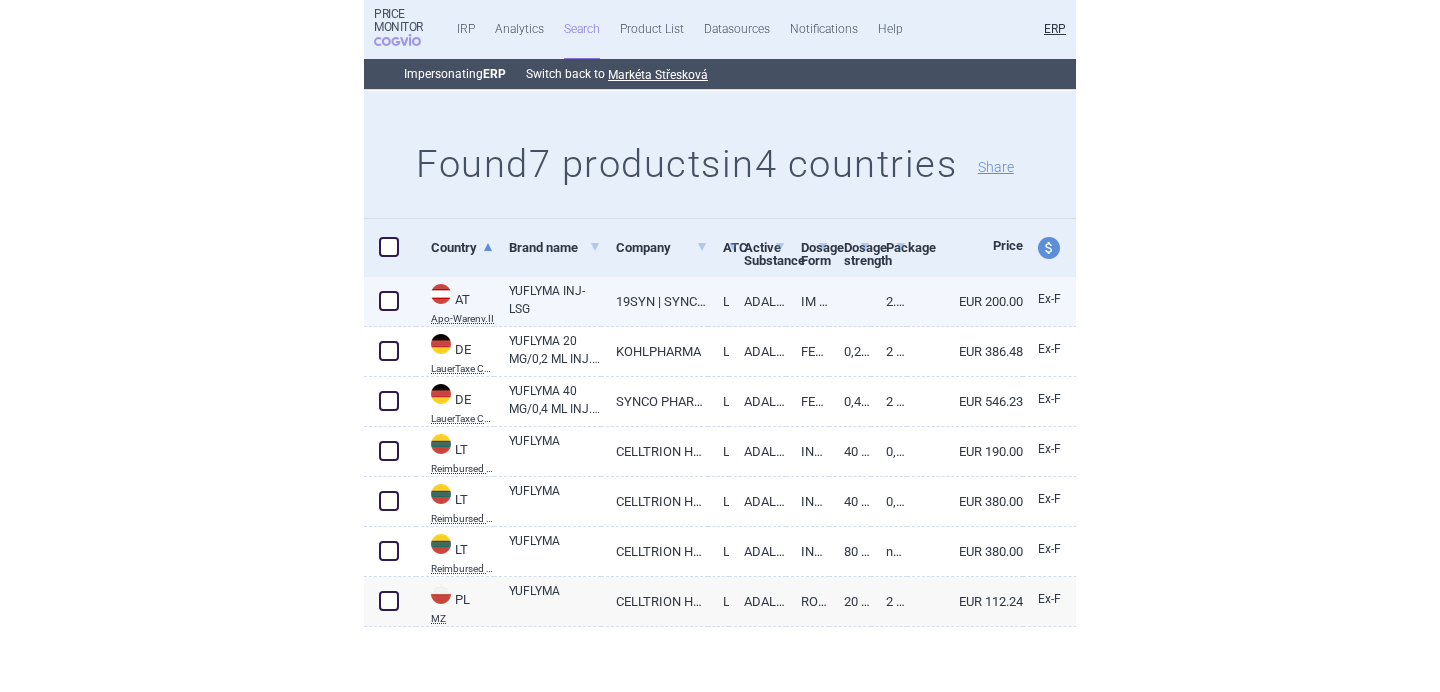 scroll, scrollTop: 0, scrollLeft: 0, axis: both 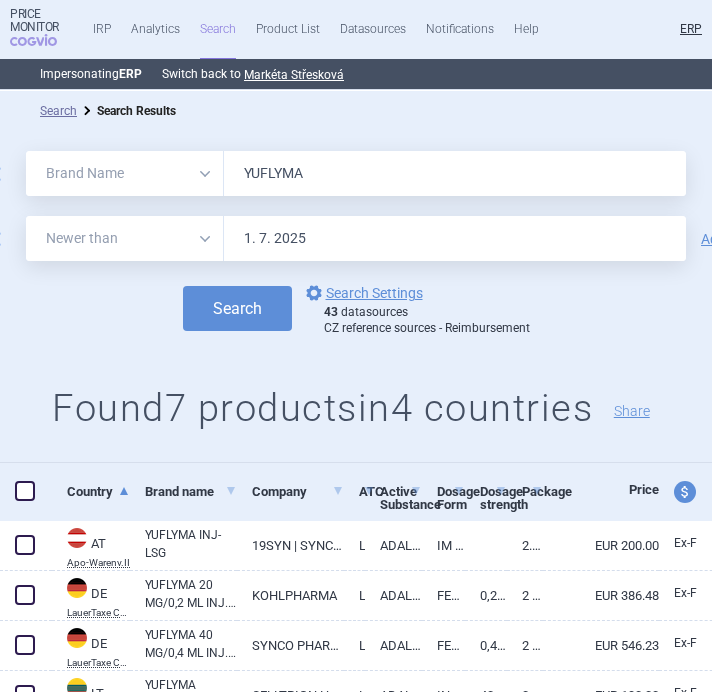 click on "YUFLYMA" at bounding box center (455, 173) 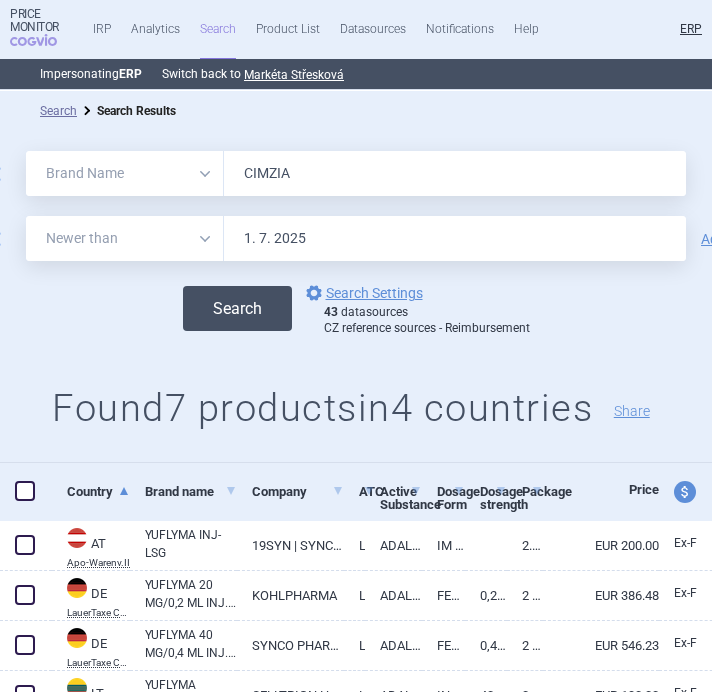 click on "Search" at bounding box center (237, 308) 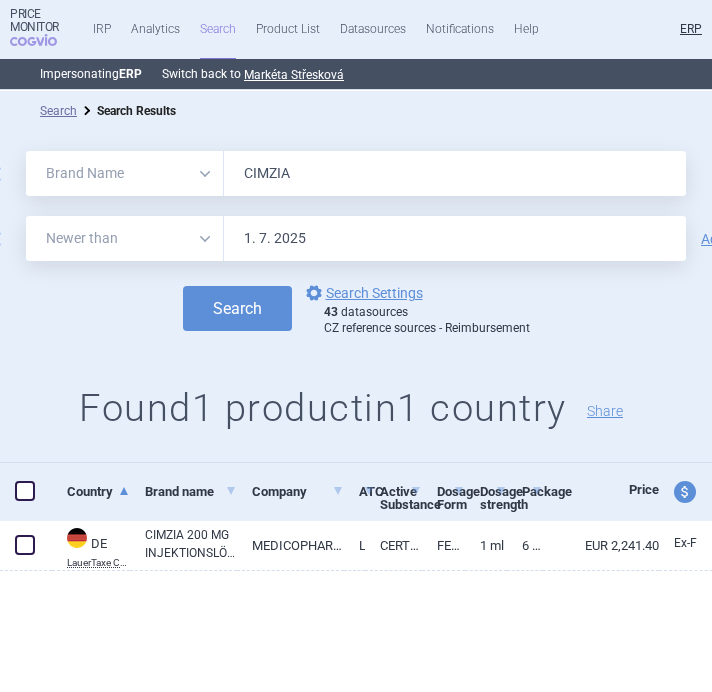 click on "CIMZIA" at bounding box center [455, 173] 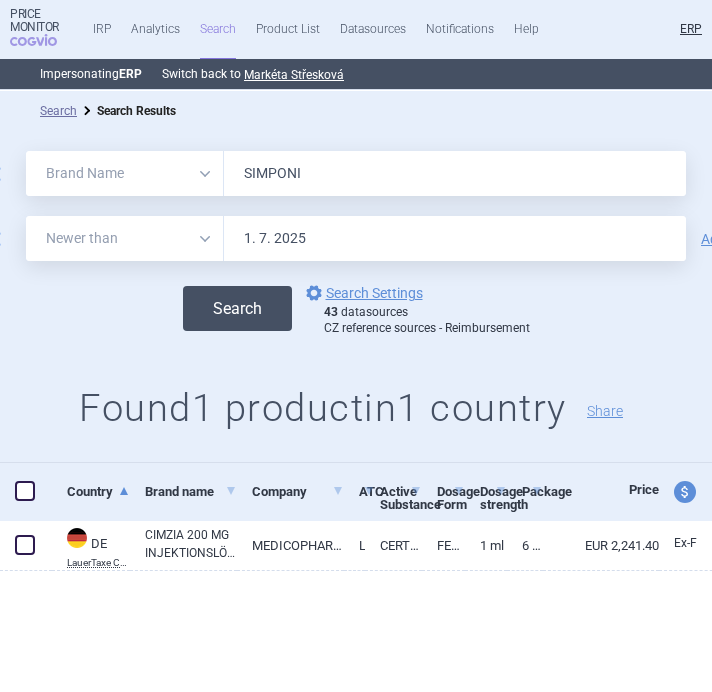 type on "SIMPONI" 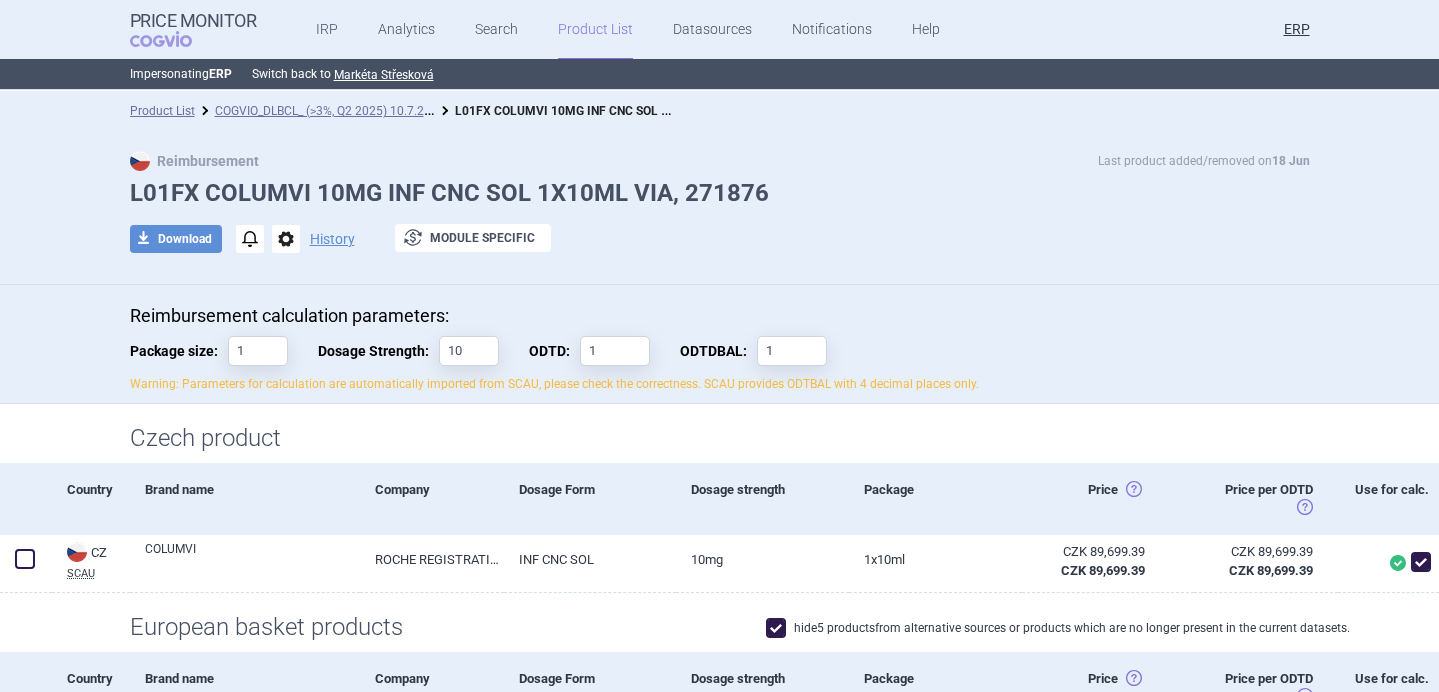 scroll, scrollTop: 0, scrollLeft: 0, axis: both 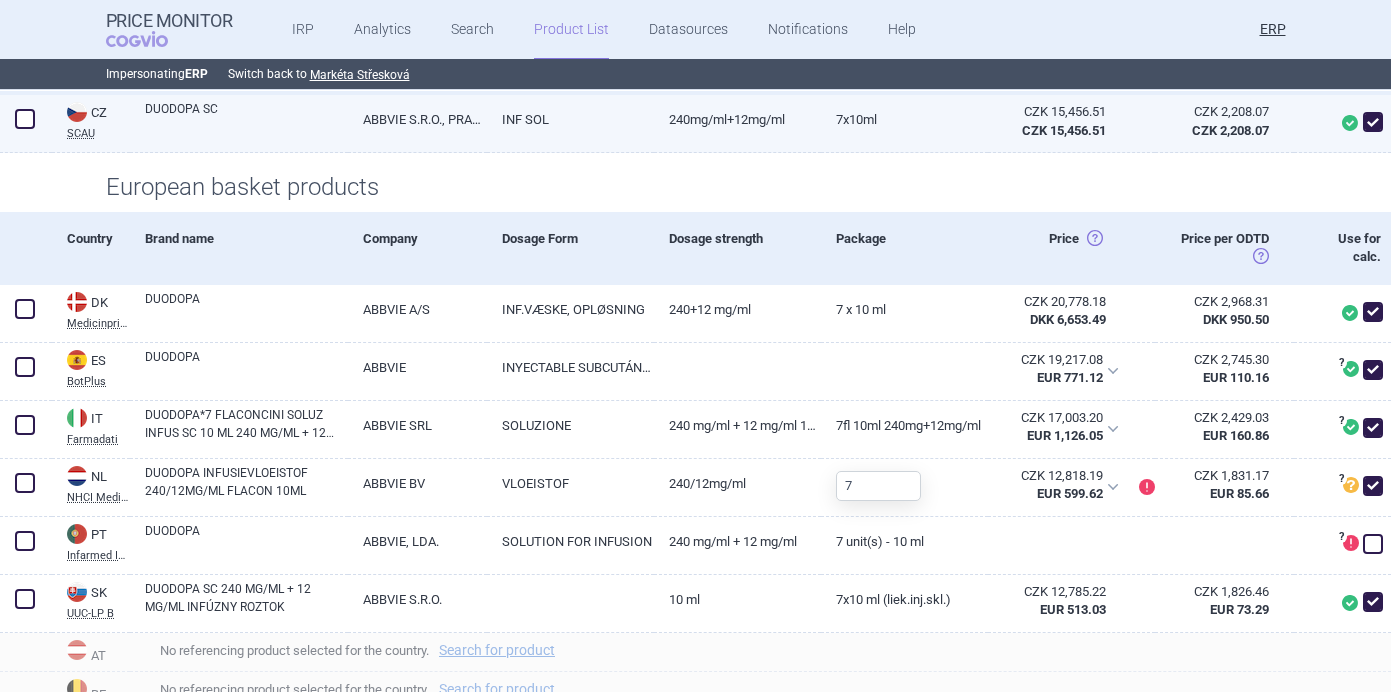 click on "DUODOPA SC" at bounding box center [246, 118] 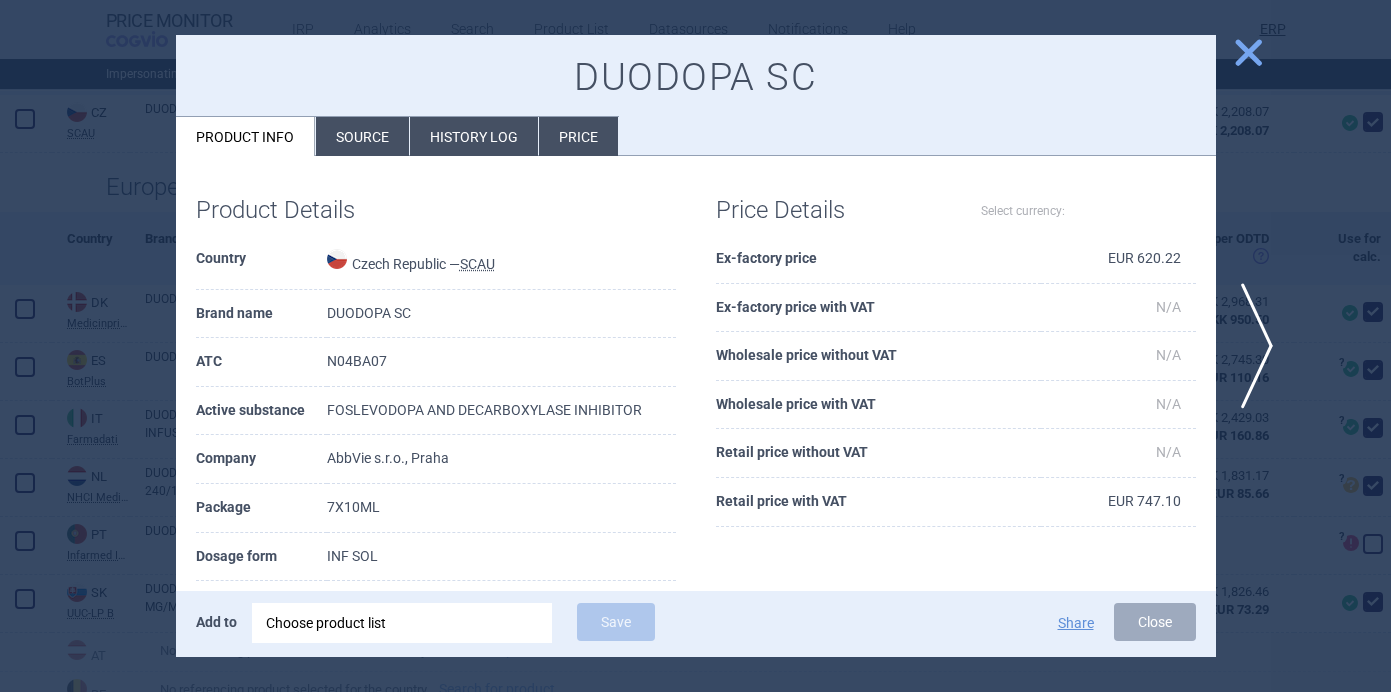 select on "EUR" 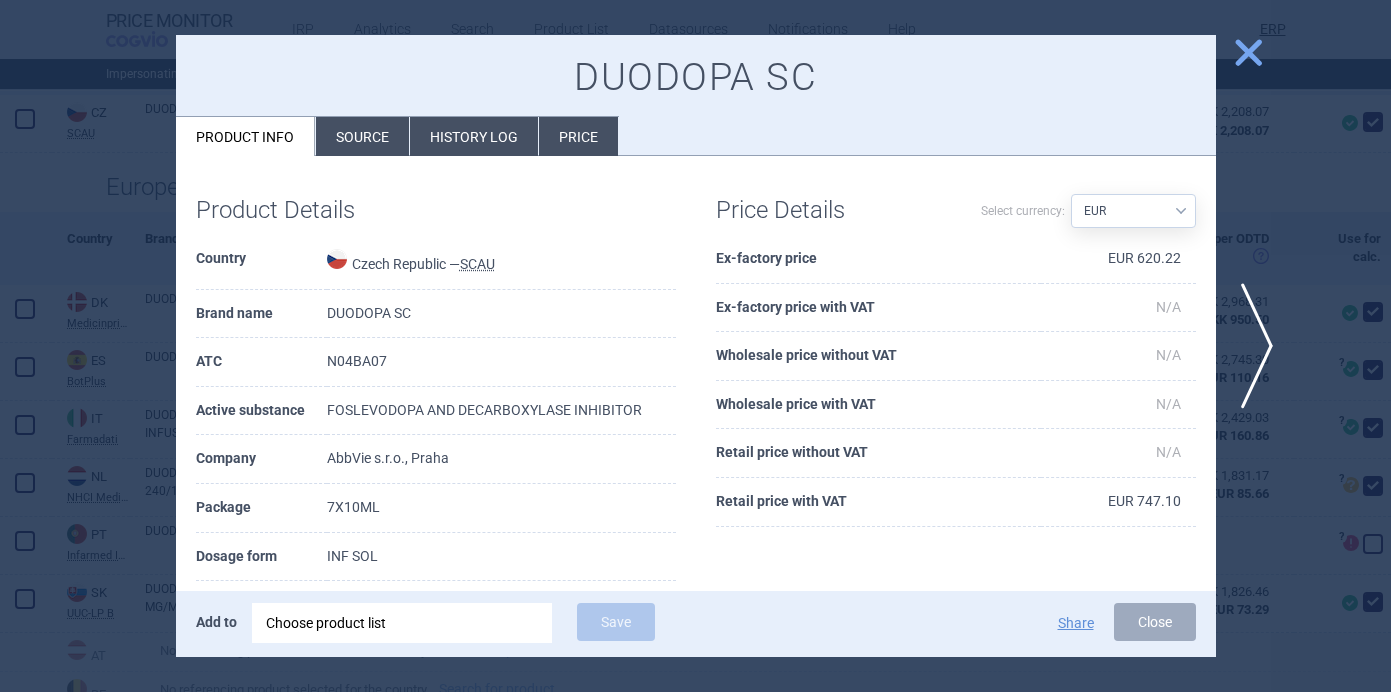click on "Source" at bounding box center [362, 136] 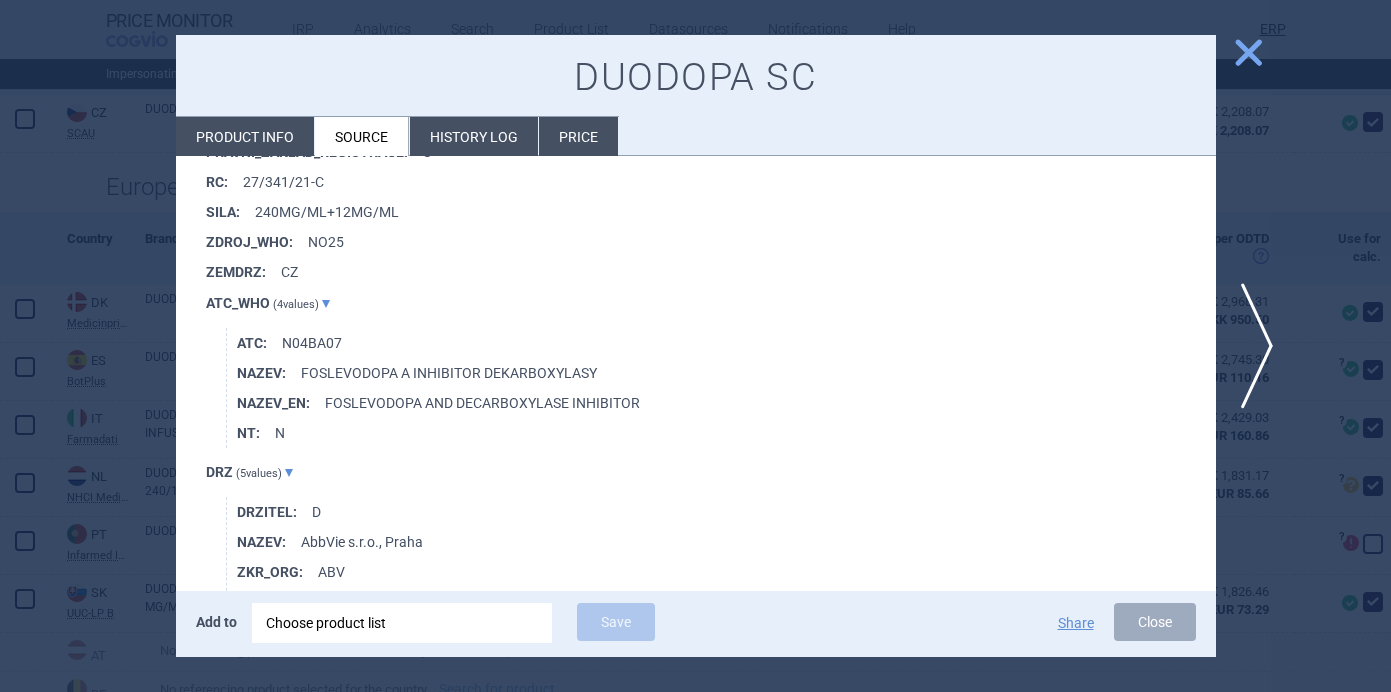 scroll, scrollTop: 3647, scrollLeft: 0, axis: vertical 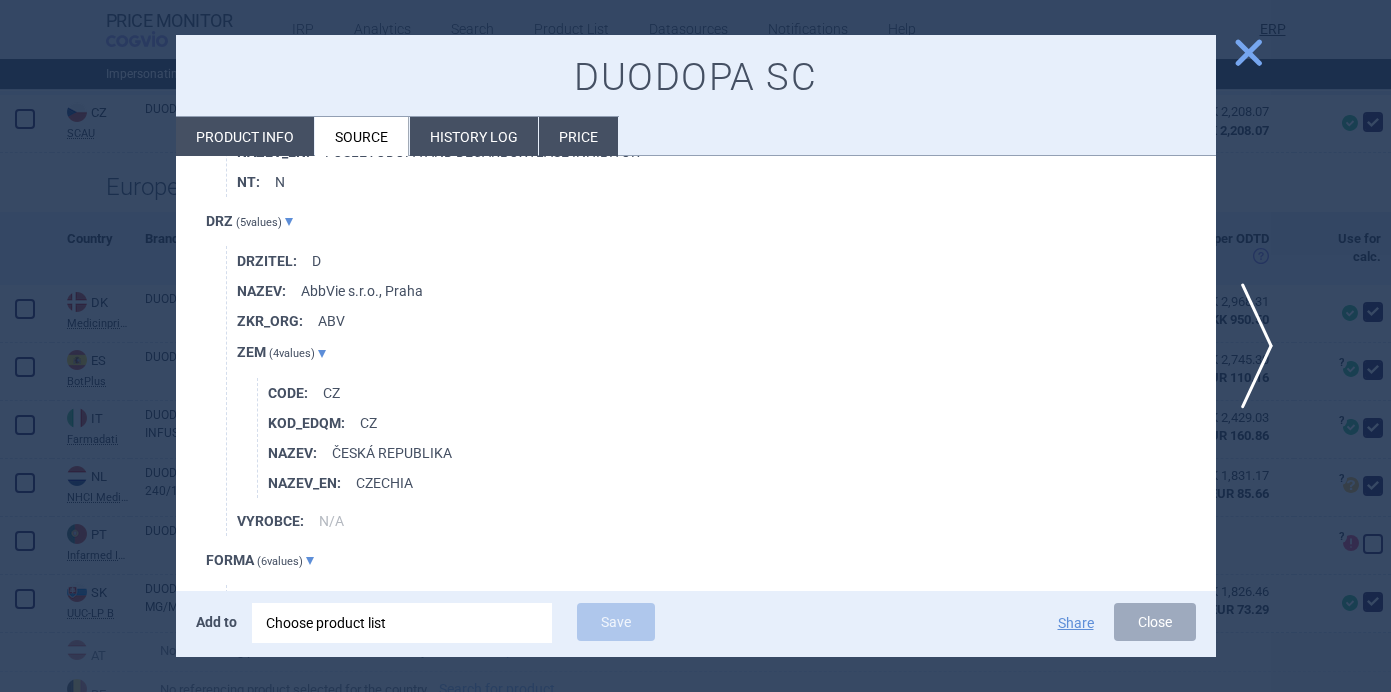 click at bounding box center (695, 346) 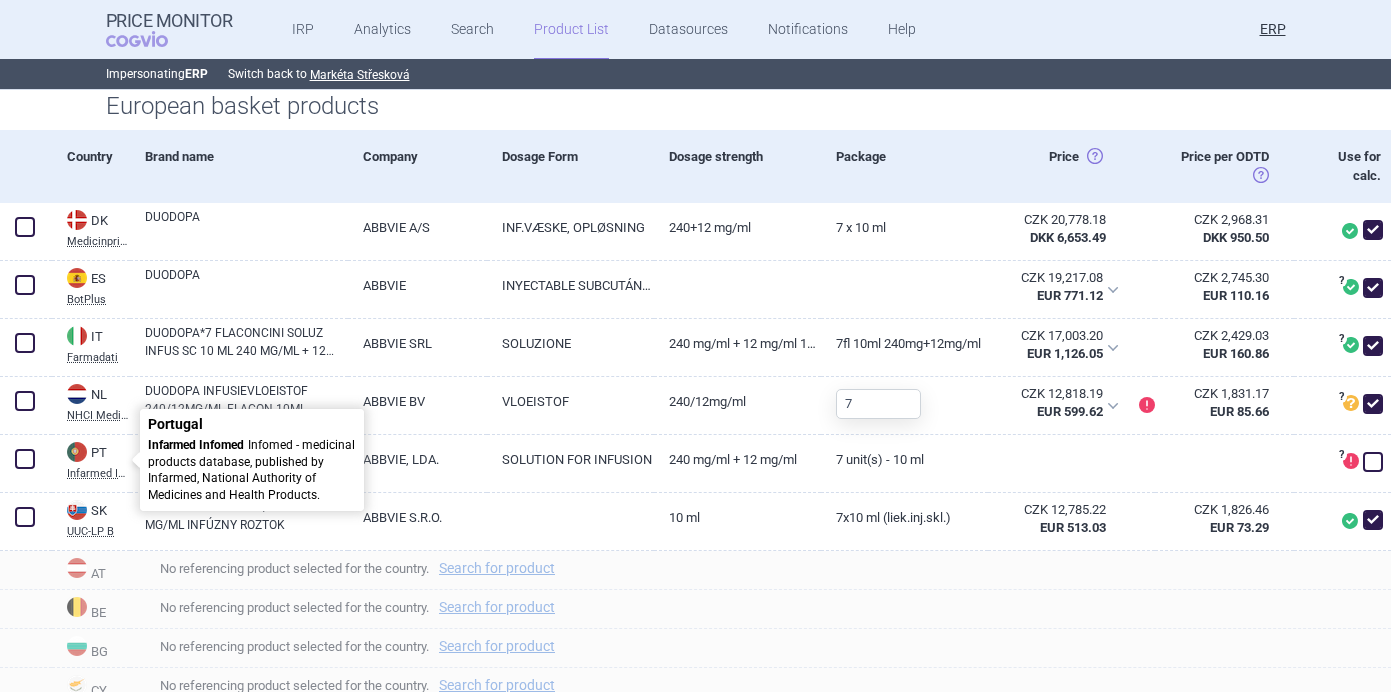 scroll, scrollTop: 521, scrollLeft: 0, axis: vertical 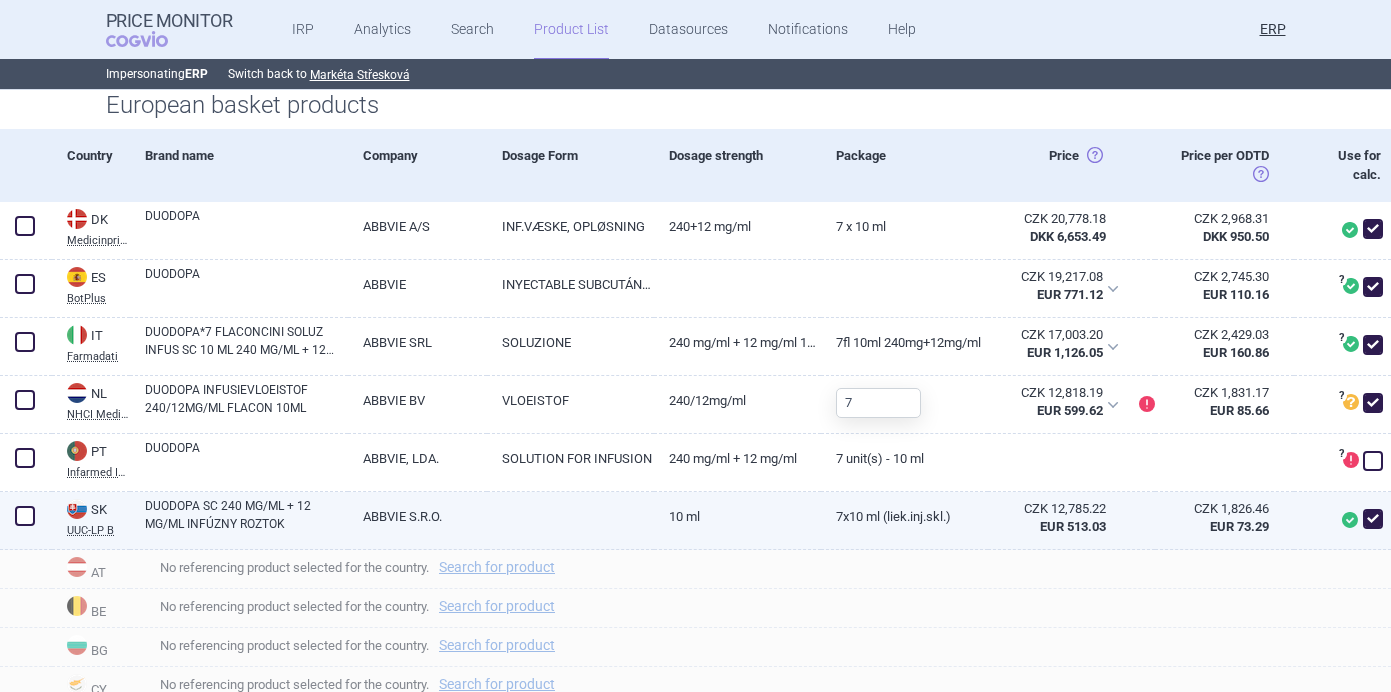click on "DUODOPA SC 240 MG/ML + 12 MG/ML INFÚZNY ROZTOK" at bounding box center [246, 515] 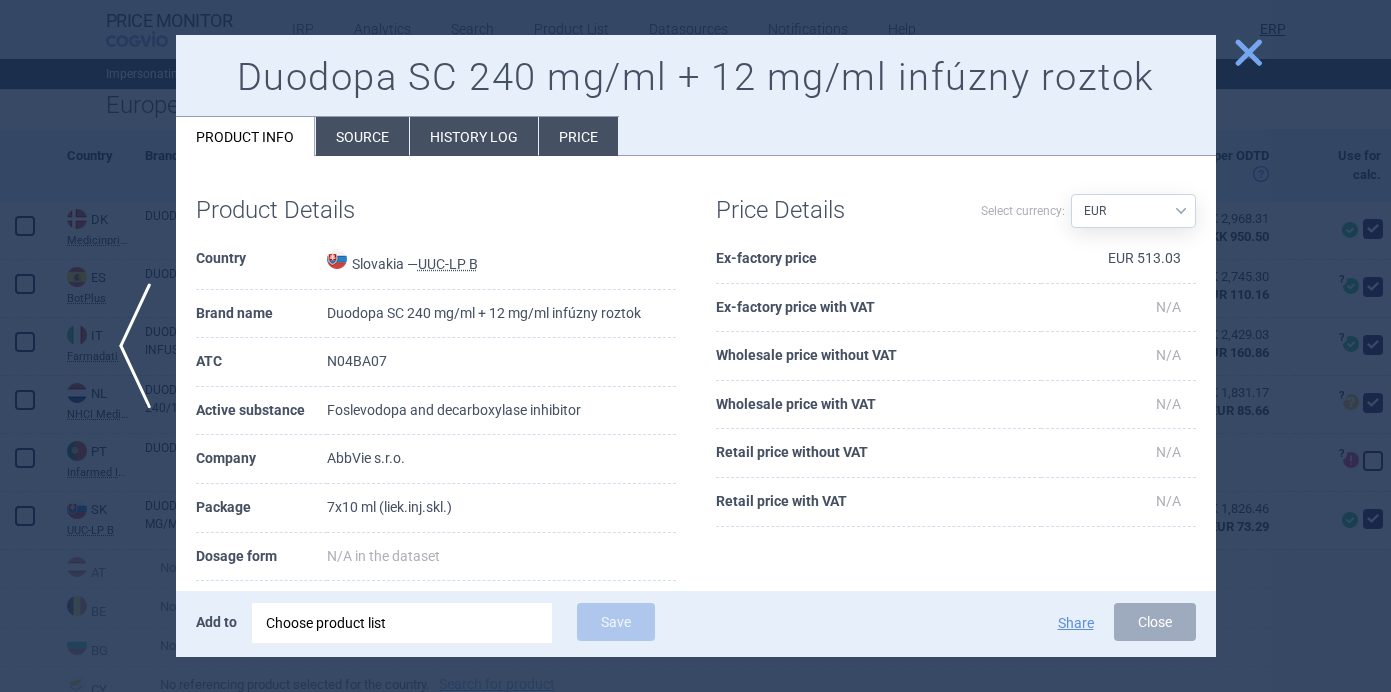 click on "Source" at bounding box center (362, 136) 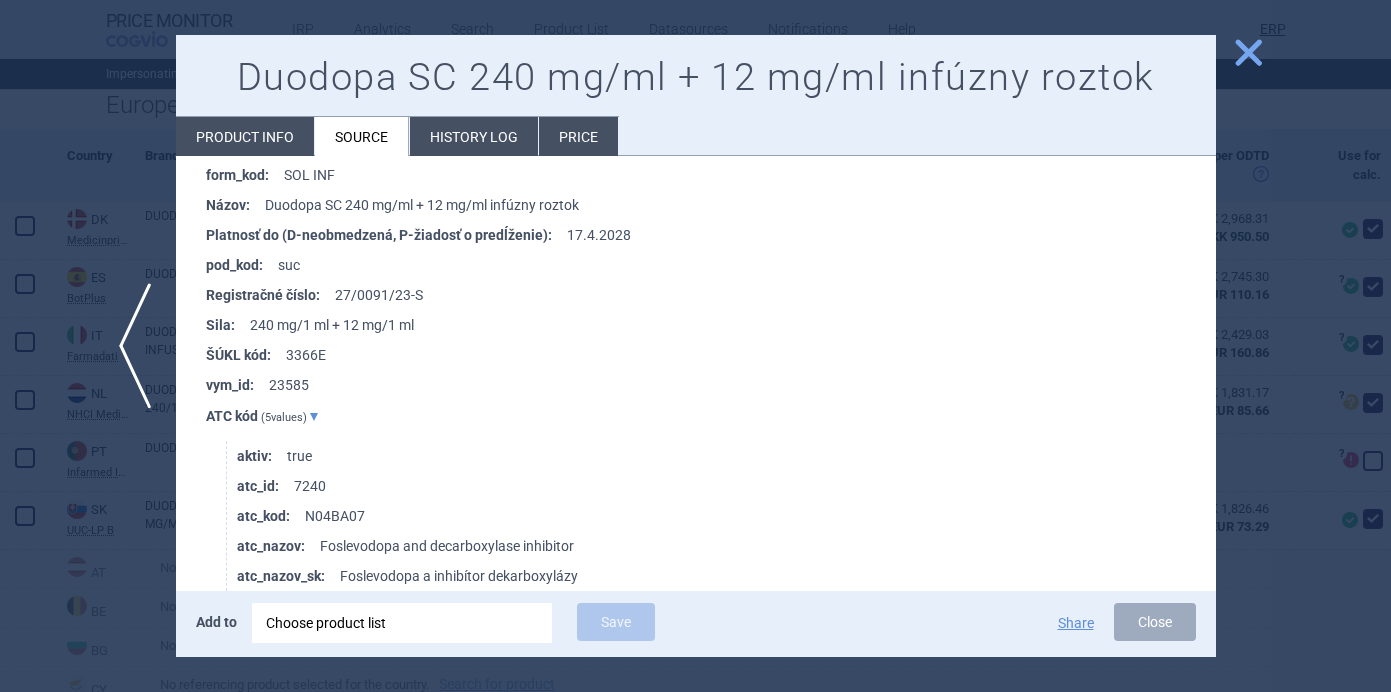 scroll, scrollTop: 1215, scrollLeft: 0, axis: vertical 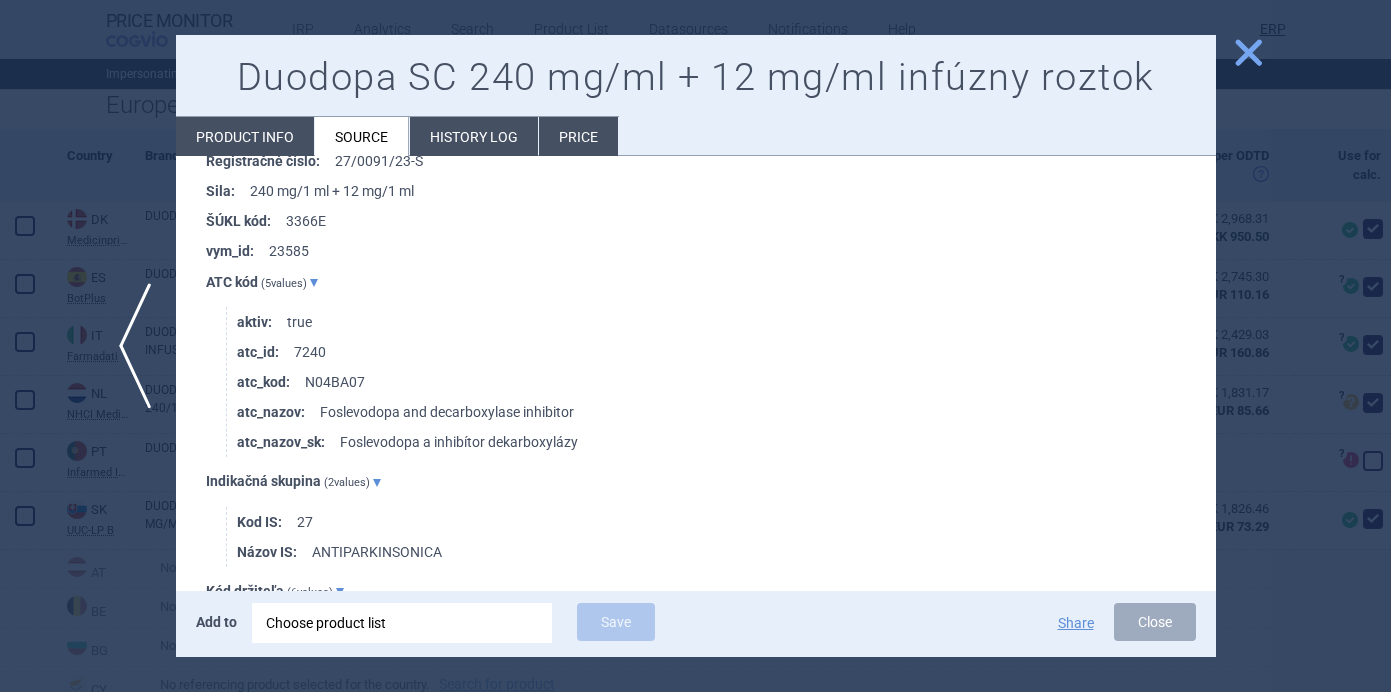 click at bounding box center (695, 346) 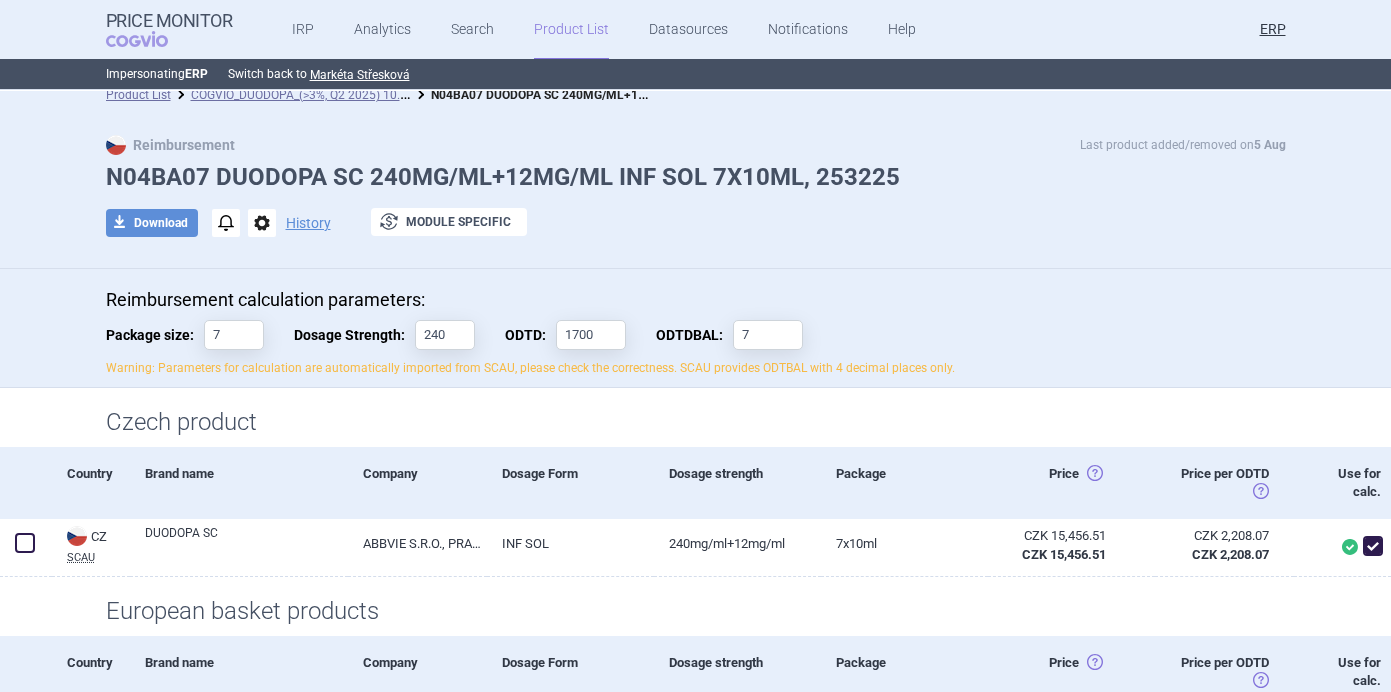 scroll, scrollTop: 0, scrollLeft: 0, axis: both 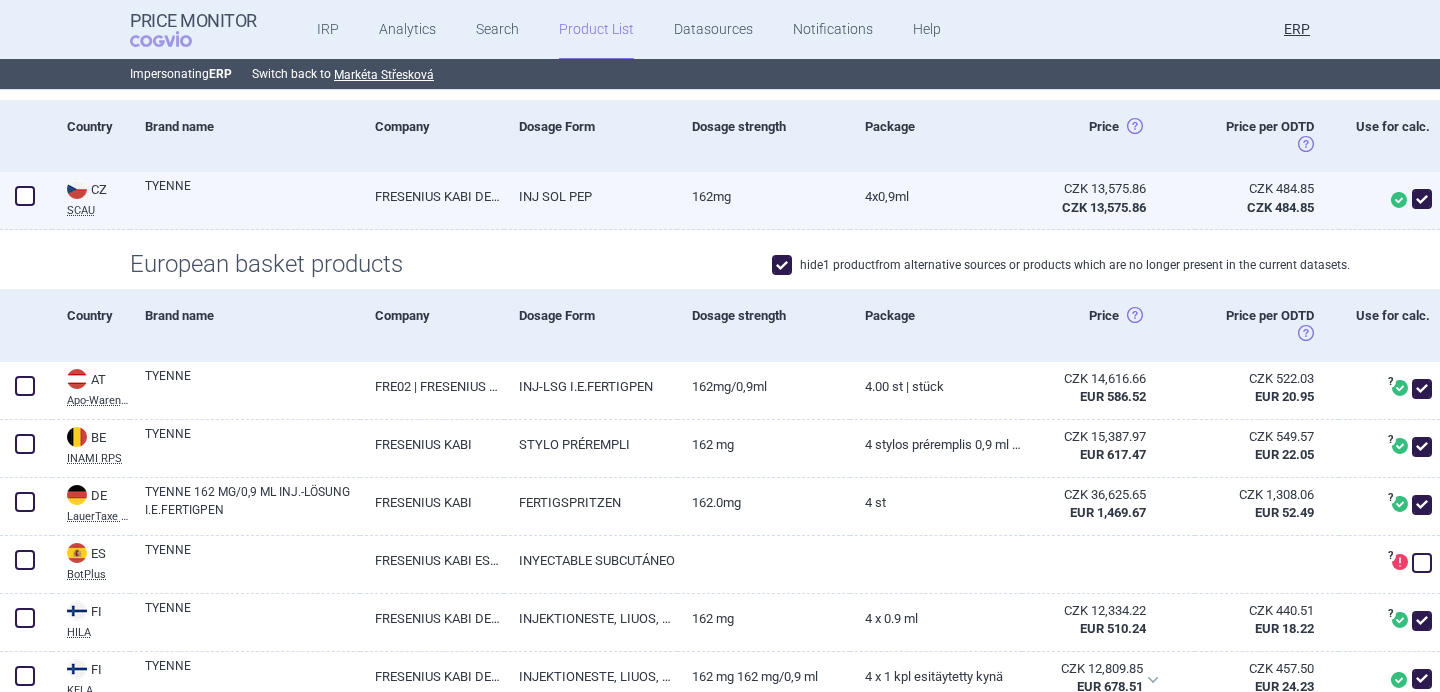 click on "TYENNE" at bounding box center (252, 195) 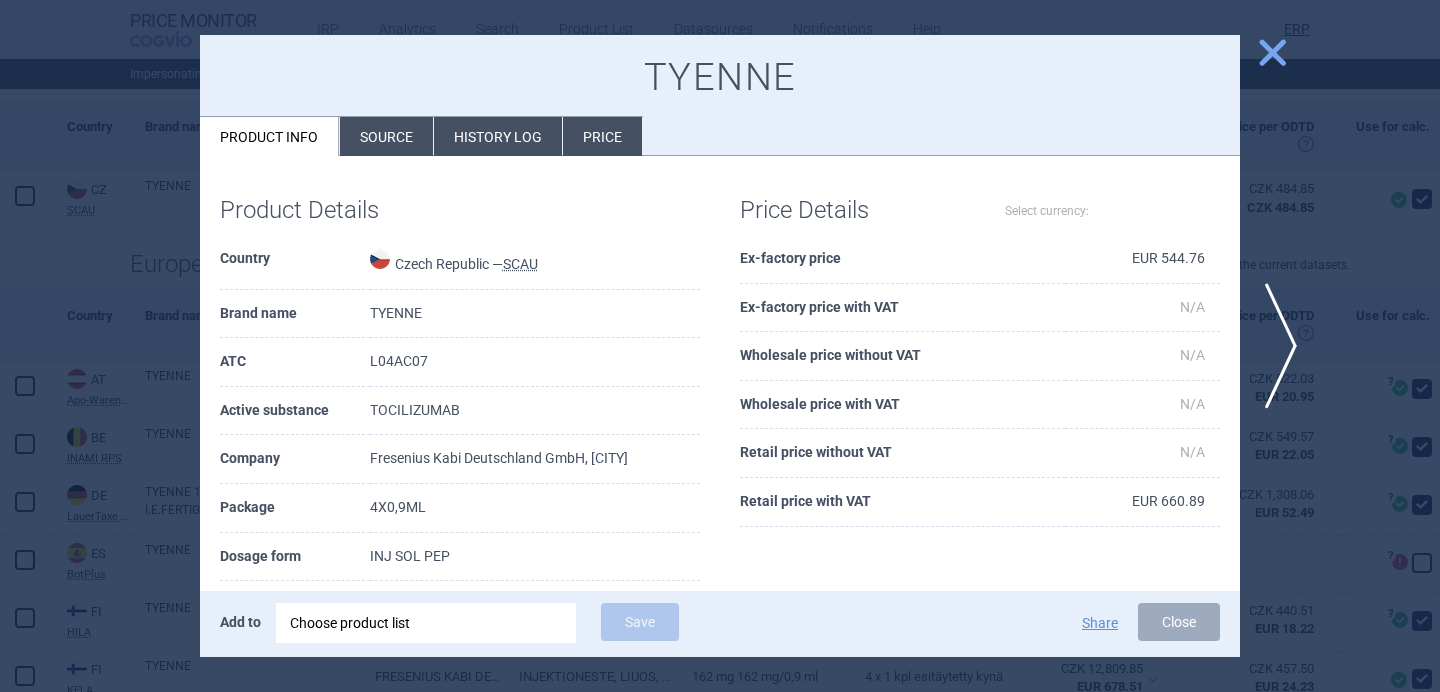 select on "EUR" 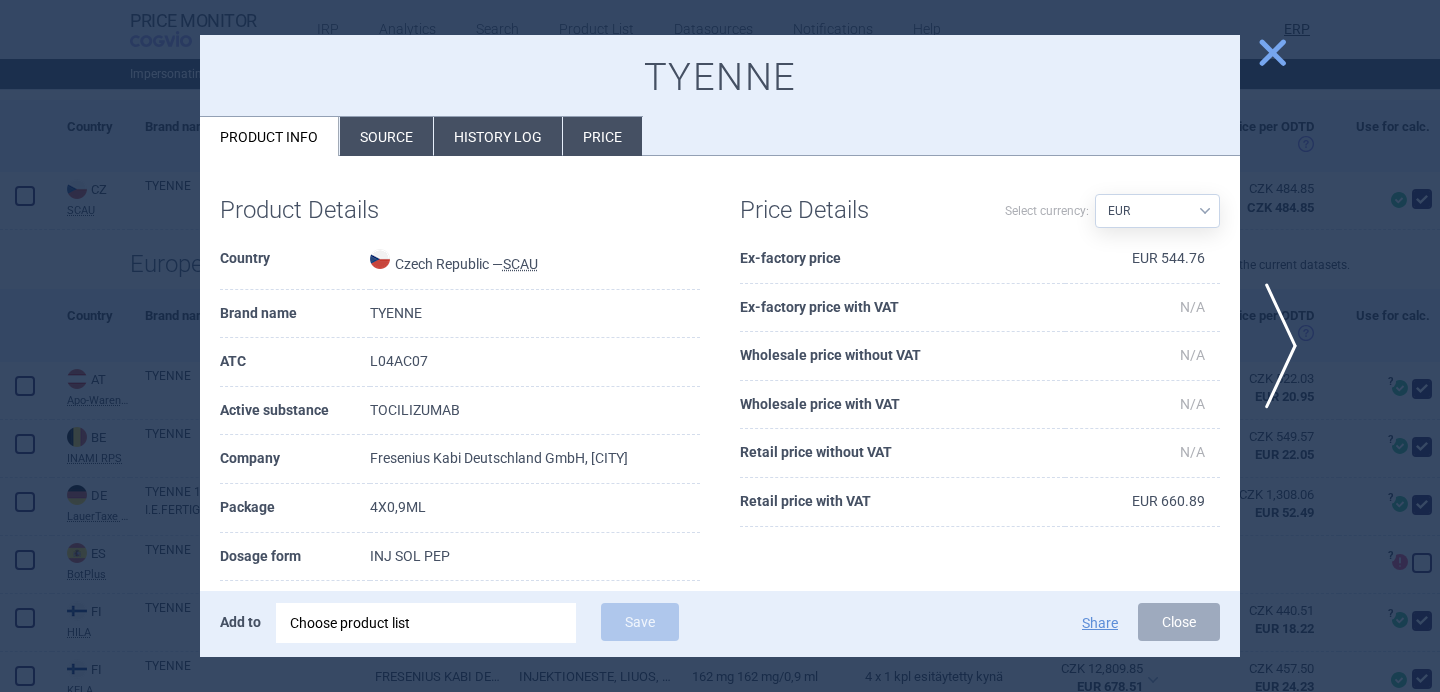 click on "Source" at bounding box center (386, 136) 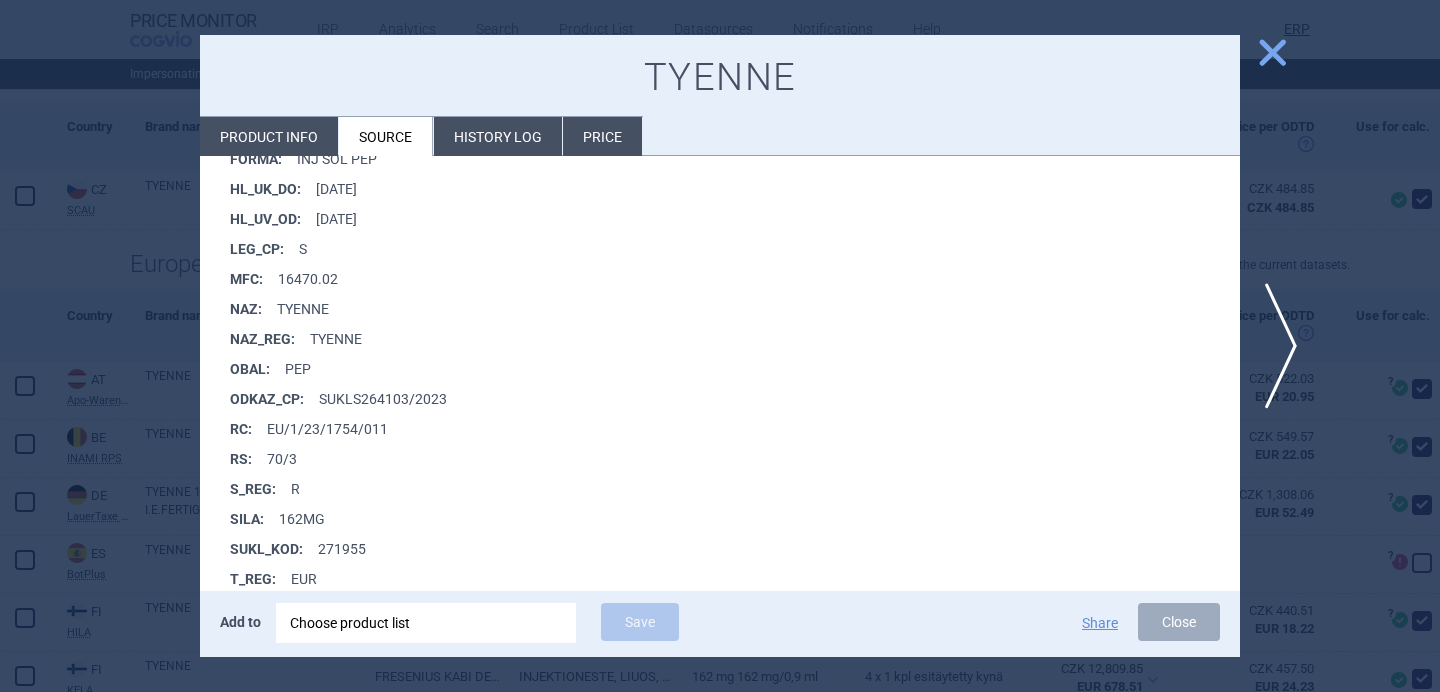 scroll, scrollTop: 792, scrollLeft: 0, axis: vertical 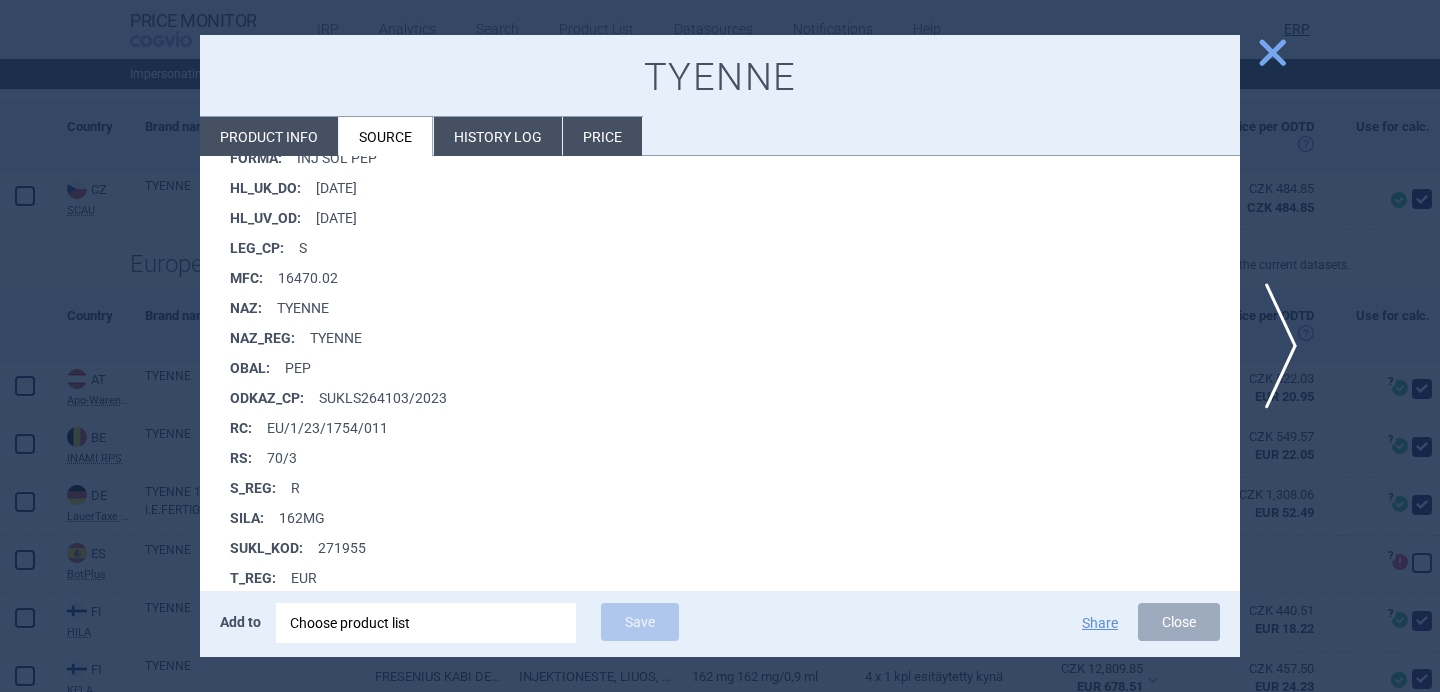 click at bounding box center (720, 346) 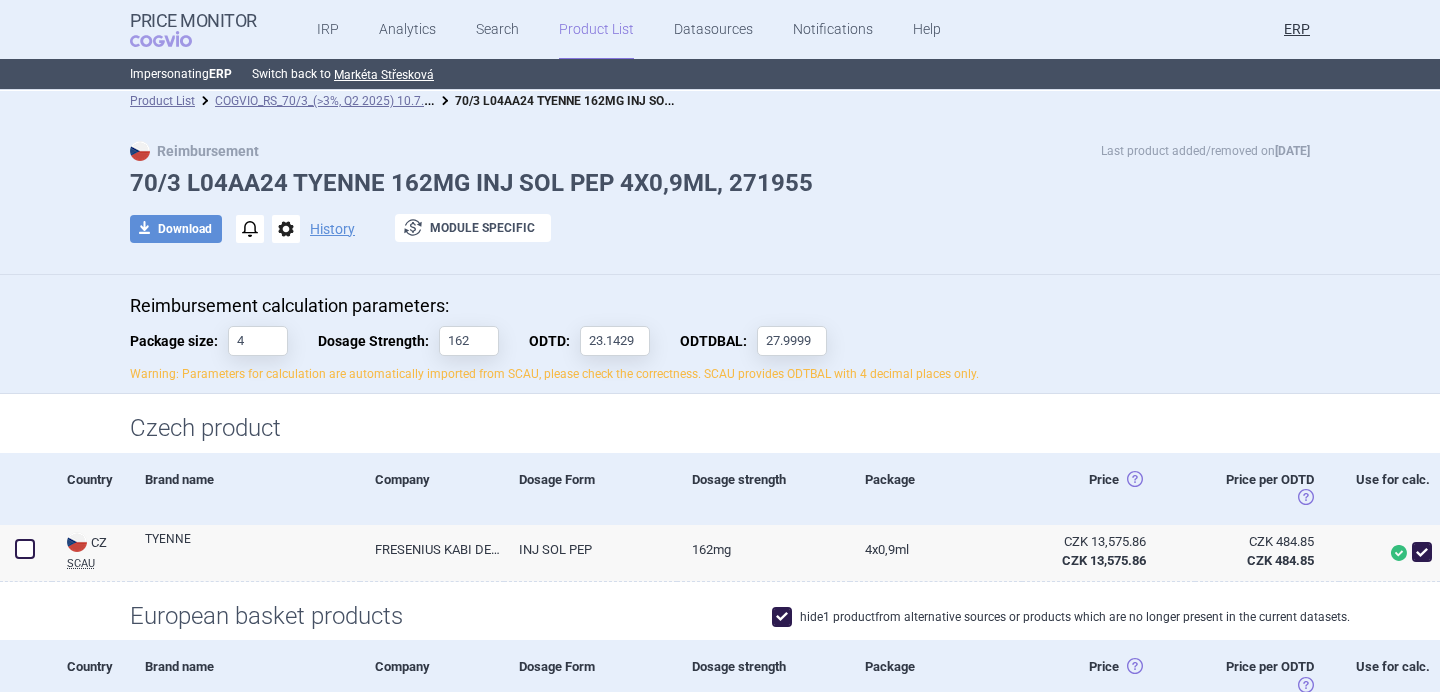 scroll, scrollTop: 0, scrollLeft: 0, axis: both 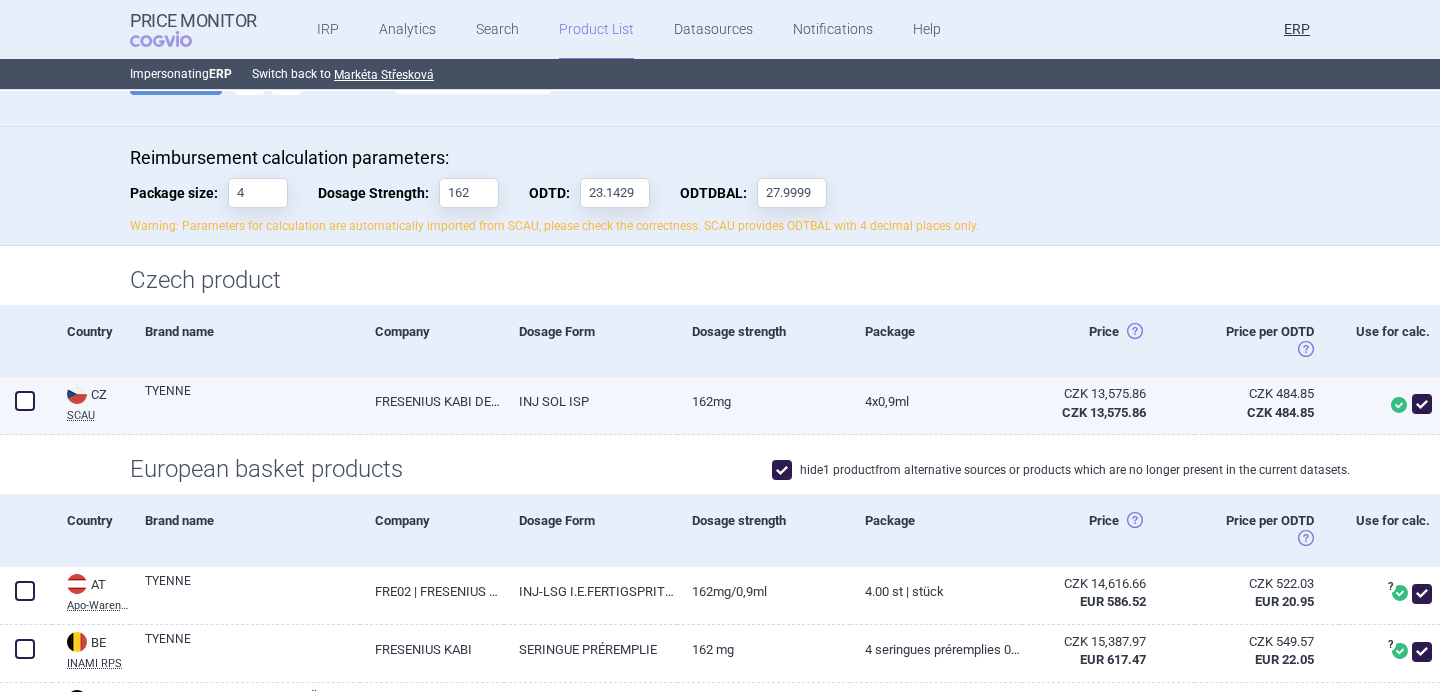 click on "TYENNE" at bounding box center [252, 400] 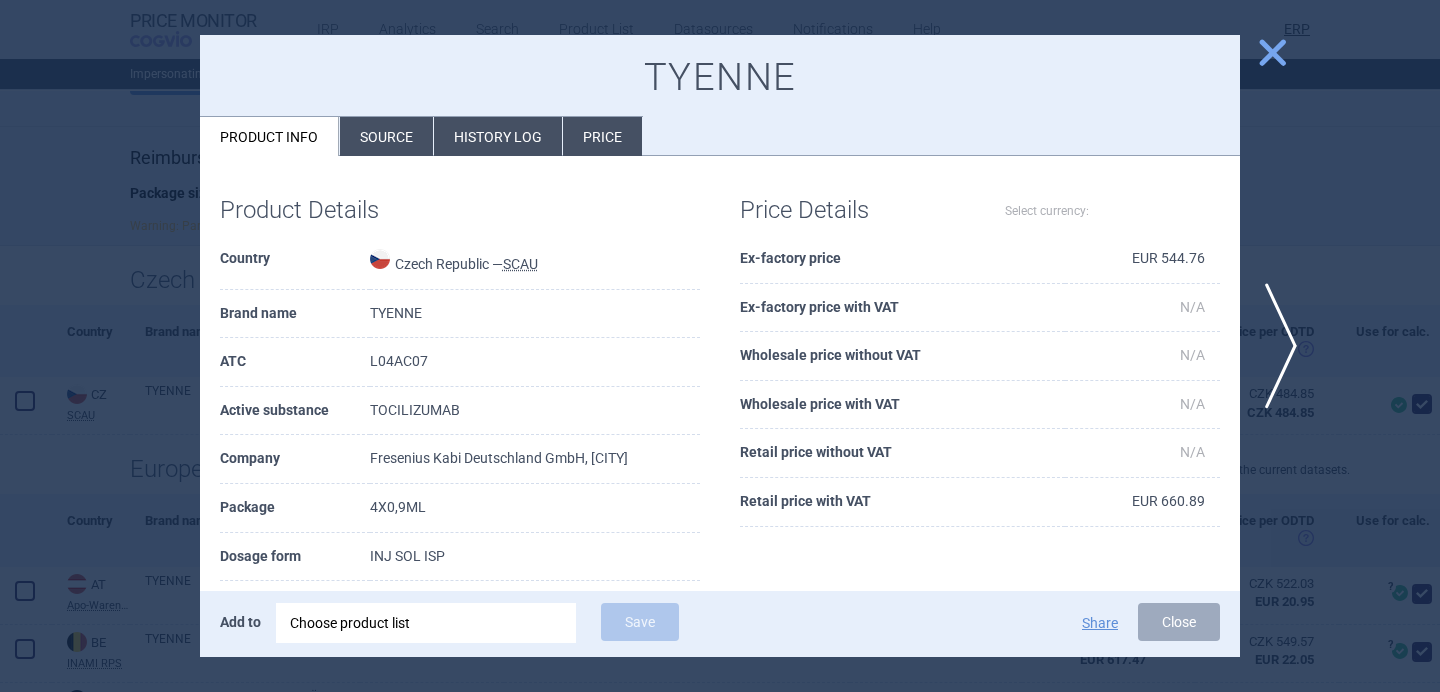 select on "EUR" 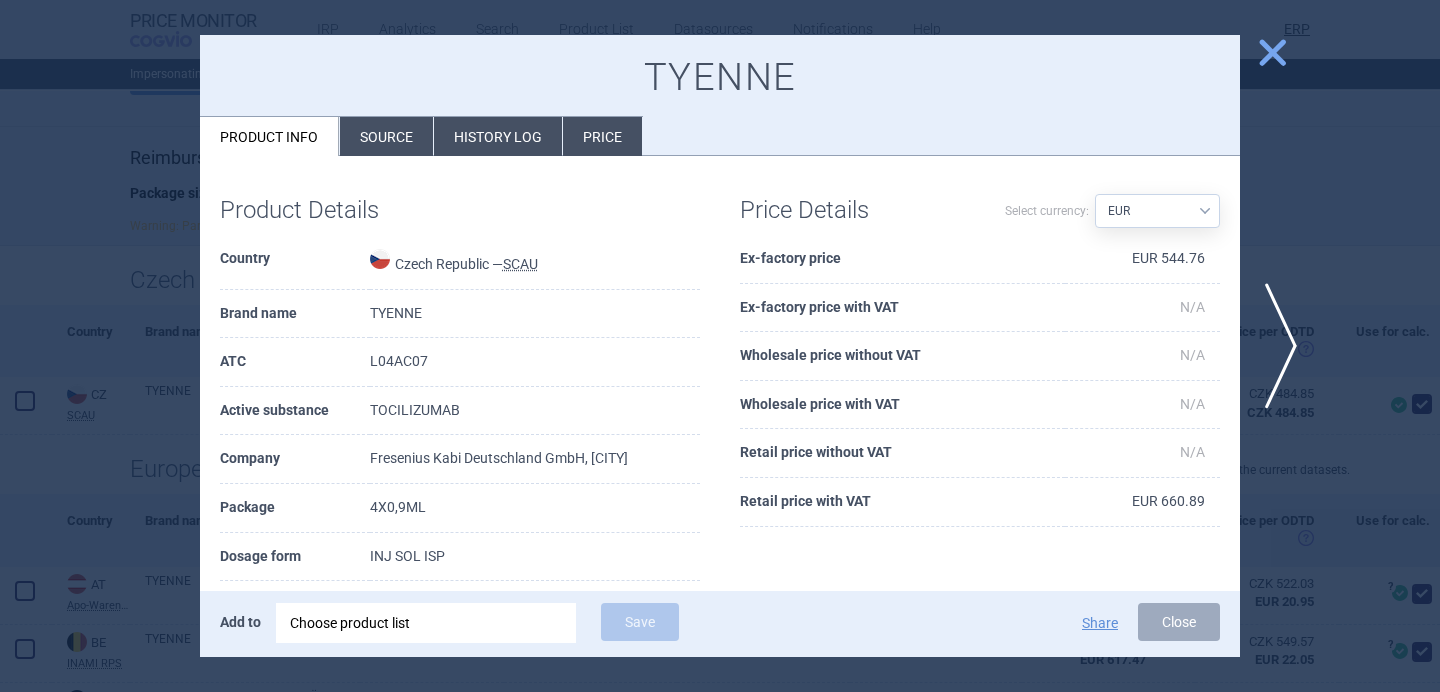 click on "Source" at bounding box center [386, 136] 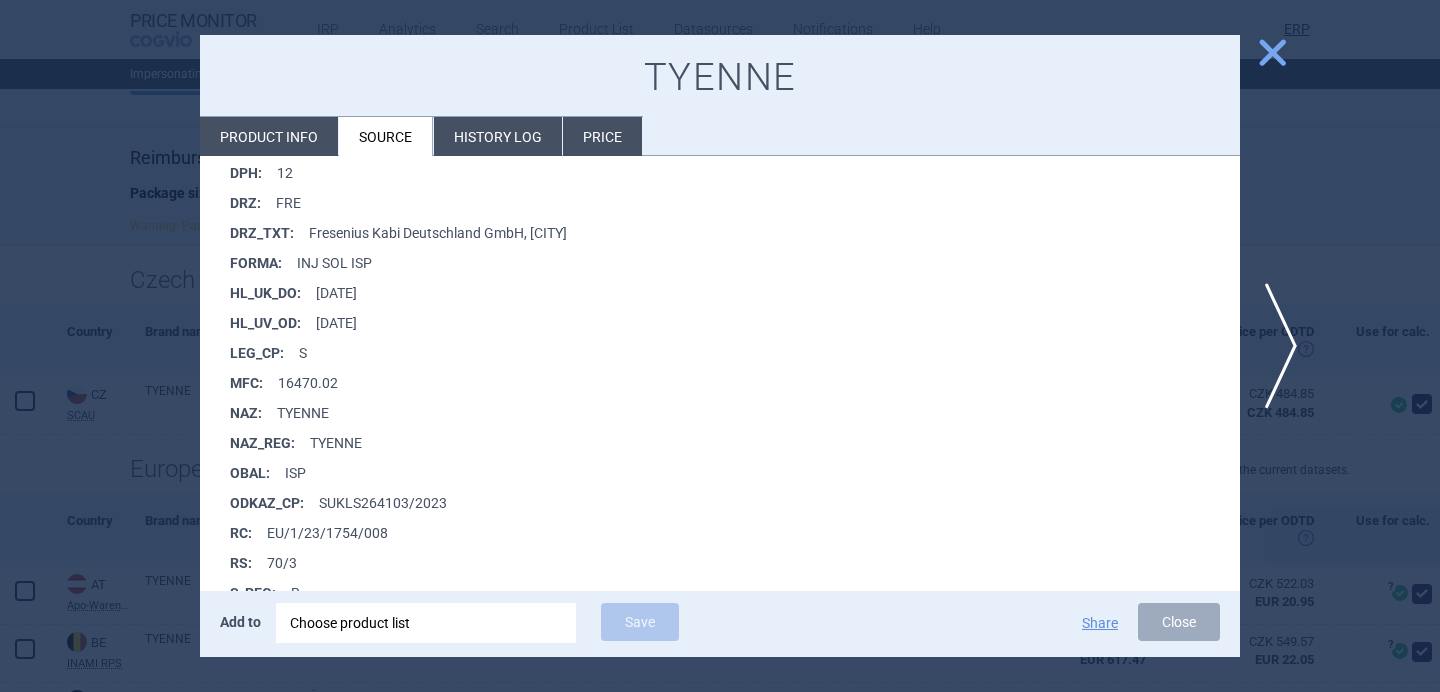 scroll, scrollTop: 719, scrollLeft: 0, axis: vertical 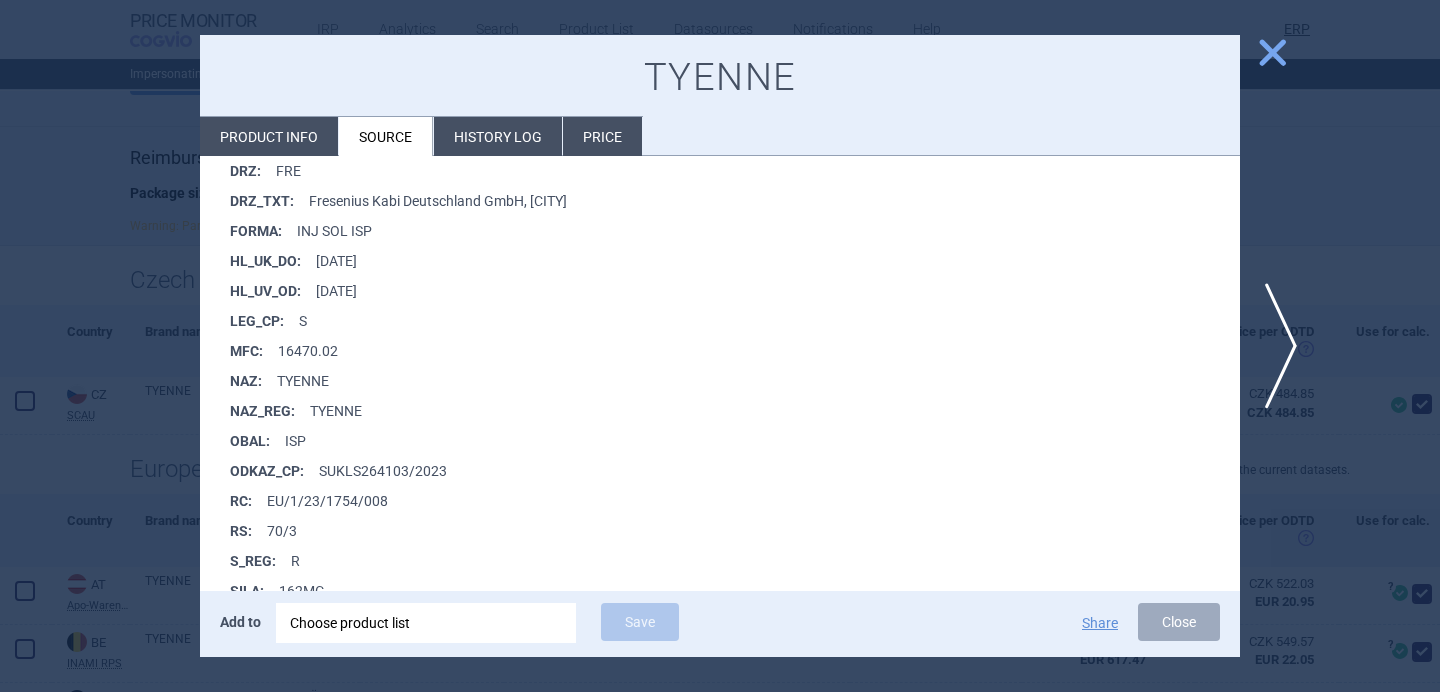 click at bounding box center (720, 346) 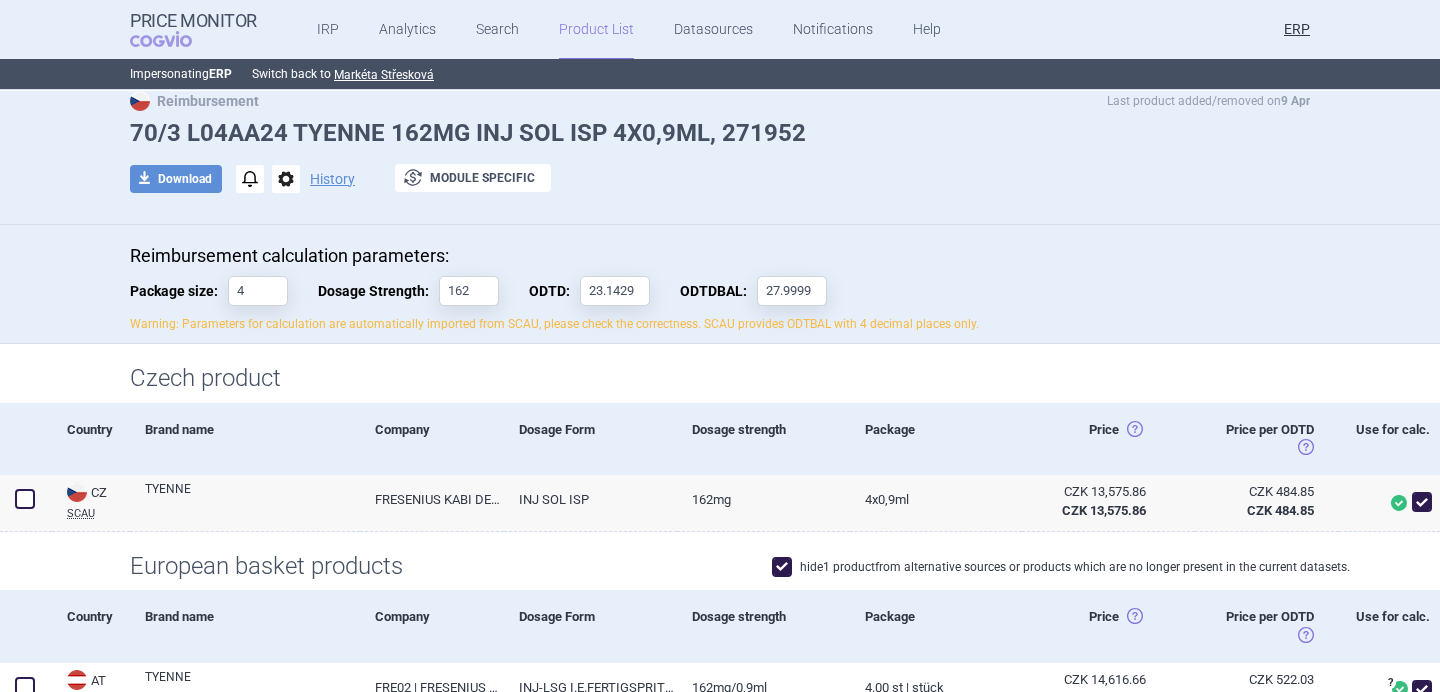 scroll, scrollTop: 0, scrollLeft: 0, axis: both 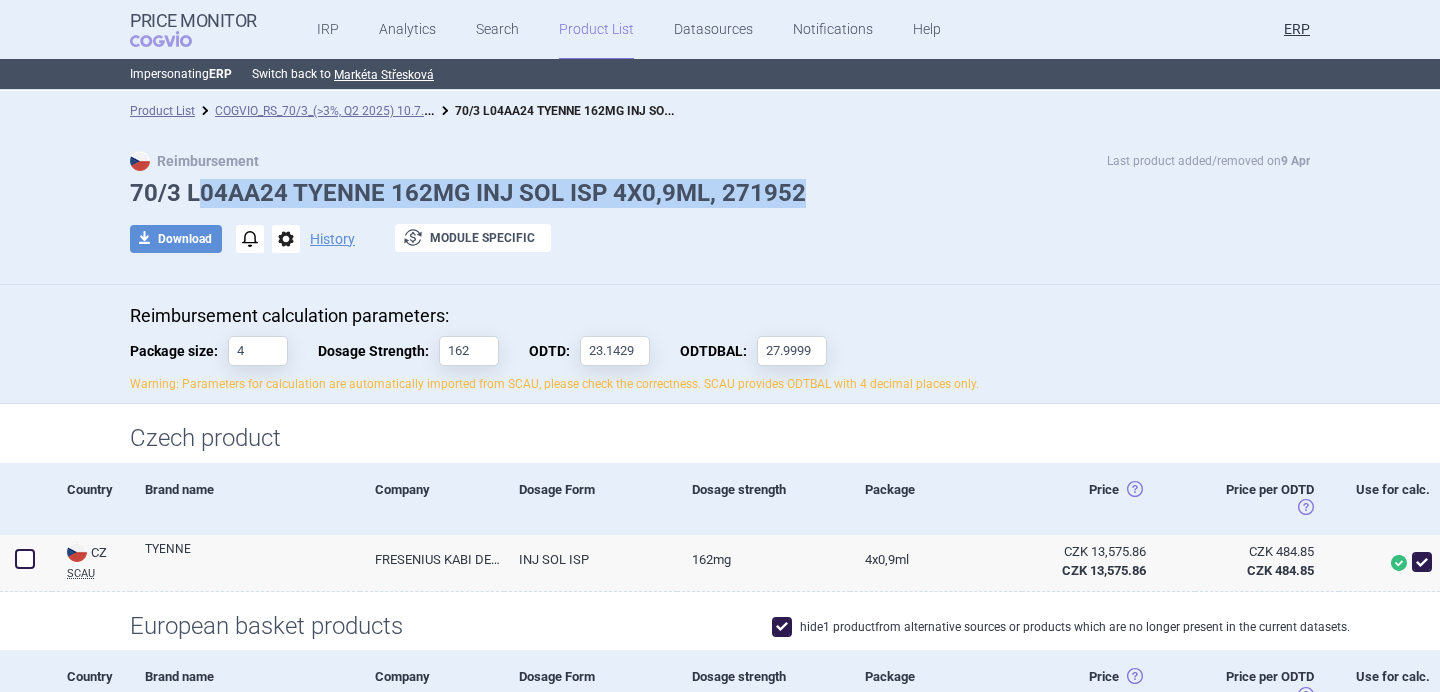 drag, startPoint x: 823, startPoint y: 190, endPoint x: 202, endPoint y: 196, distance: 621.029 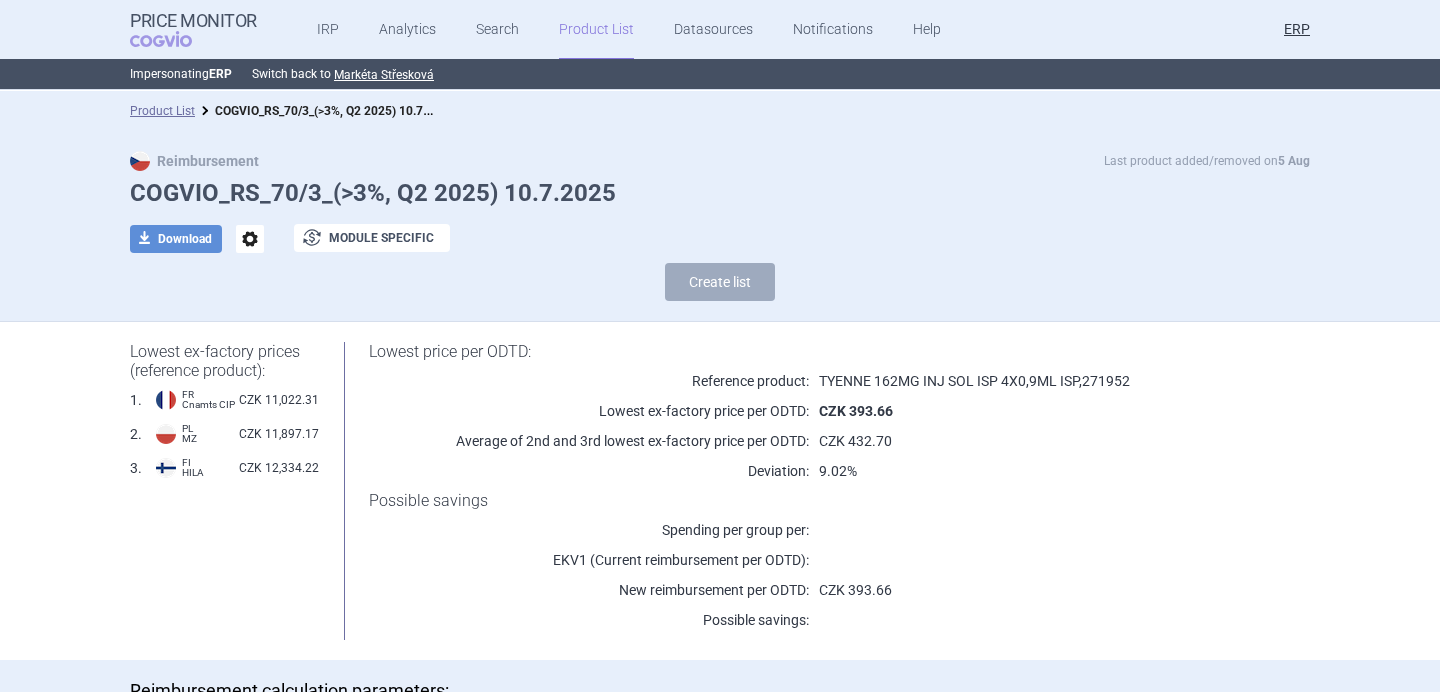 scroll, scrollTop: 0, scrollLeft: 0, axis: both 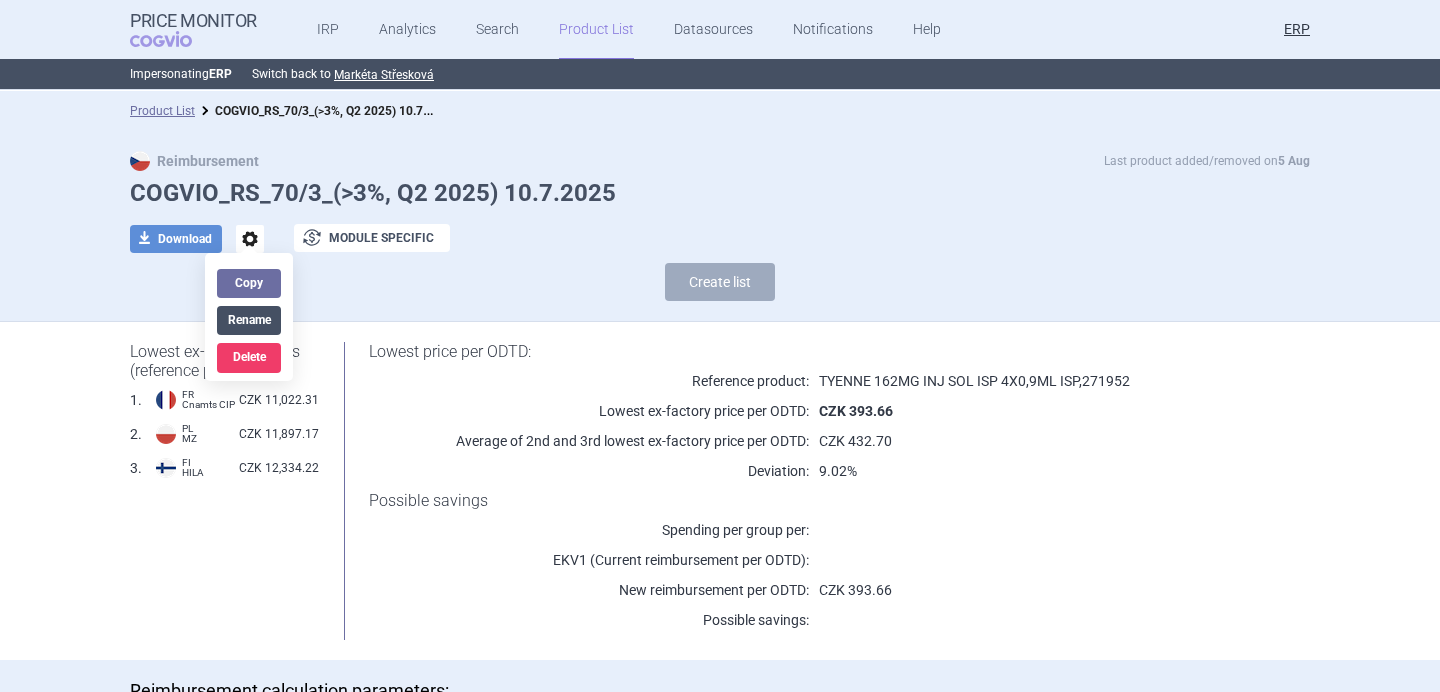 click on "Rename" at bounding box center [249, 320] 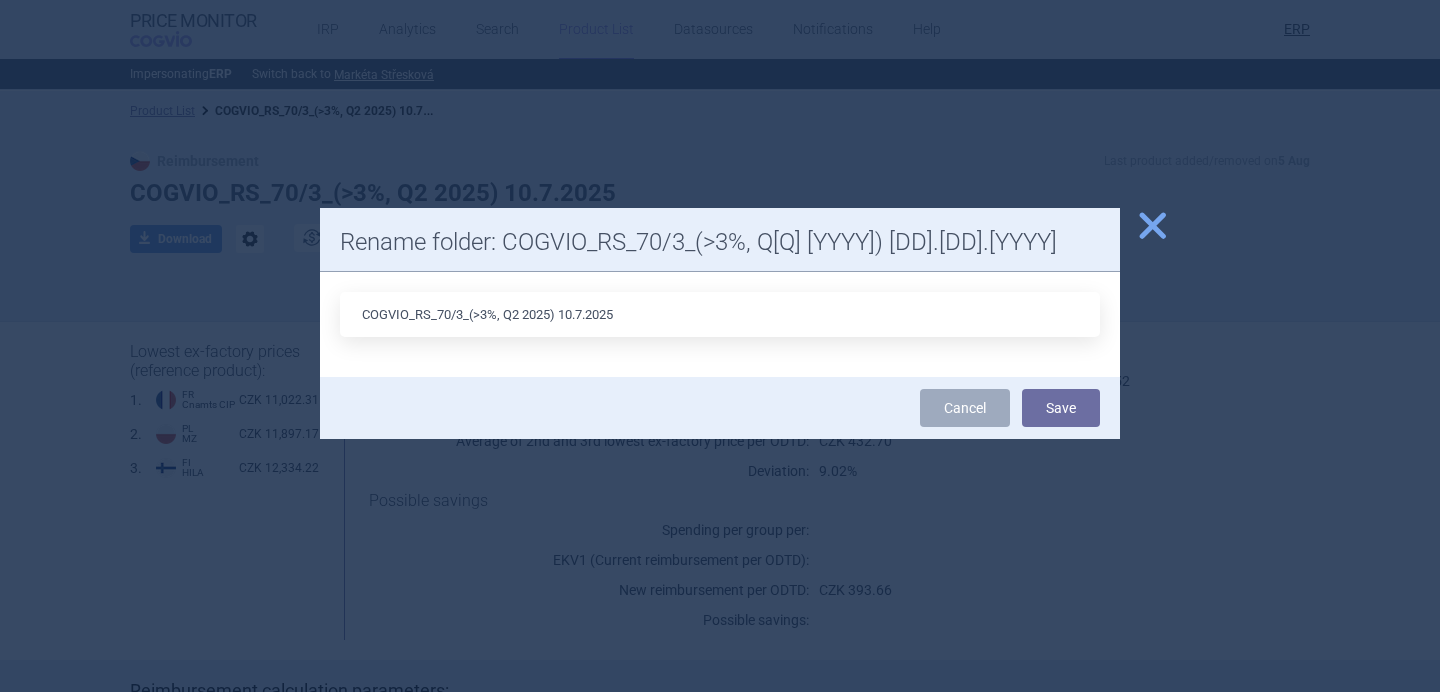click on "COGVIO_RS_70/3_(>3%, Q2 2025) 10.7.2025" at bounding box center [720, 314] 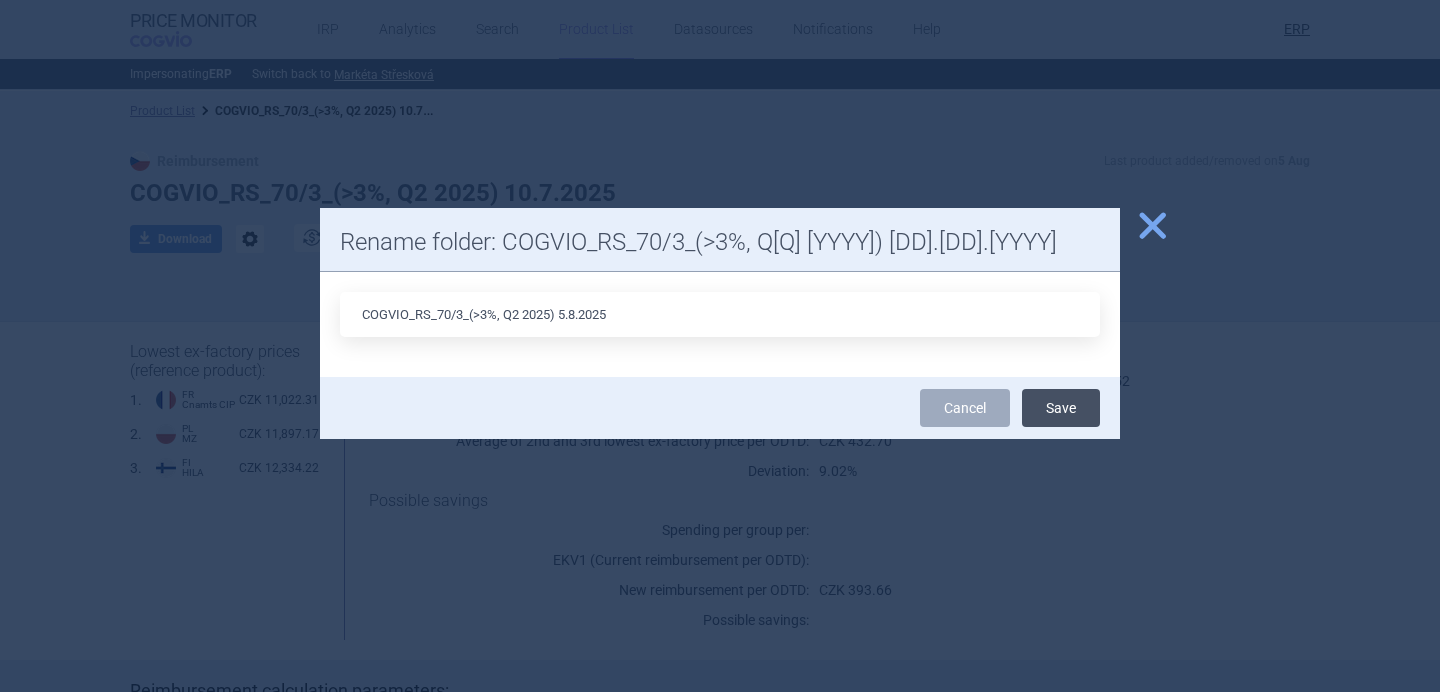 type on "COGVIO_RS_70/3_(>3%, Q2 2025) 5.8.2025" 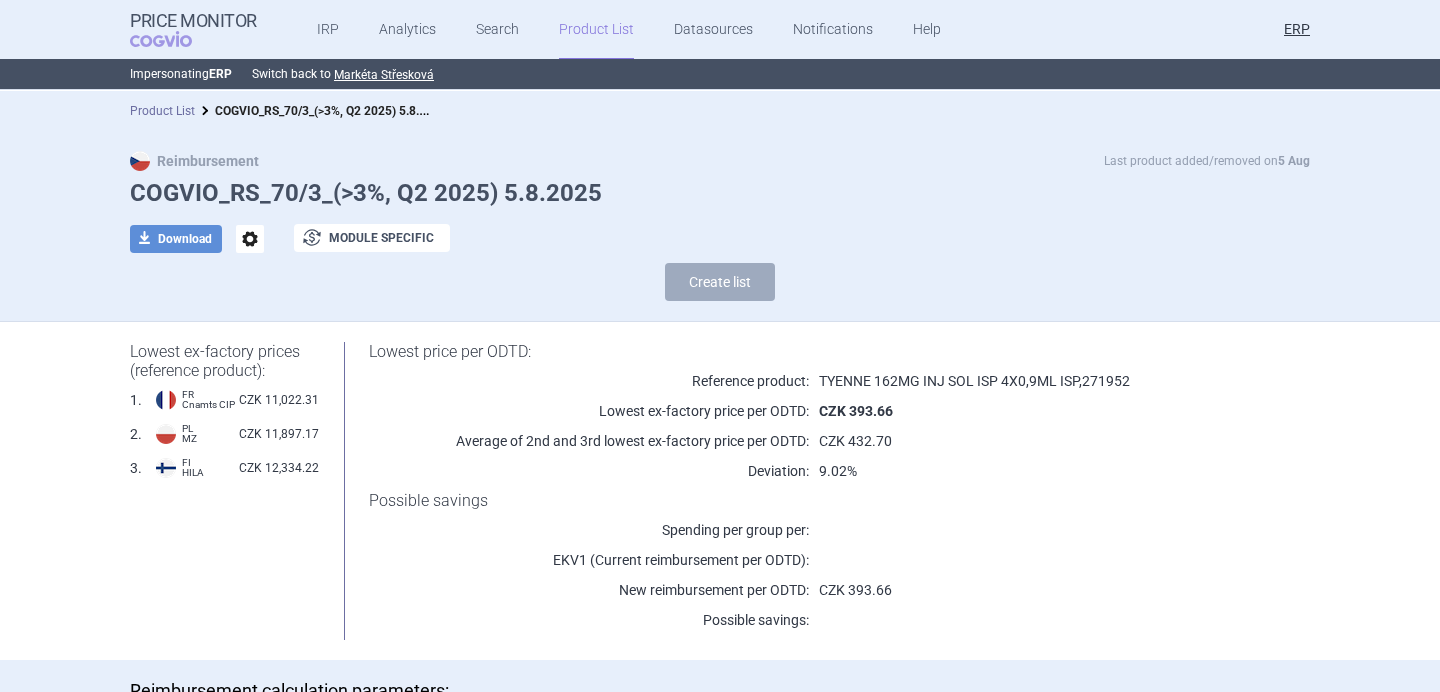 click on "Product List" at bounding box center [162, 111] 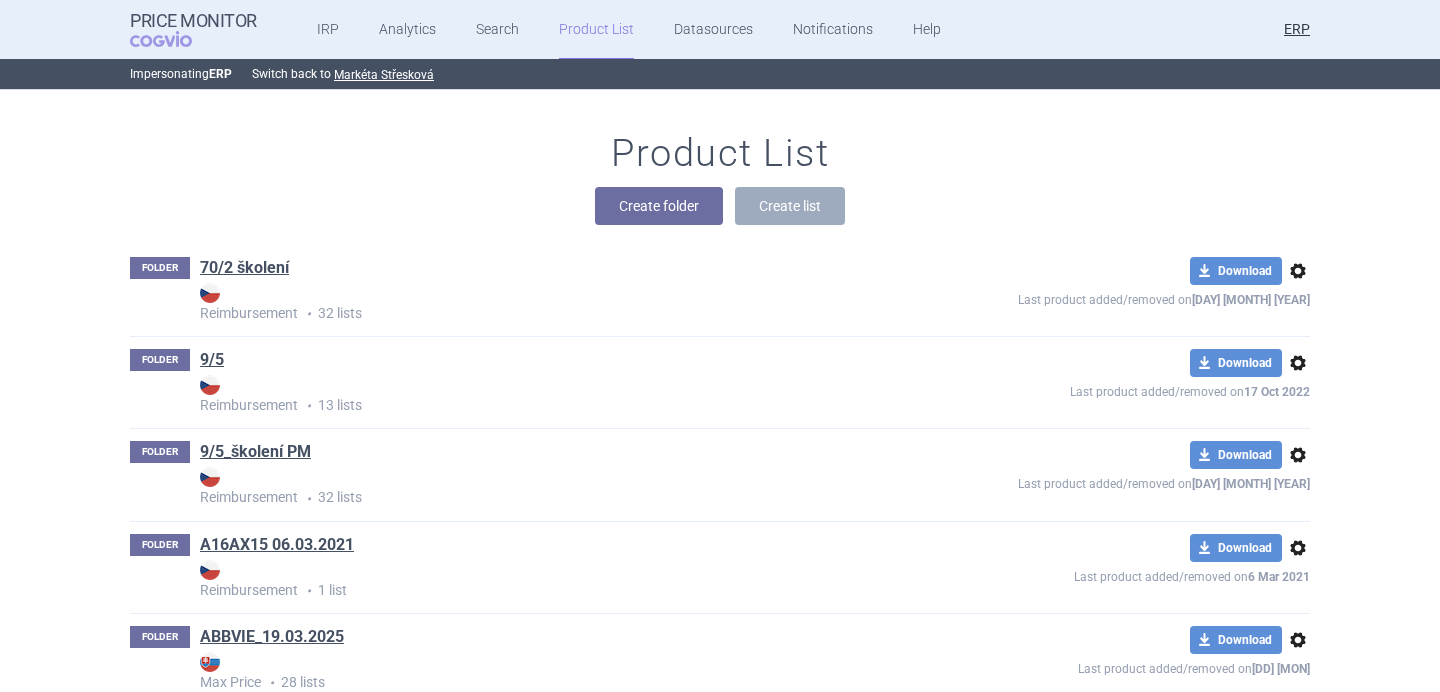 scroll, scrollTop: 67044, scrollLeft: 0, axis: vertical 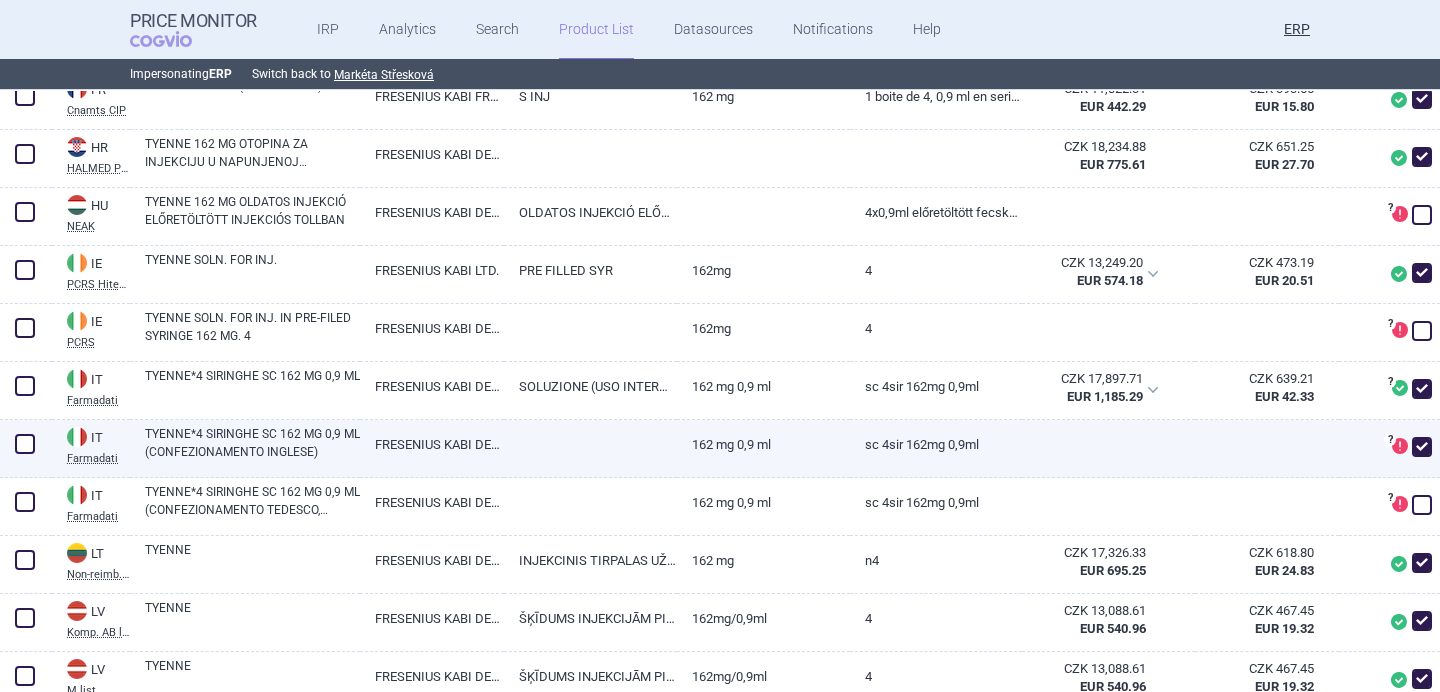 click at bounding box center (1422, 447) 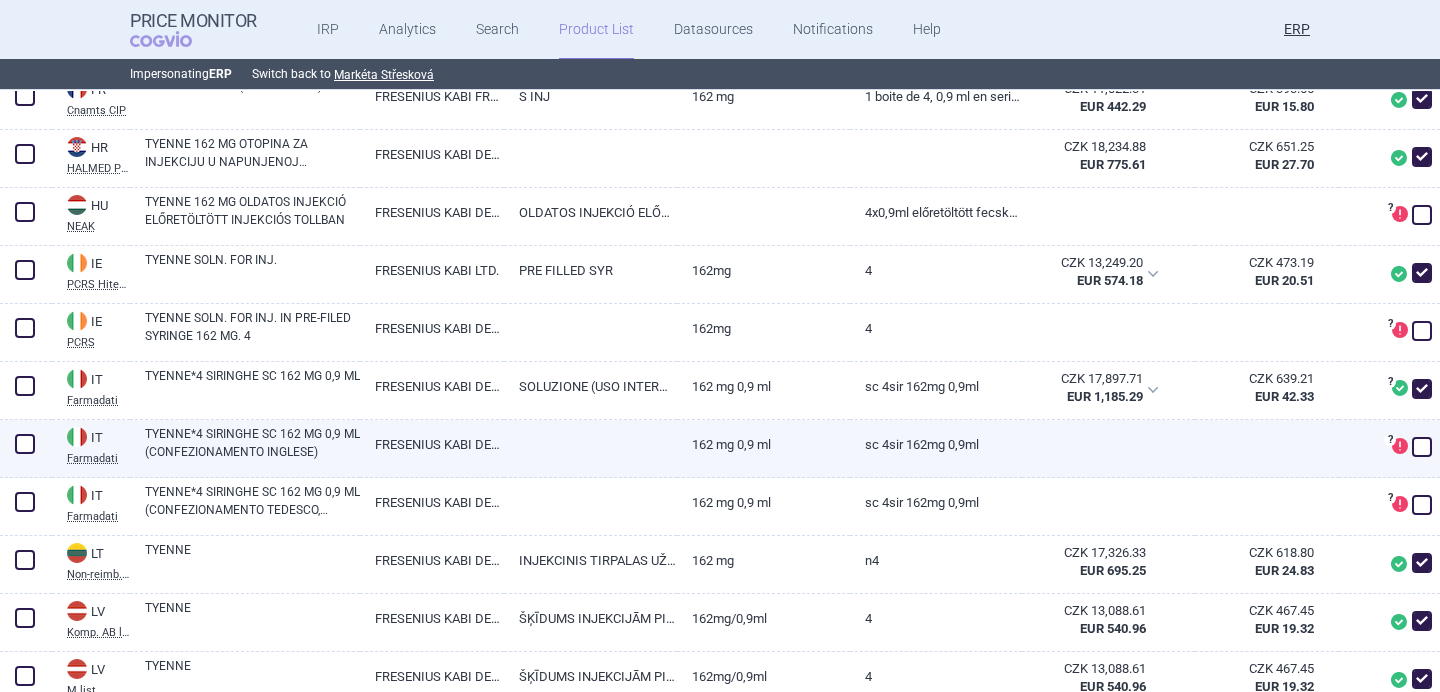 checkbox on "false" 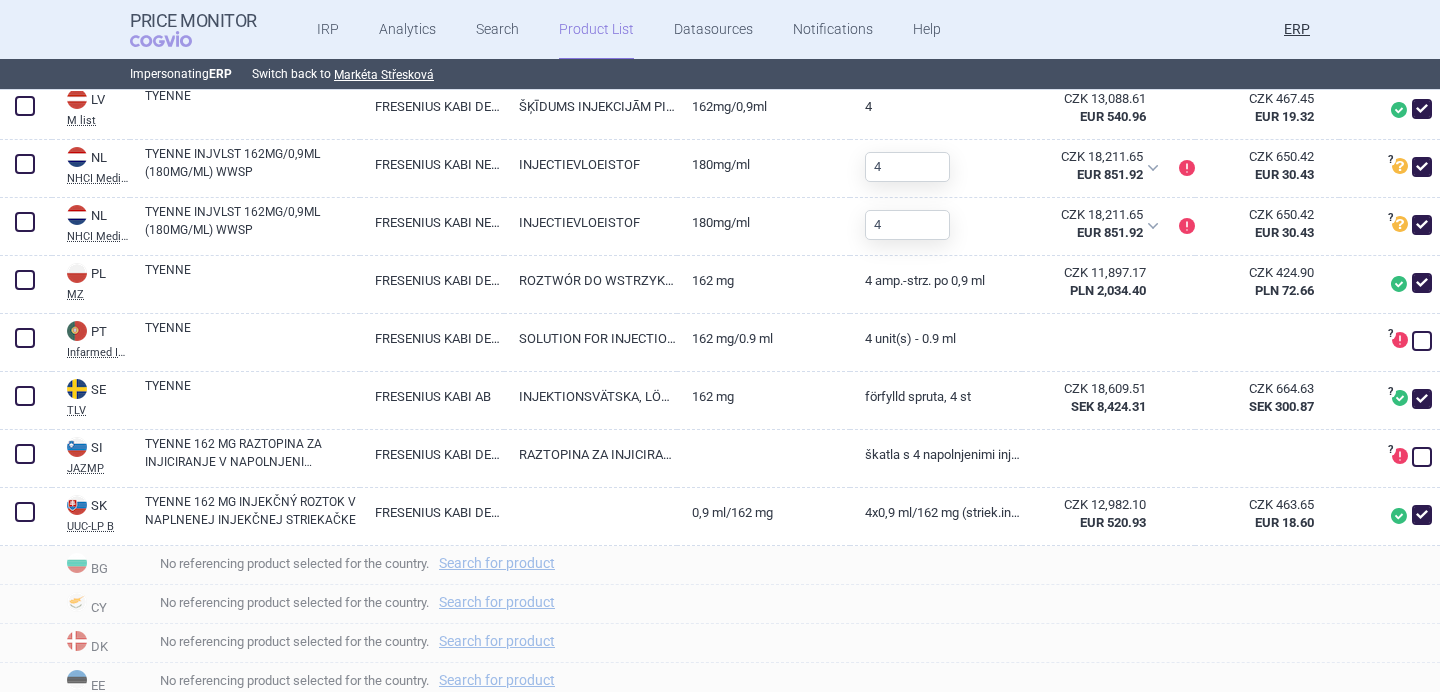 scroll, scrollTop: 1595, scrollLeft: 0, axis: vertical 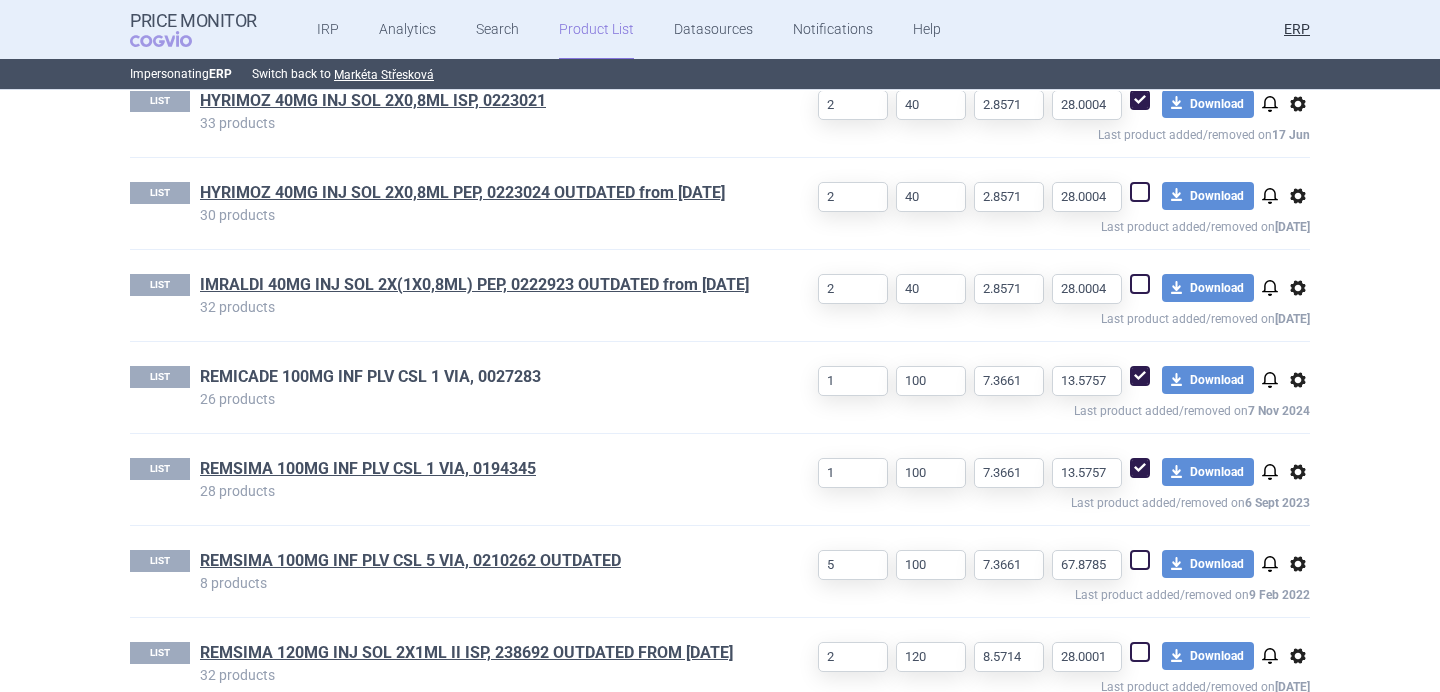 click on "REMICADE 100MG INF PLV CSL 1 VIA, 0027283" at bounding box center (370, 377) 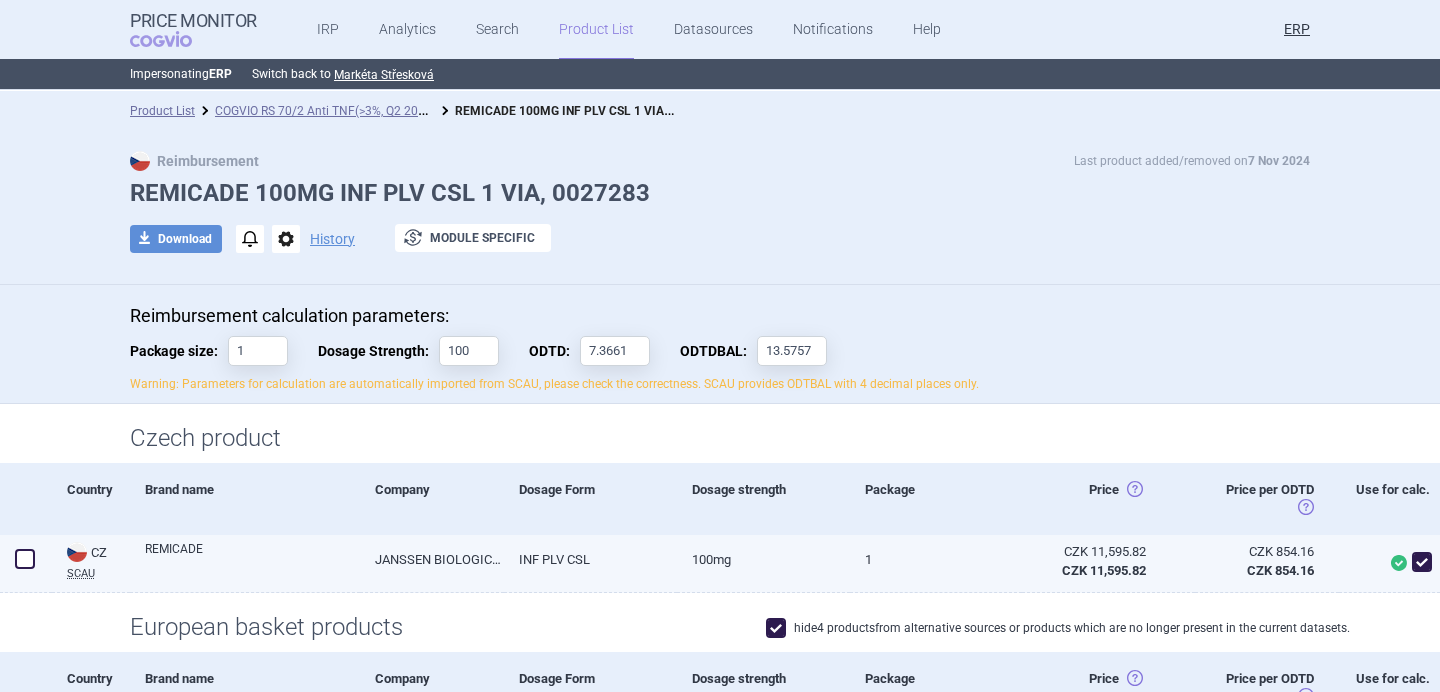 click on "REMICADE" at bounding box center [252, 558] 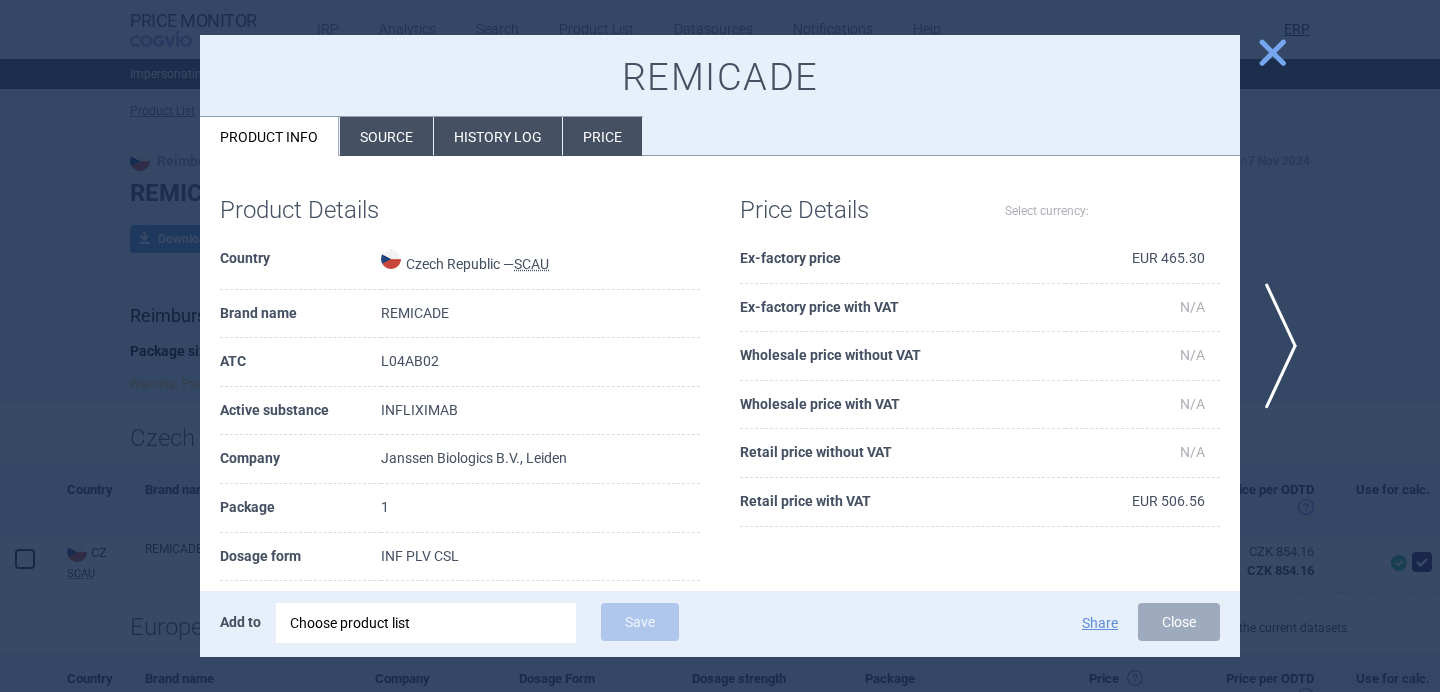 select on "EUR" 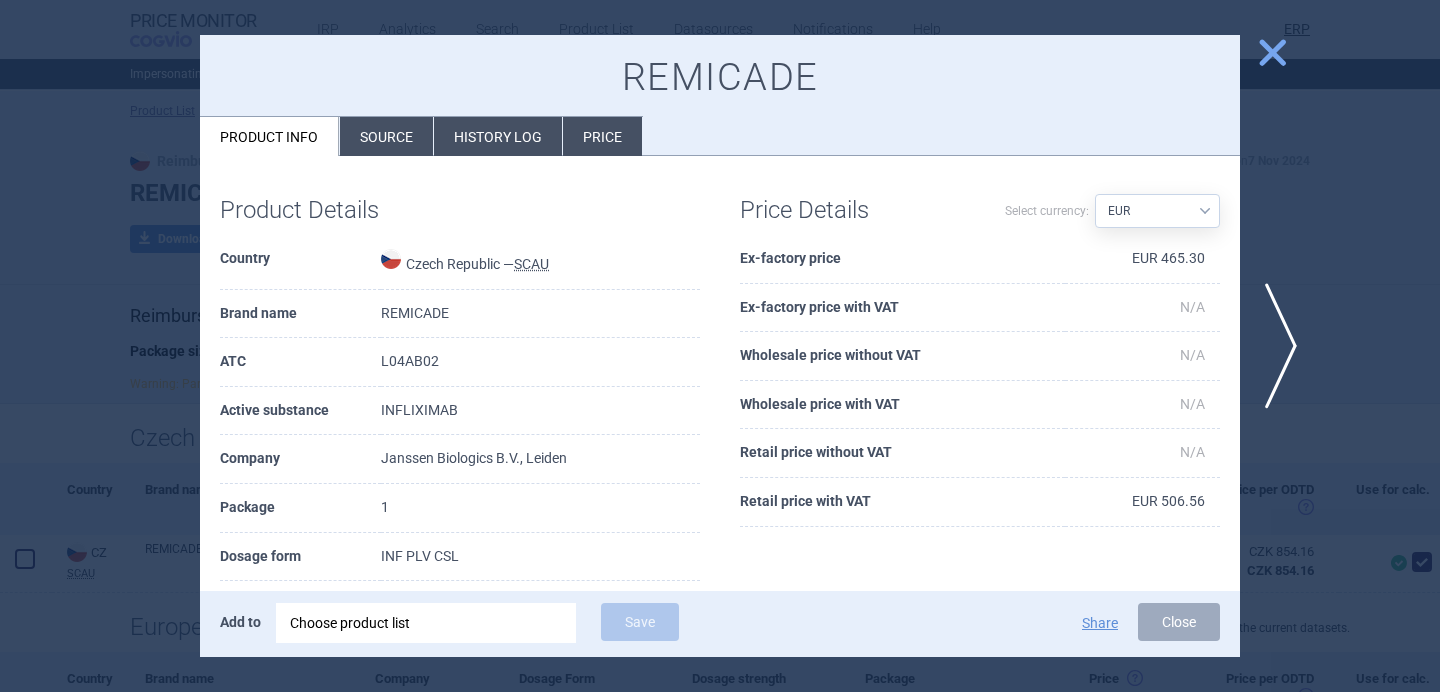click on "Source" at bounding box center [386, 136] 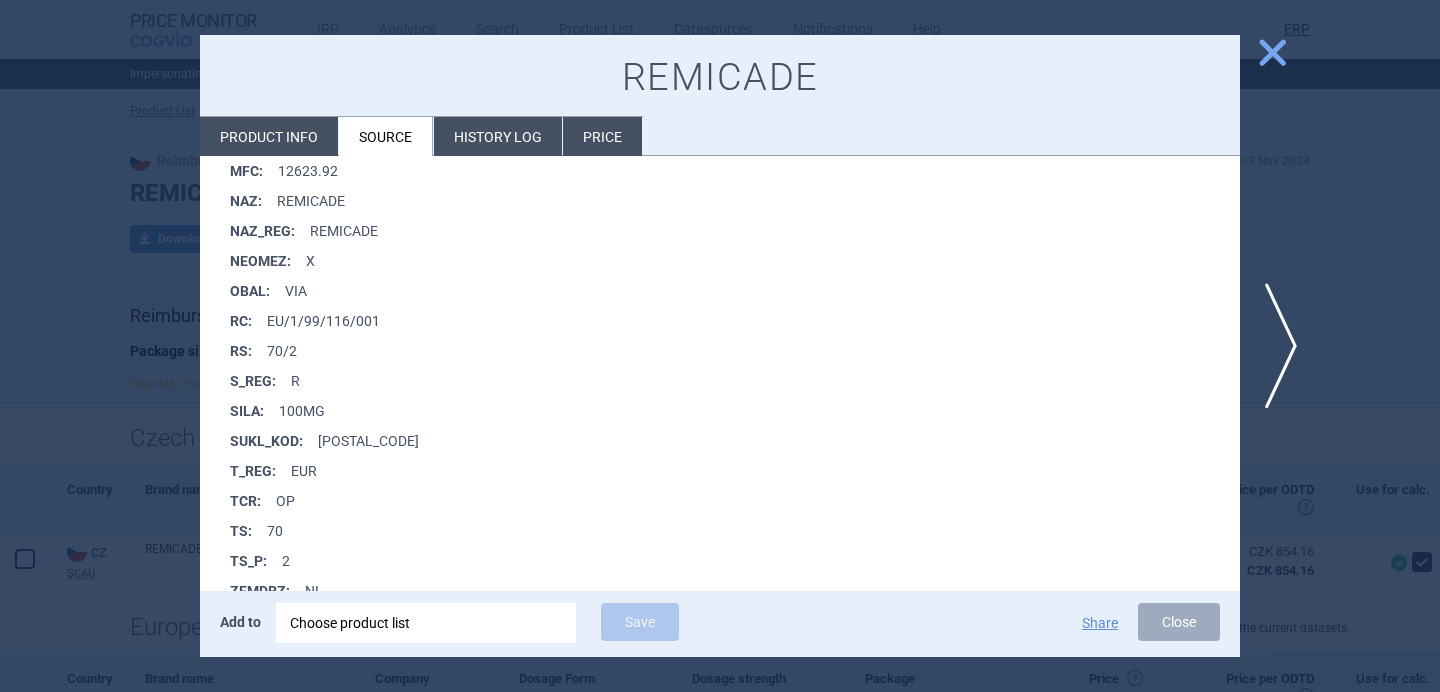 scroll, scrollTop: 900, scrollLeft: 0, axis: vertical 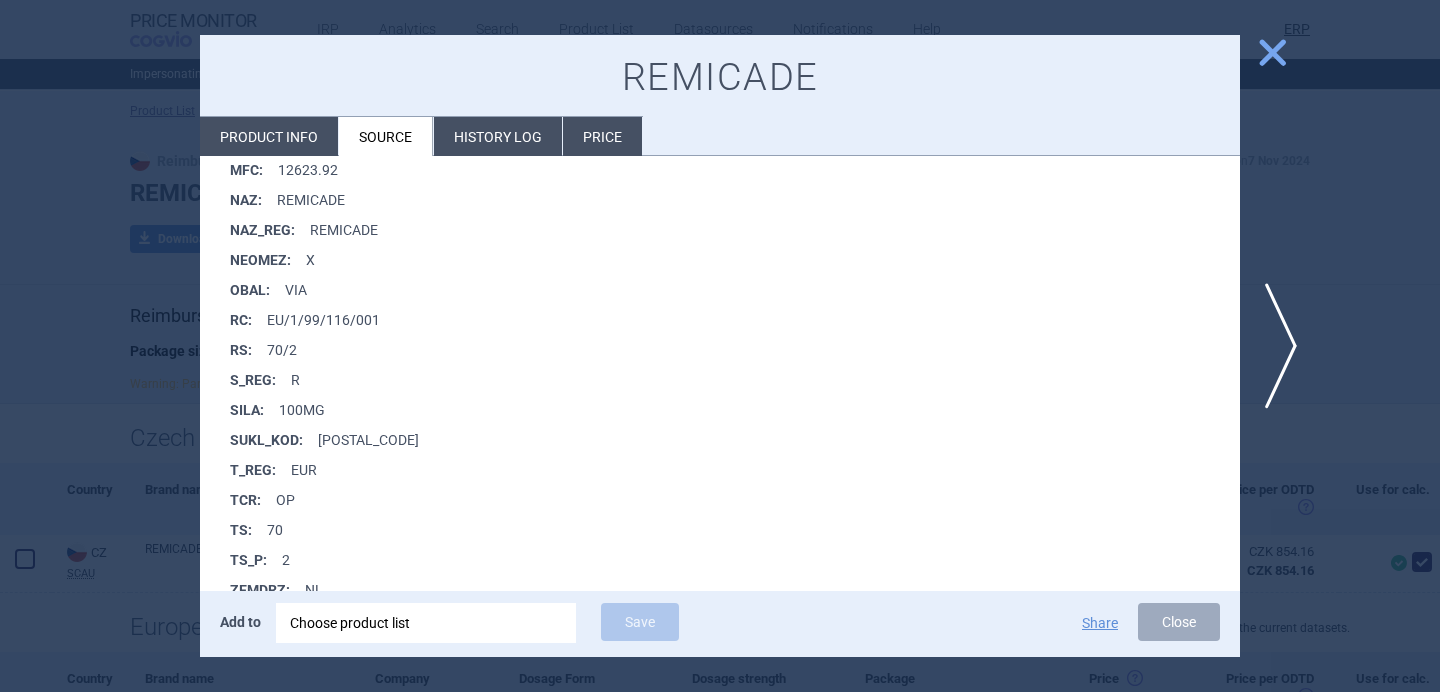 click at bounding box center (720, 346) 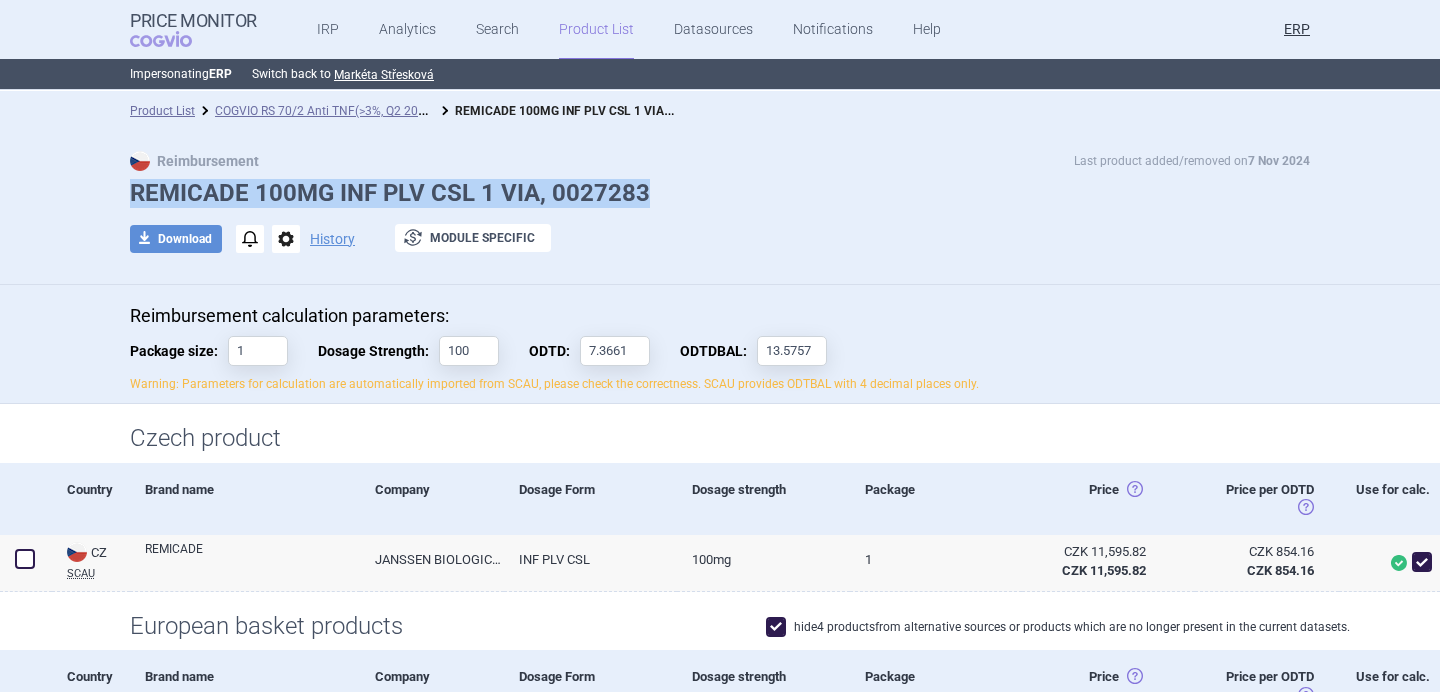 drag, startPoint x: 671, startPoint y: 201, endPoint x: 131, endPoint y: 191, distance: 540.0926 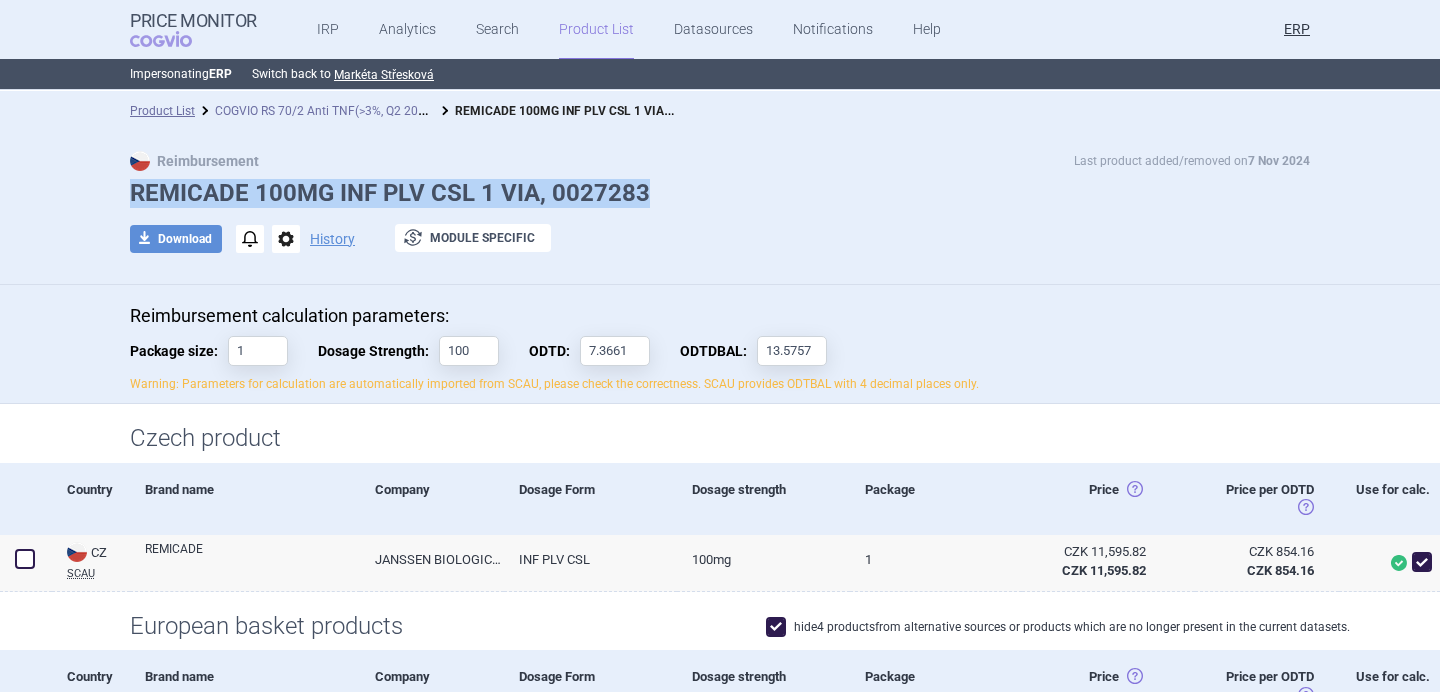 click on "COGVIO RS 70/2 Anti TNF(>3%, Q2 2025) 10.7.2025" at bounding box center (354, 109) 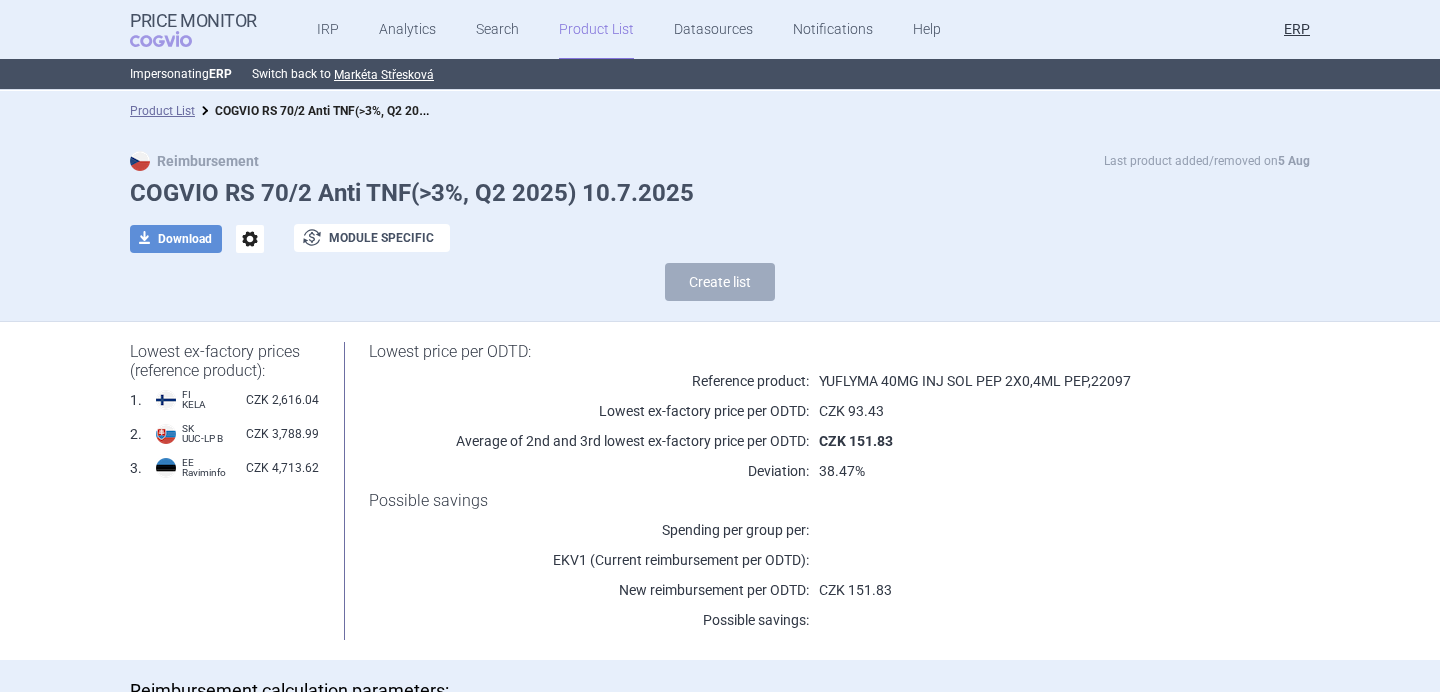 select on "2020-02-01" 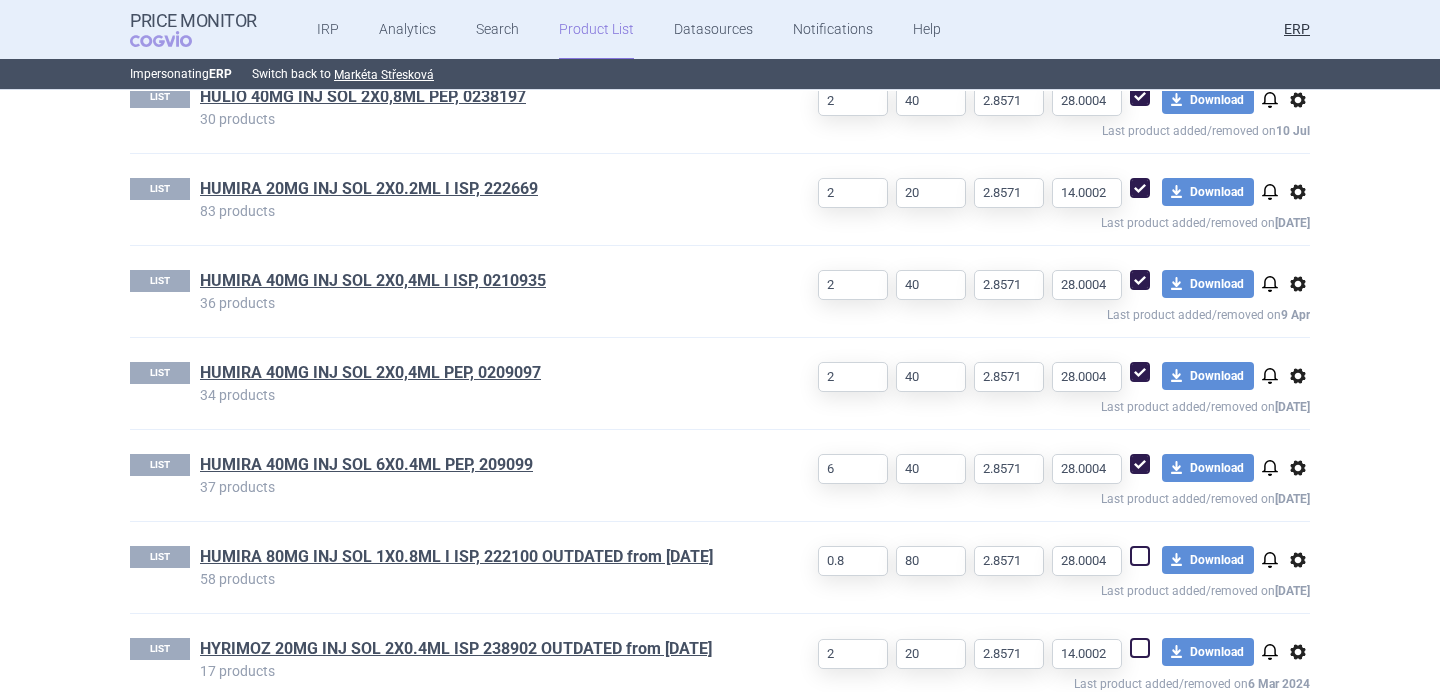 scroll, scrollTop: 3014, scrollLeft: 0, axis: vertical 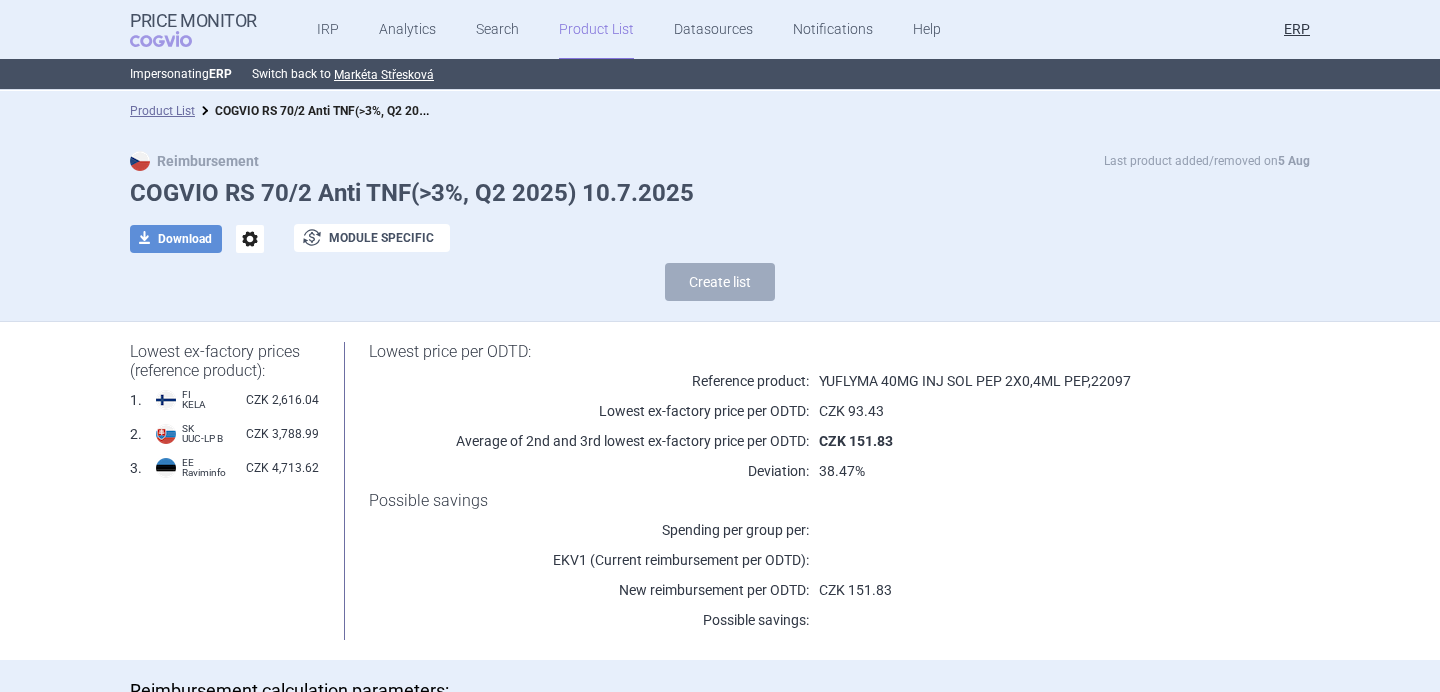 click on "options" at bounding box center [250, 239] 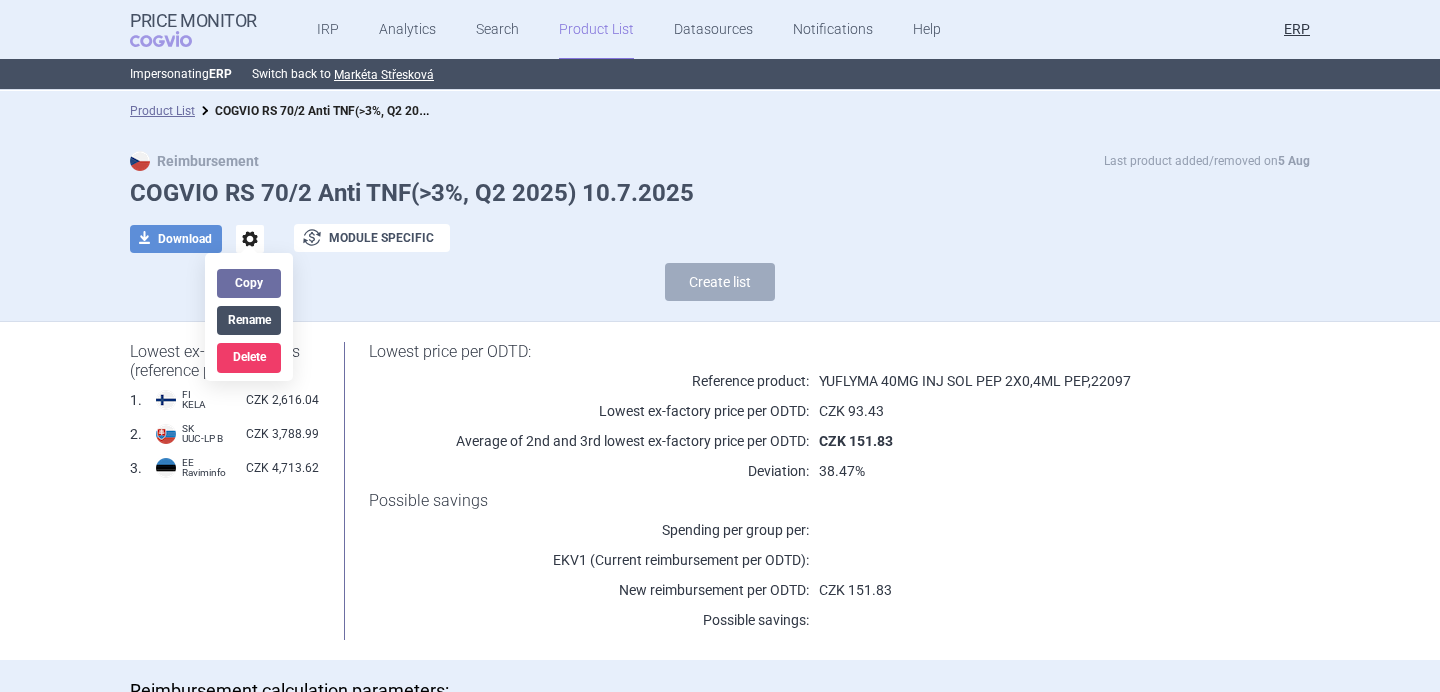click on "Rename" at bounding box center (249, 320) 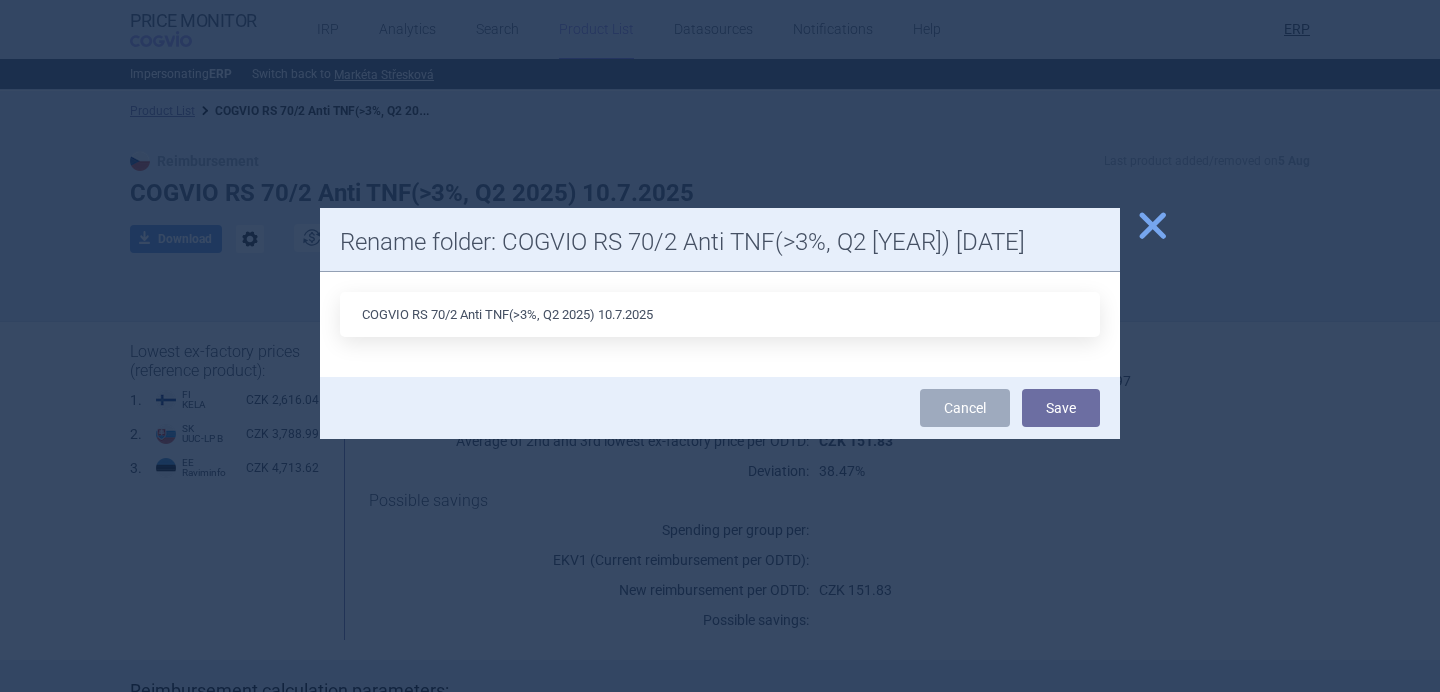 click on "COGVIO RS 70/2 Anti TNF(>3%, Q2 2025) 10.7.2025" at bounding box center [720, 314] 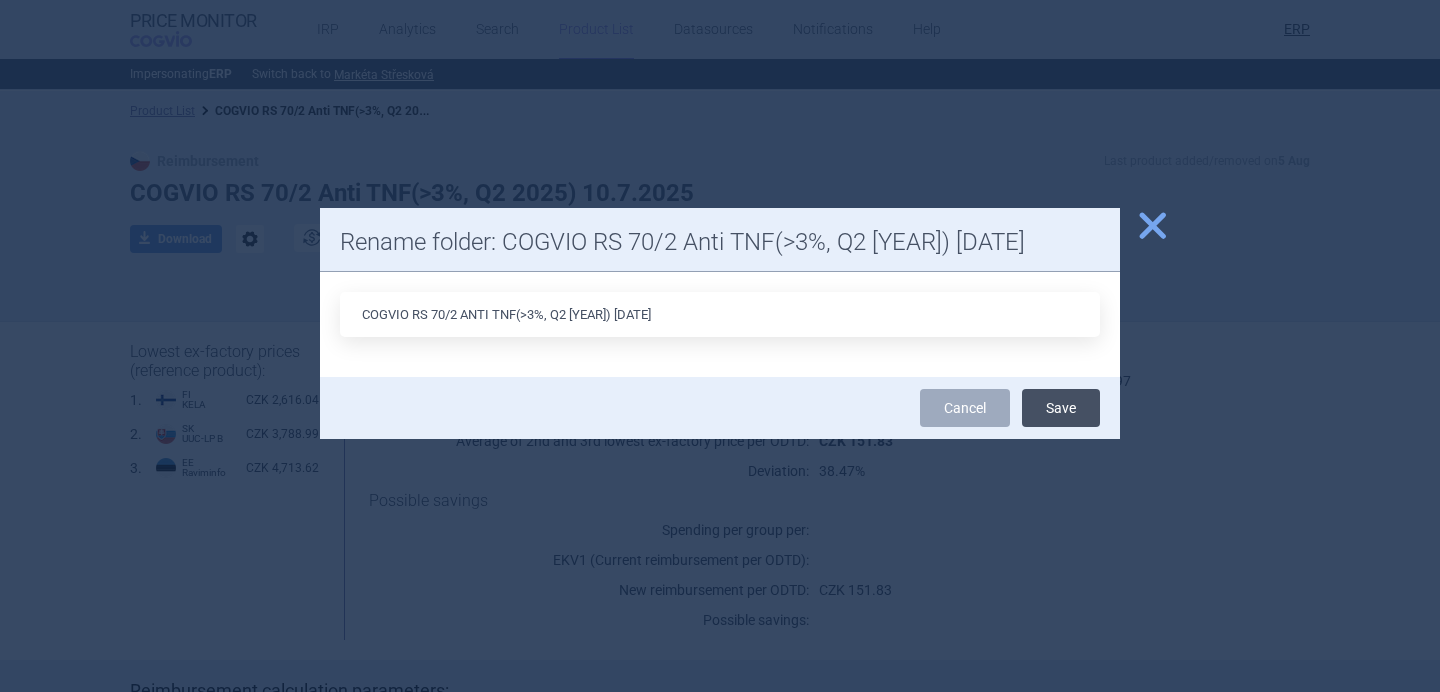 type on "COGVIO RS 70/2 Anti TNF(>3%, Q2 2025) 5.8.2025" 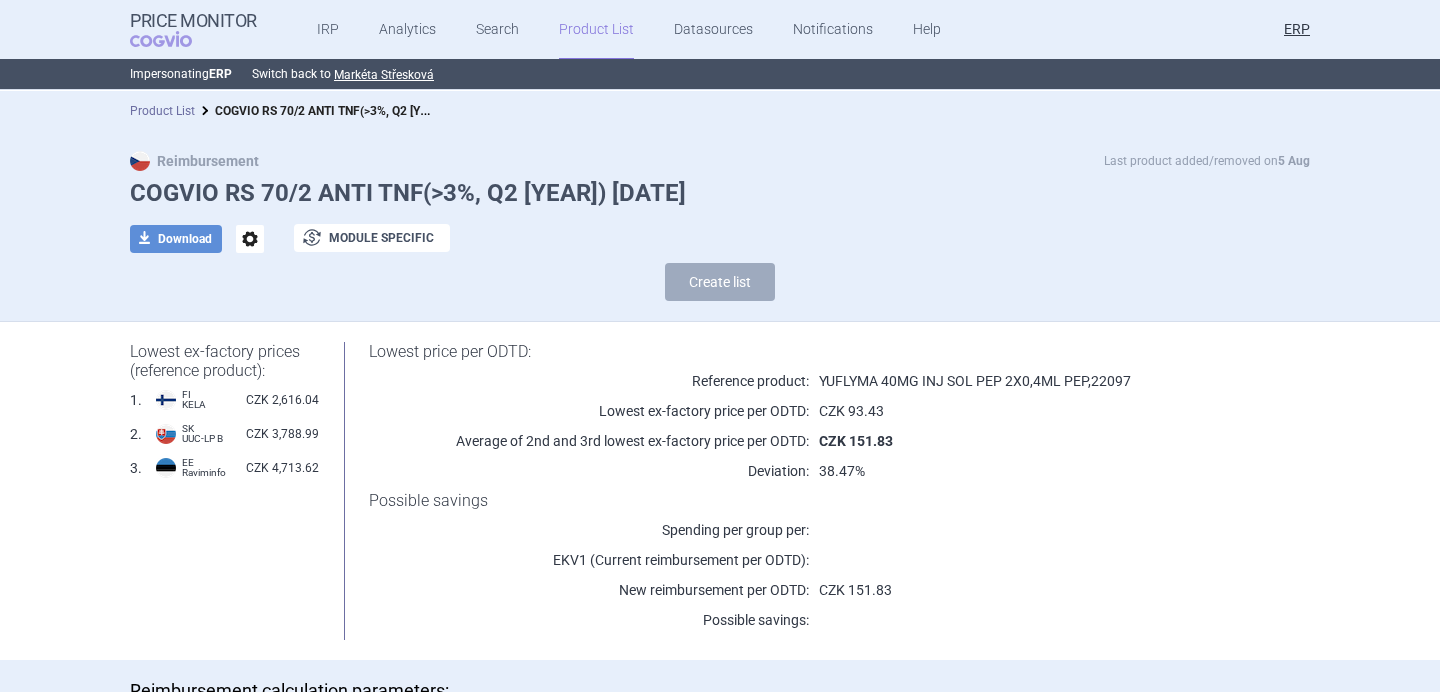 click on "Product List" at bounding box center [162, 111] 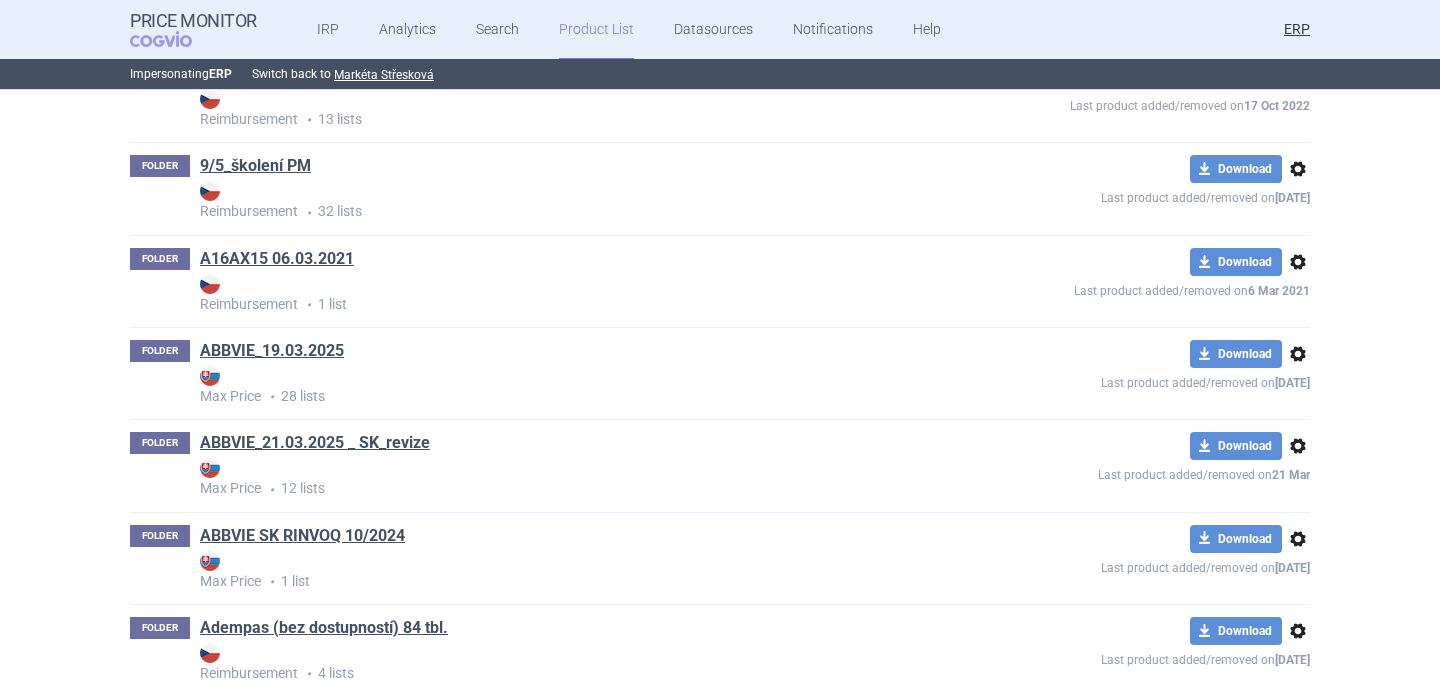 scroll, scrollTop: 0, scrollLeft: 0, axis: both 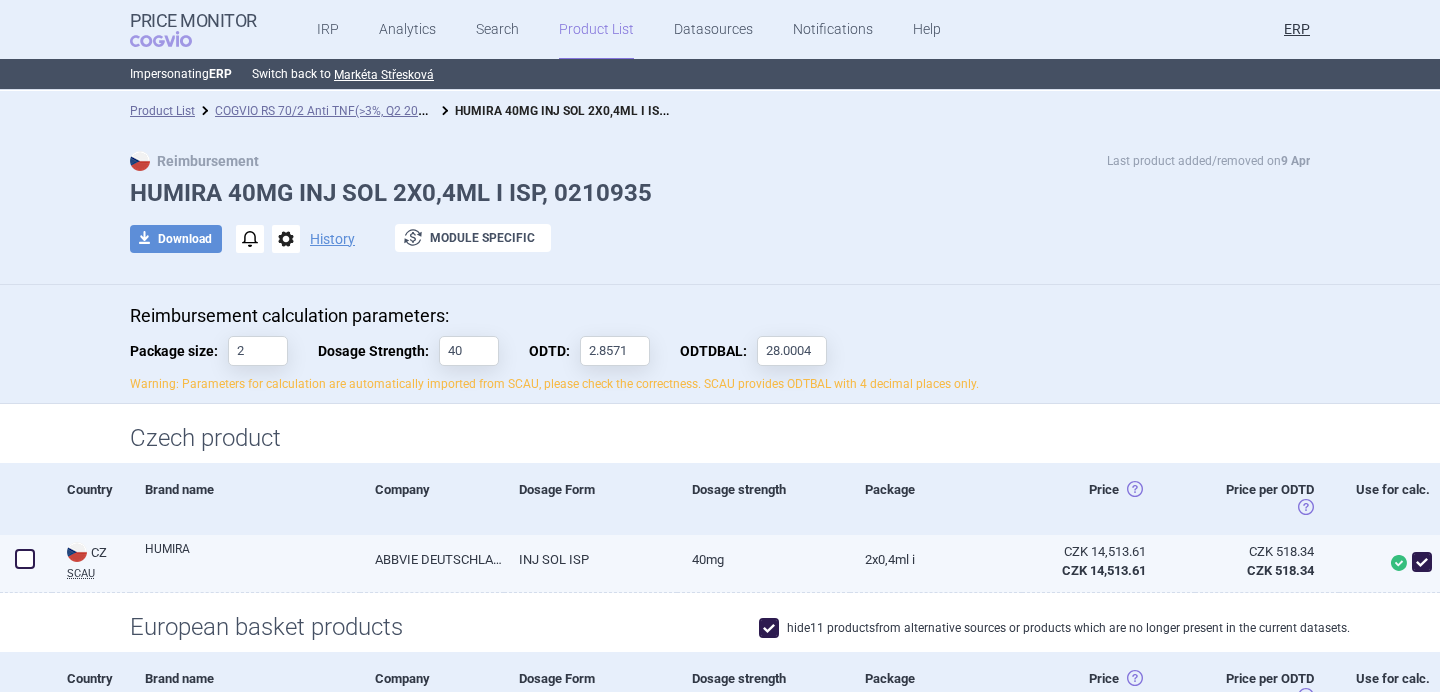click on "HUMIRA" at bounding box center [245, 564] 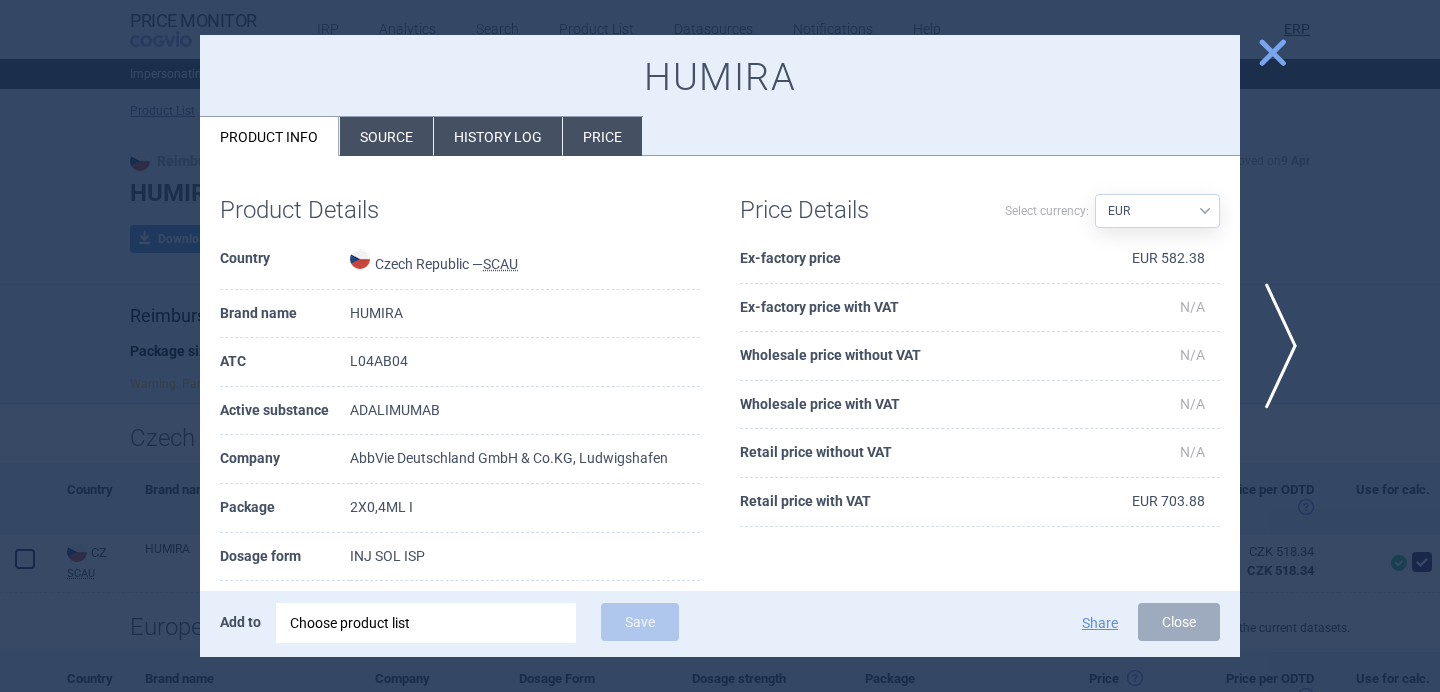 click on "Source" at bounding box center (386, 136) 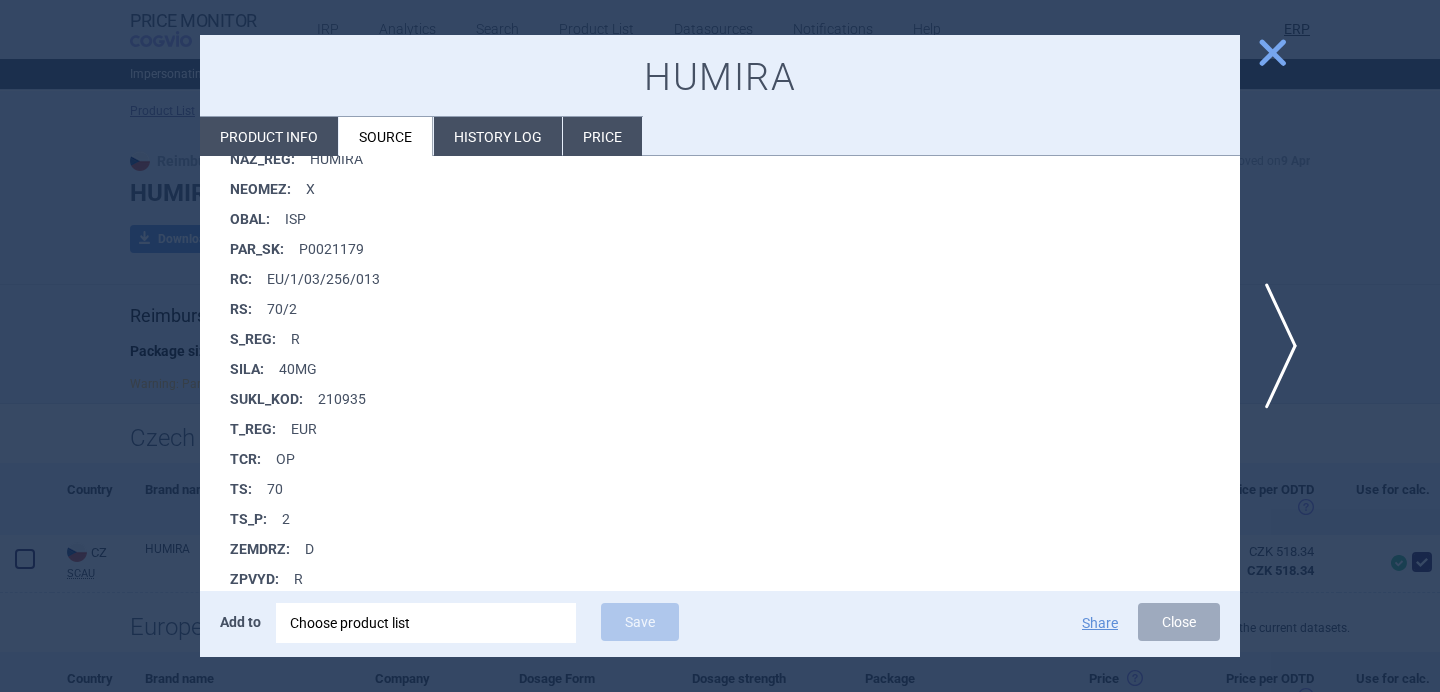 scroll, scrollTop: 966, scrollLeft: 0, axis: vertical 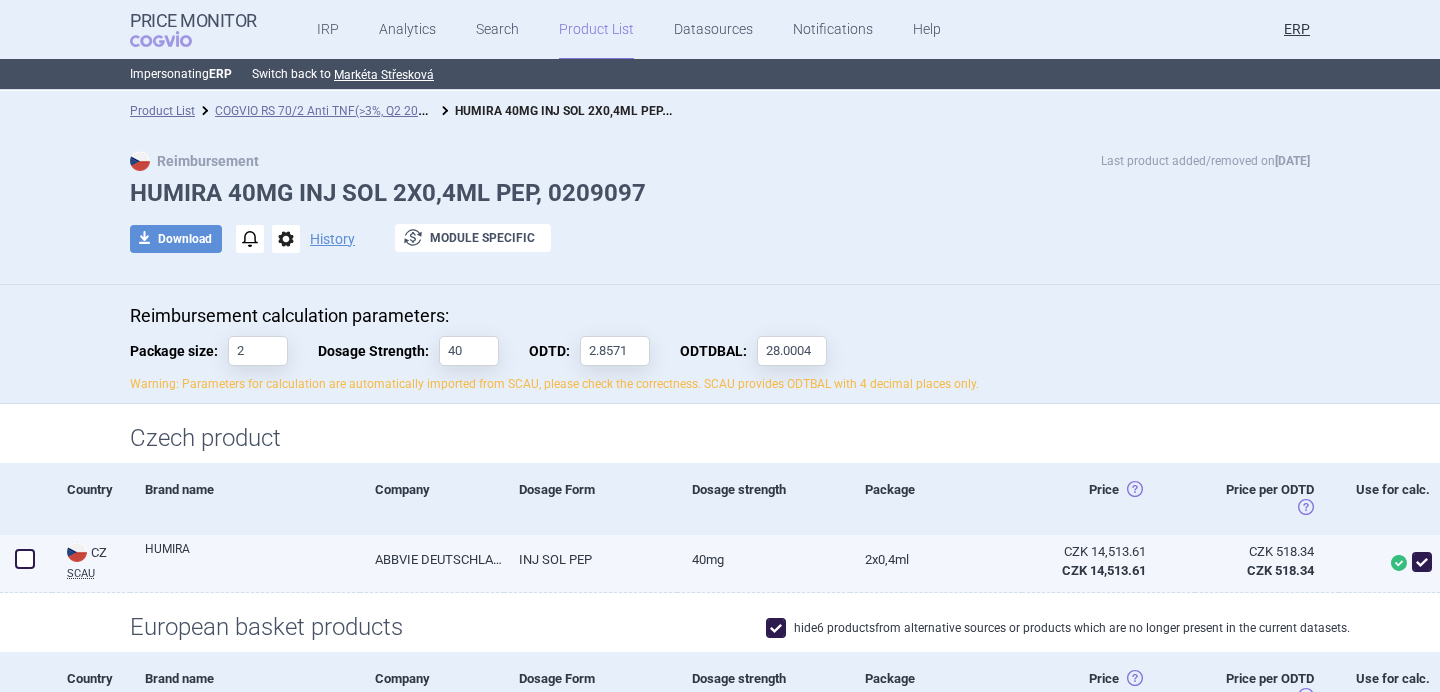 click on "HUMIRA" at bounding box center [252, 558] 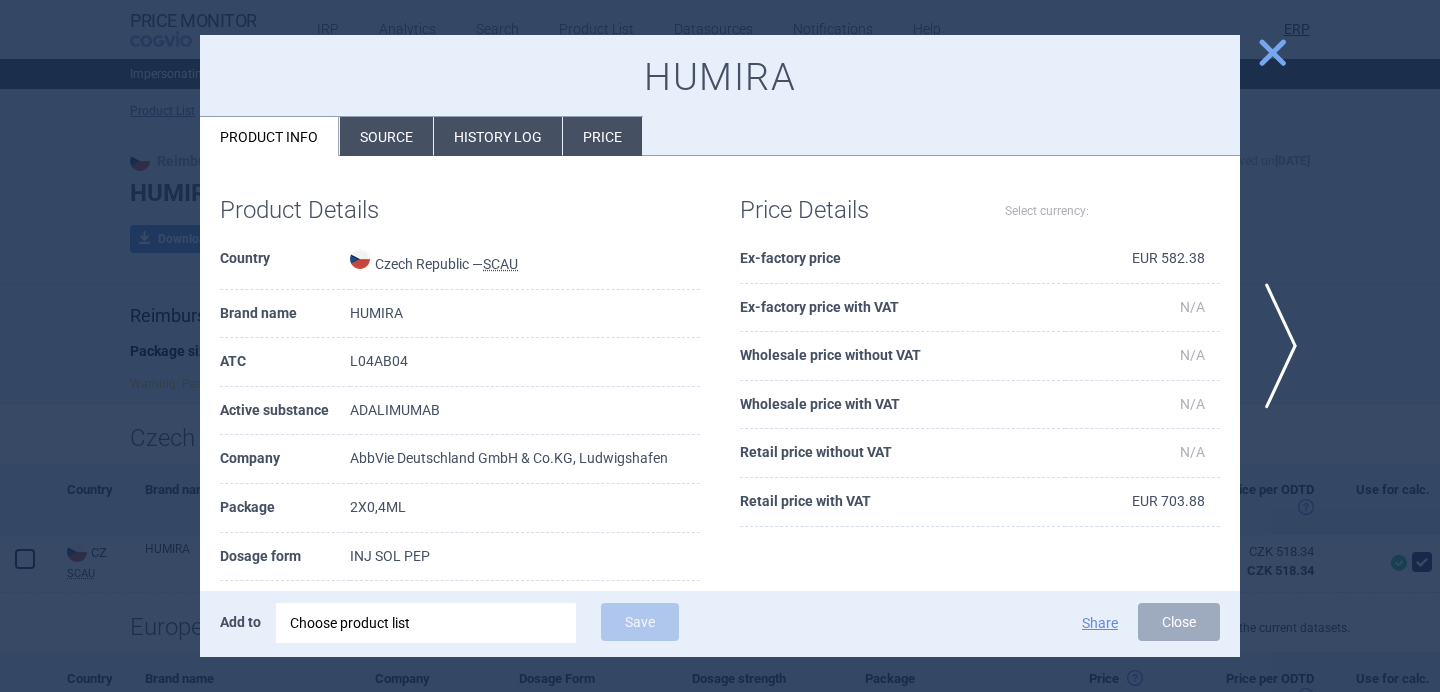 select on "EUR" 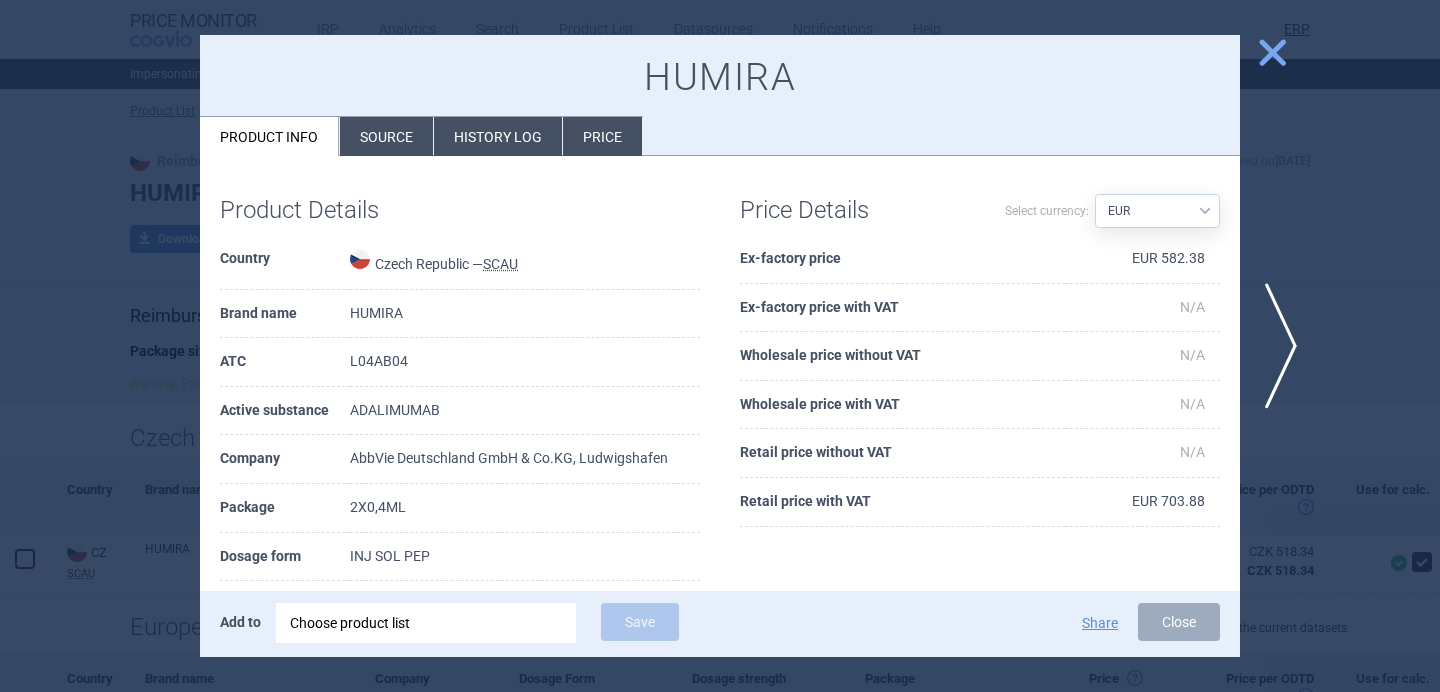 click on "Source" at bounding box center (386, 136) 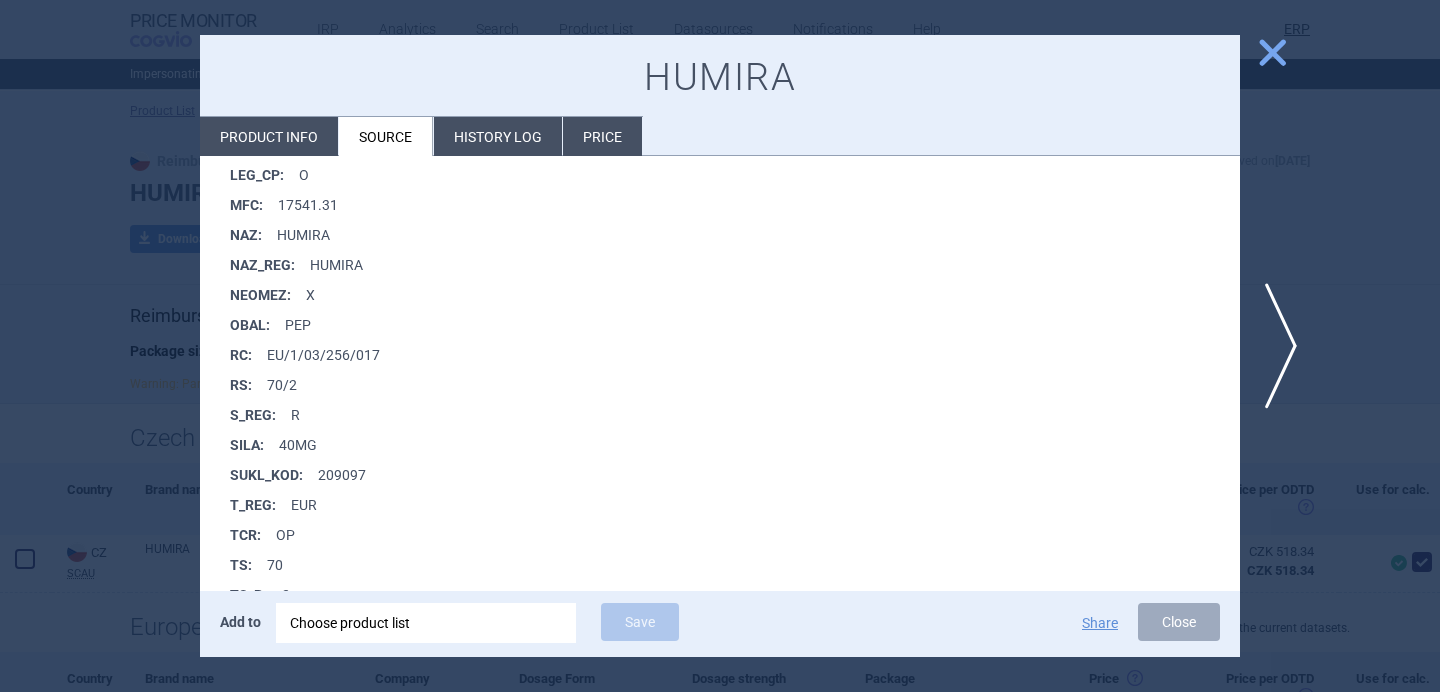 scroll, scrollTop: 844, scrollLeft: 0, axis: vertical 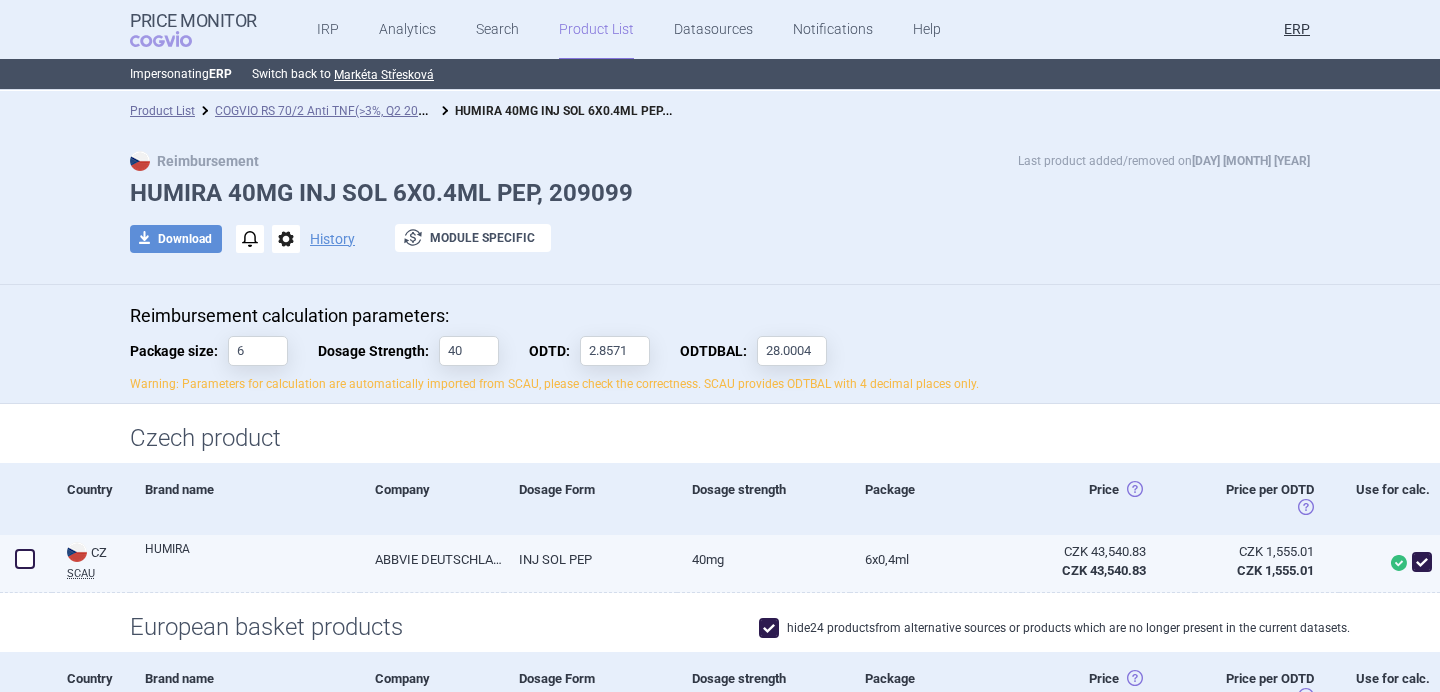 click on "HUMIRA" at bounding box center [252, 558] 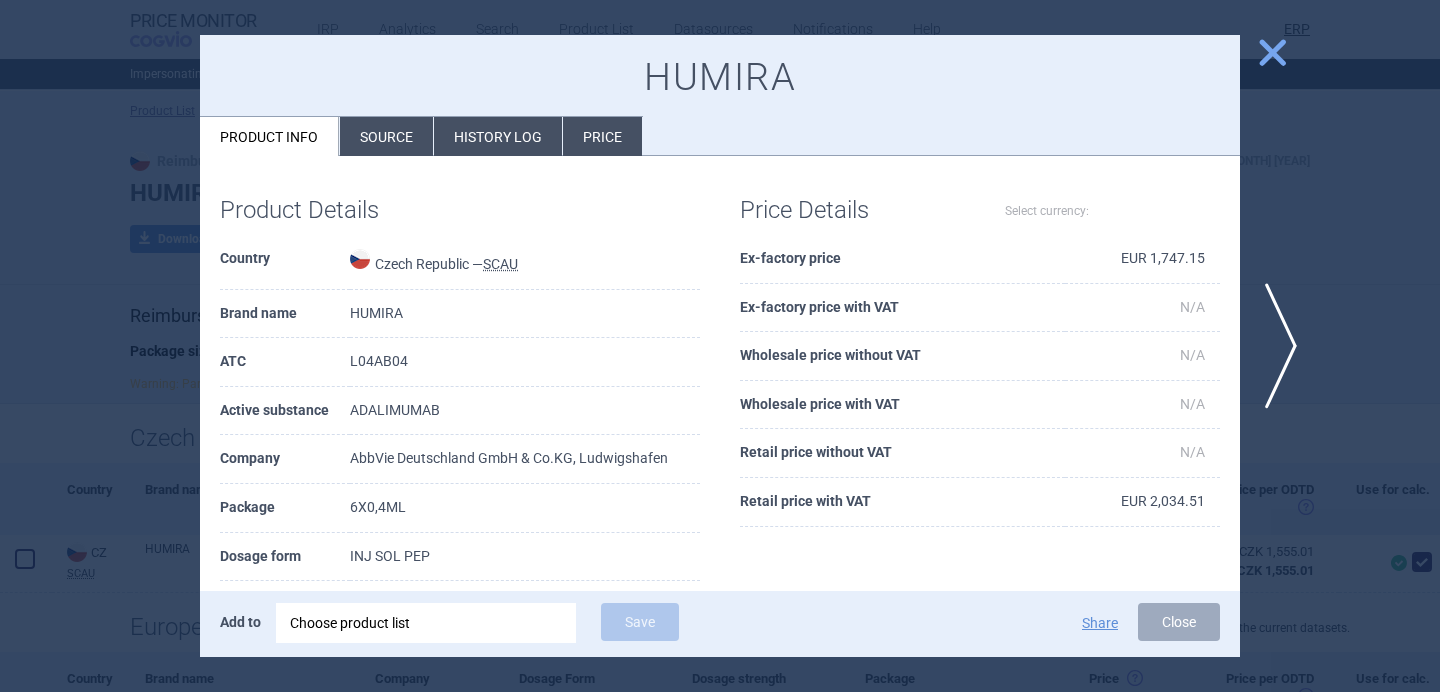 select on "EUR" 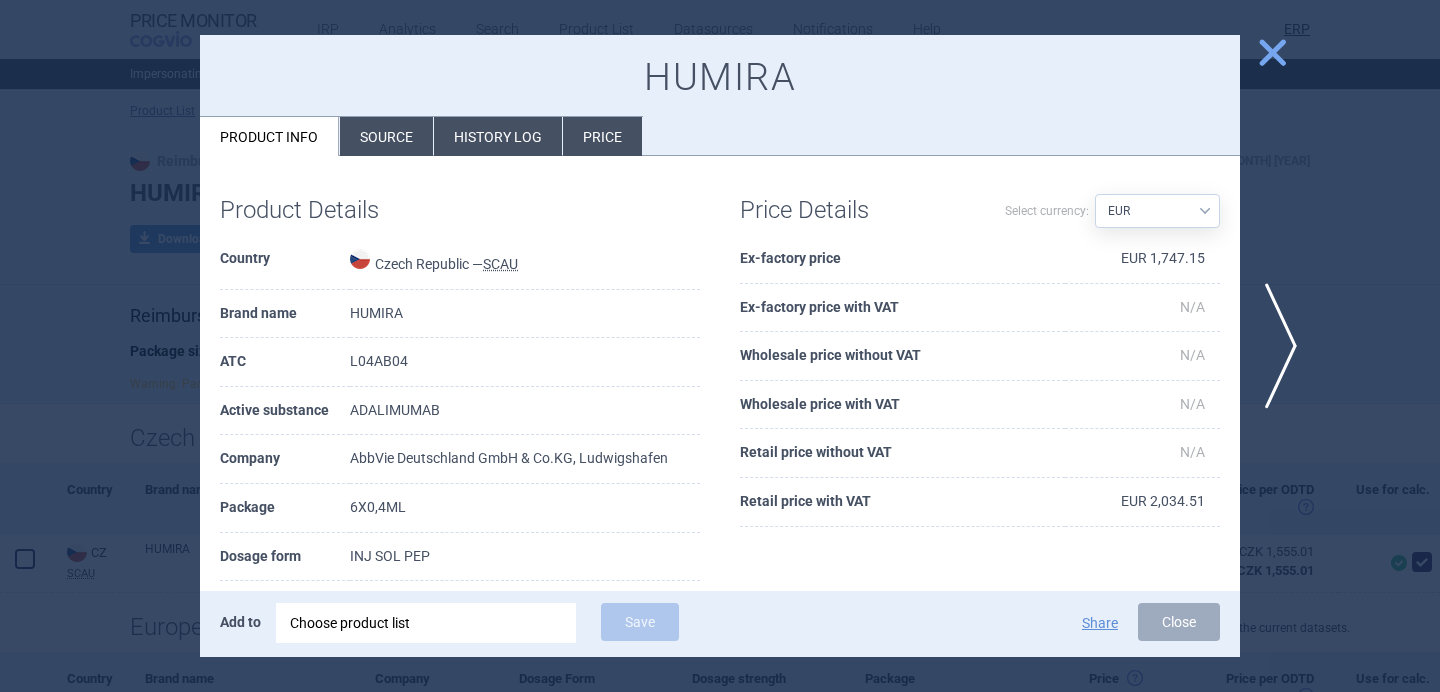 click on "Source" at bounding box center [386, 136] 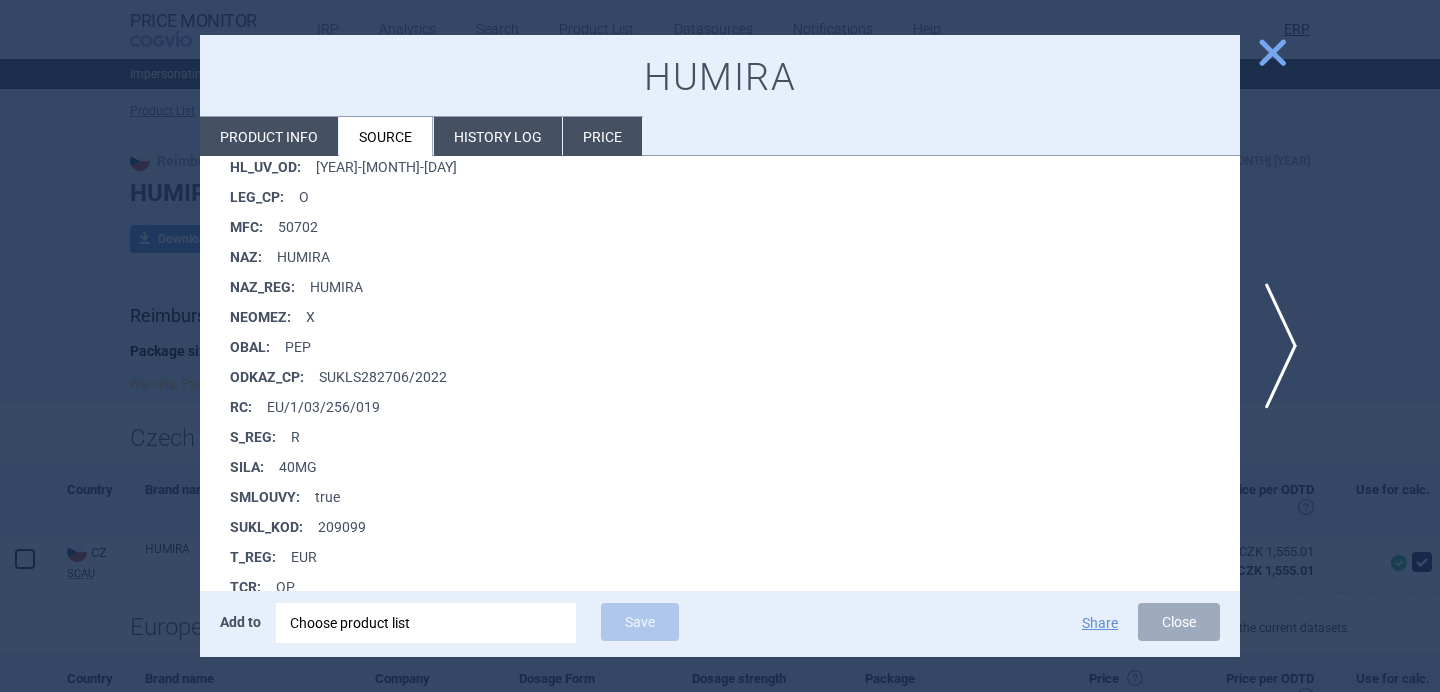scroll, scrollTop: 898, scrollLeft: 0, axis: vertical 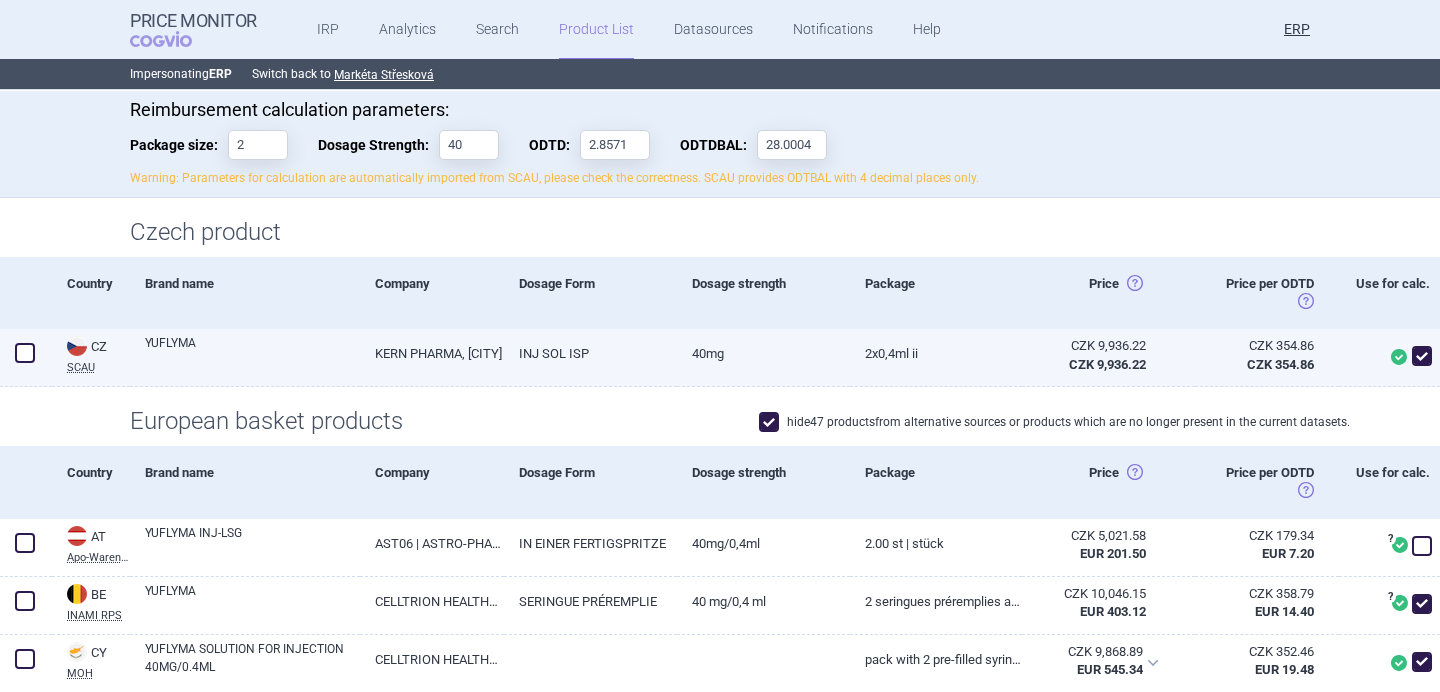 click on "YUFLYMA" at bounding box center (252, 352) 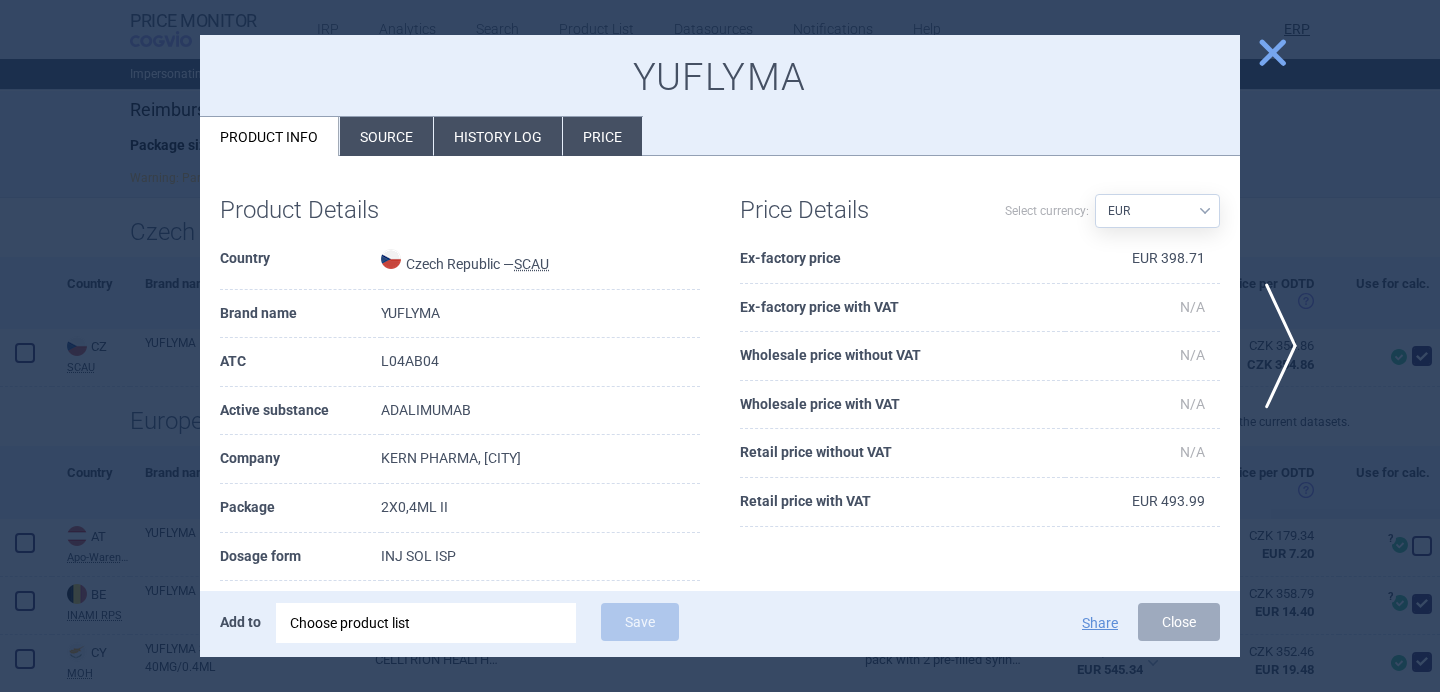 click on "Source" at bounding box center [386, 136] 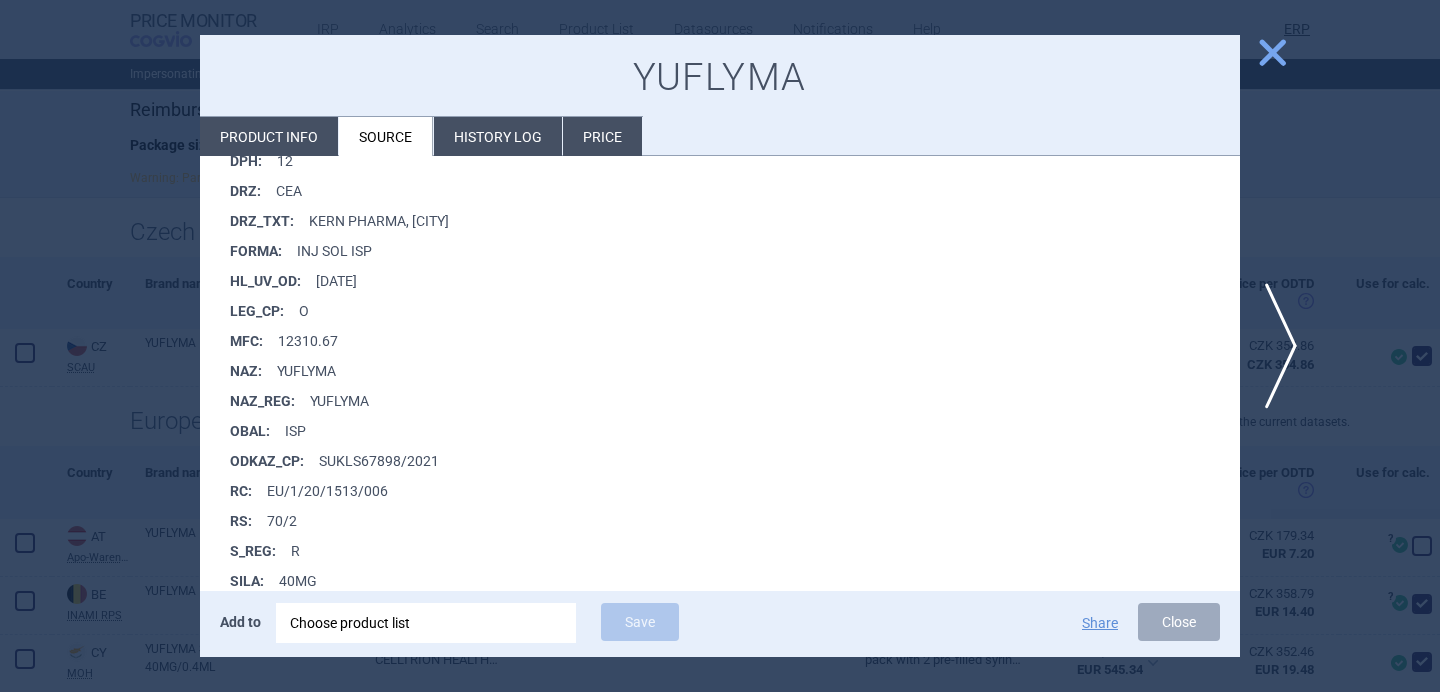 scroll, scrollTop: 729, scrollLeft: 0, axis: vertical 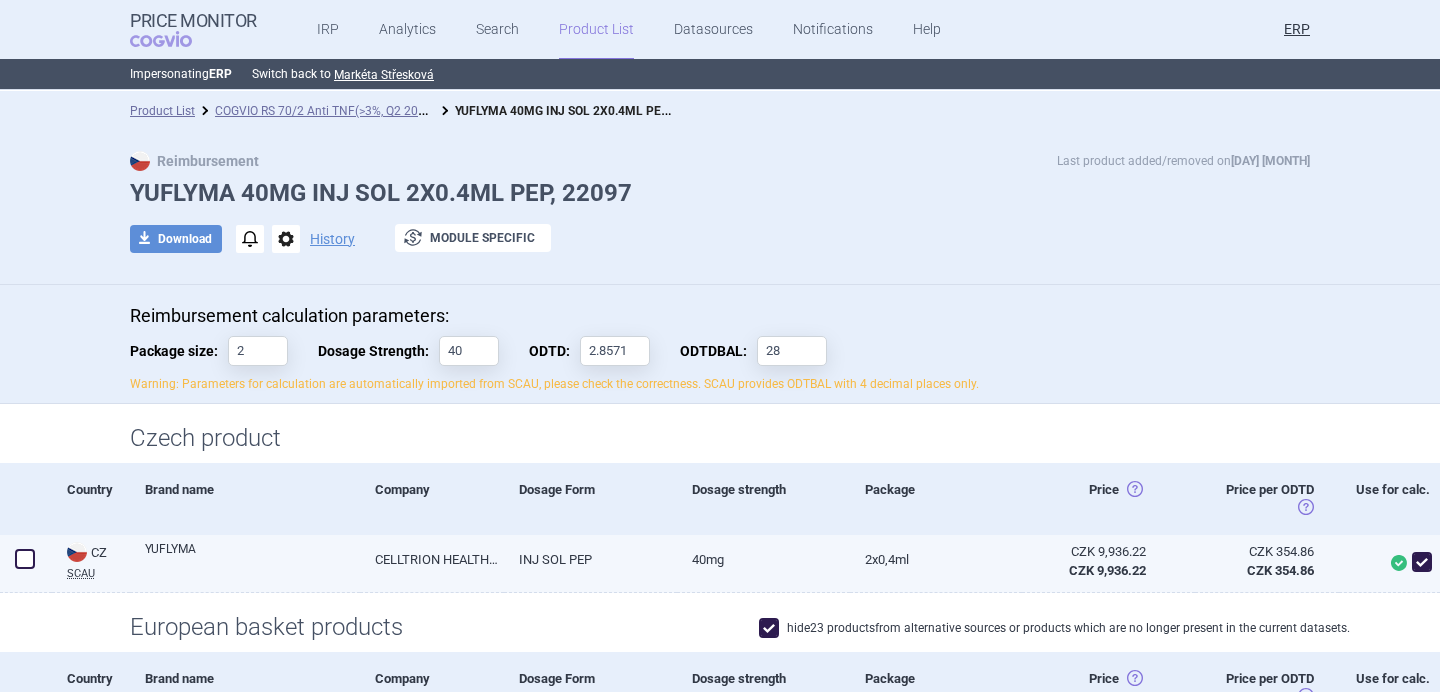 click on "YUFLYMA" at bounding box center (252, 558) 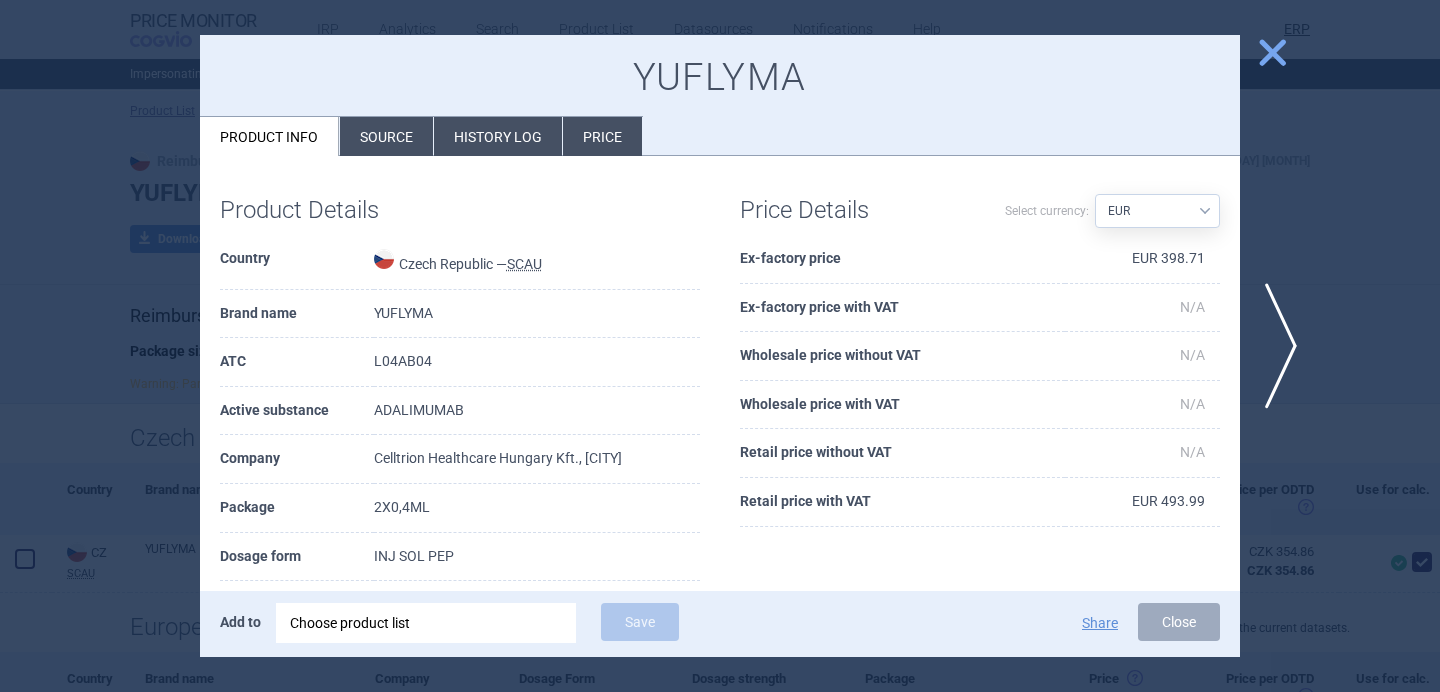 click on "Source" at bounding box center [386, 136] 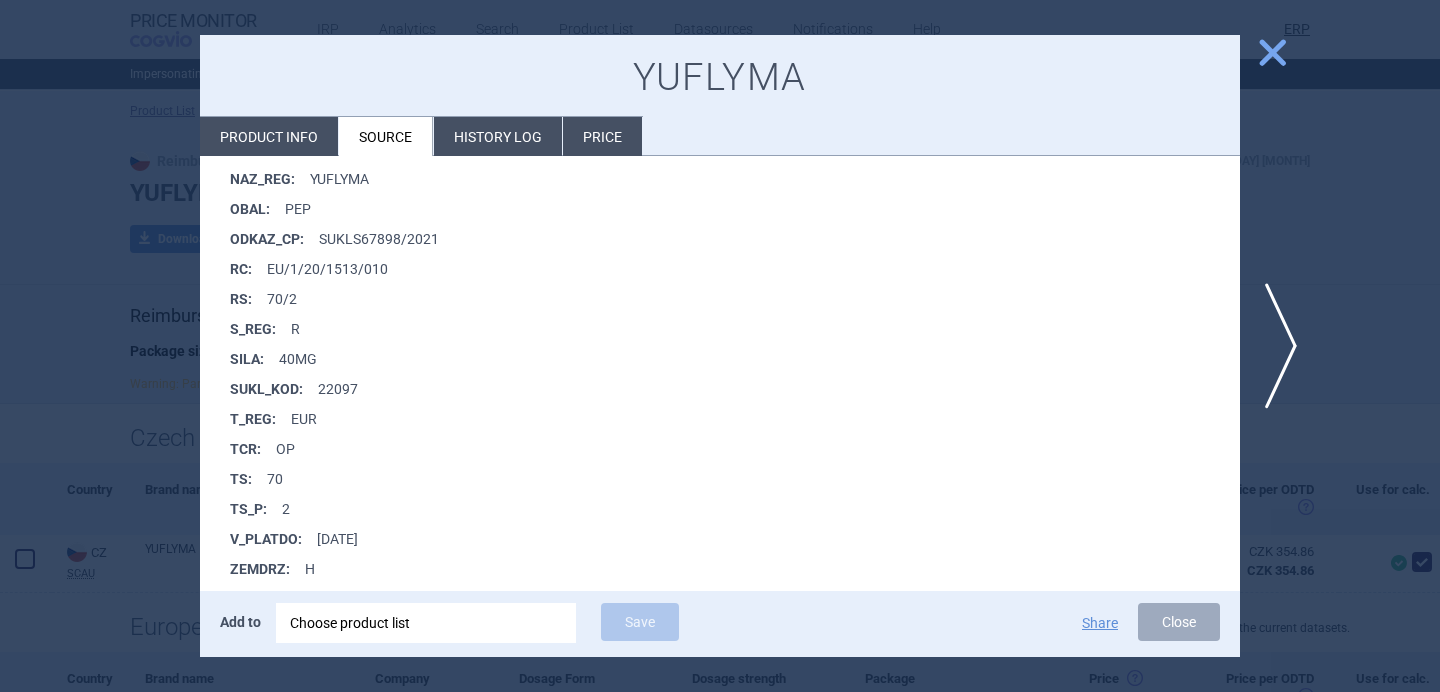 scroll, scrollTop: 936, scrollLeft: 0, axis: vertical 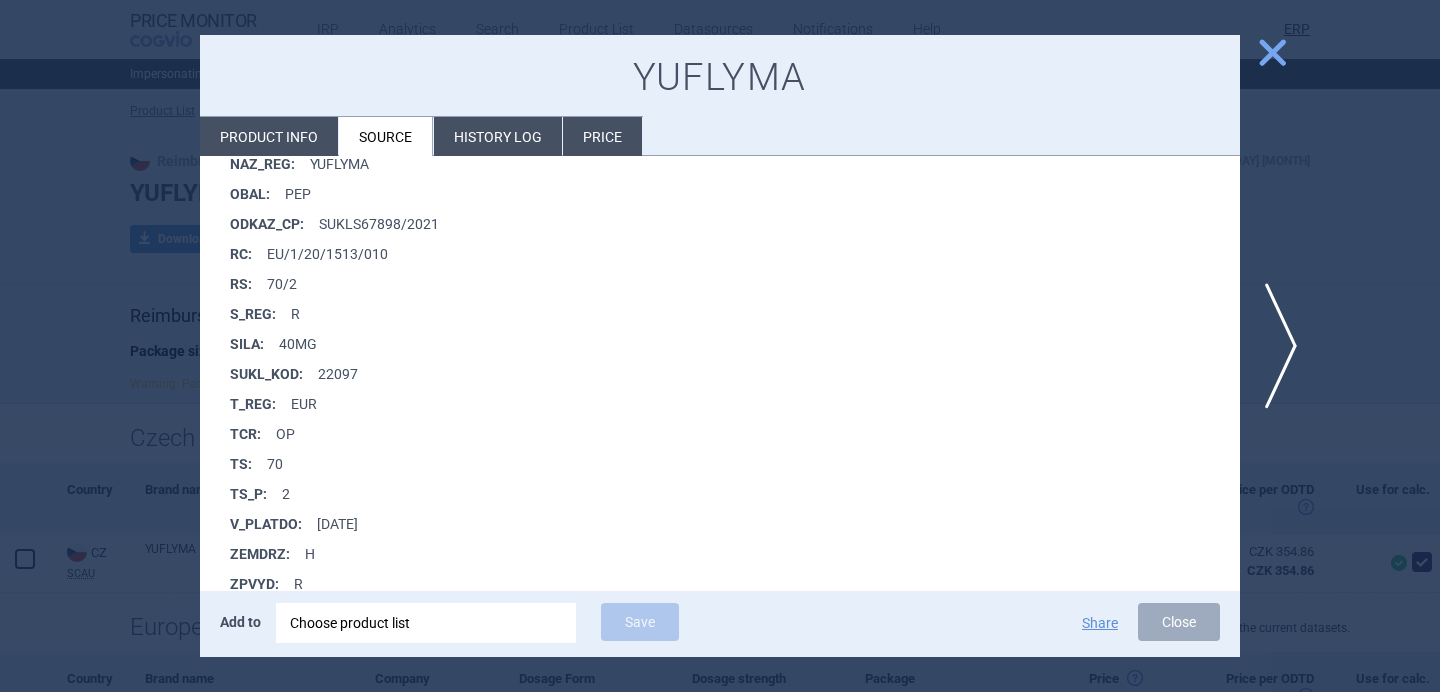 click at bounding box center (720, 346) 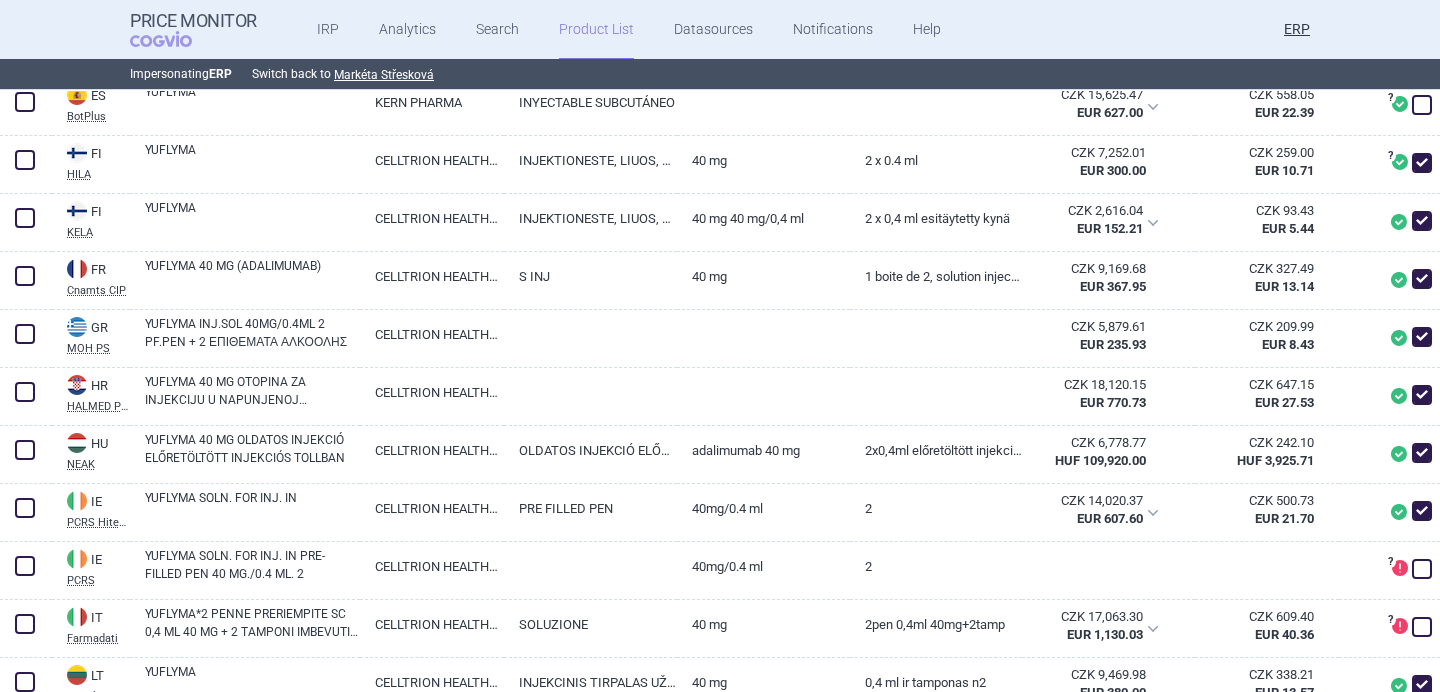 scroll, scrollTop: 1111, scrollLeft: 0, axis: vertical 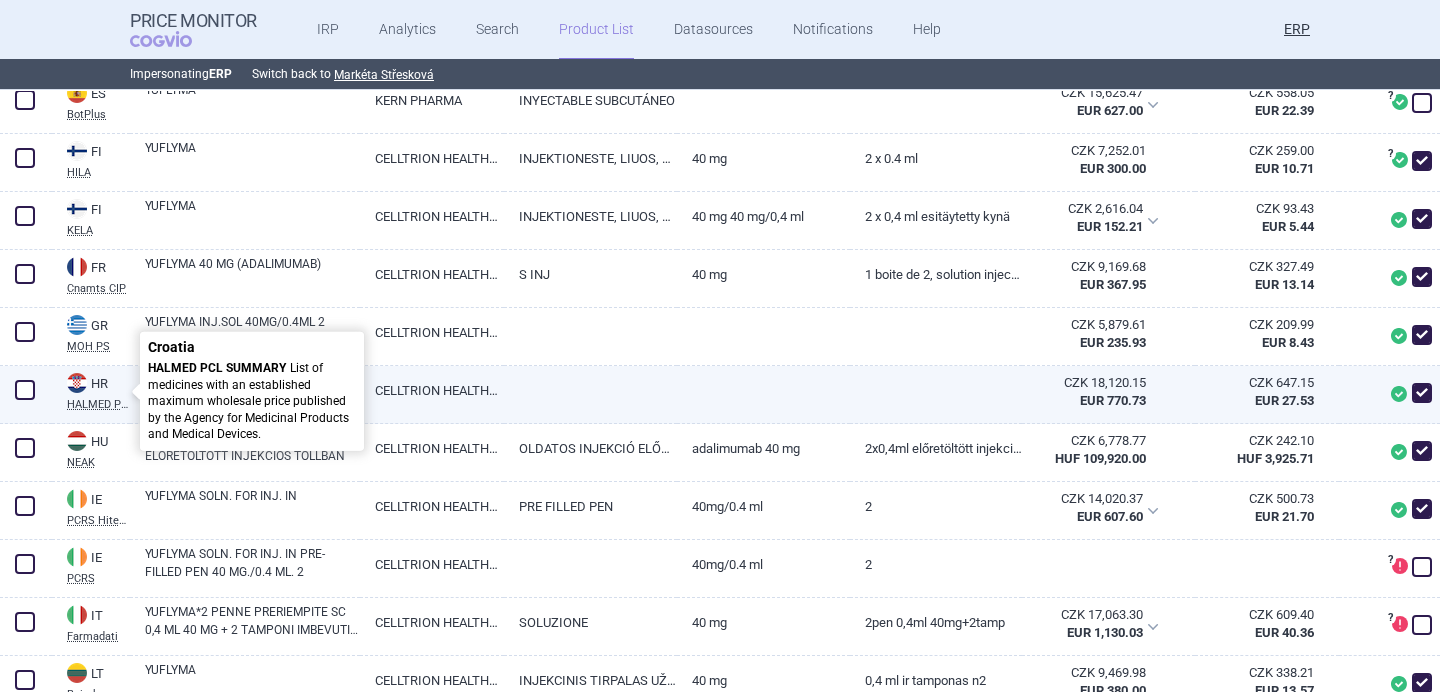 click on "HR" at bounding box center [98, 384] 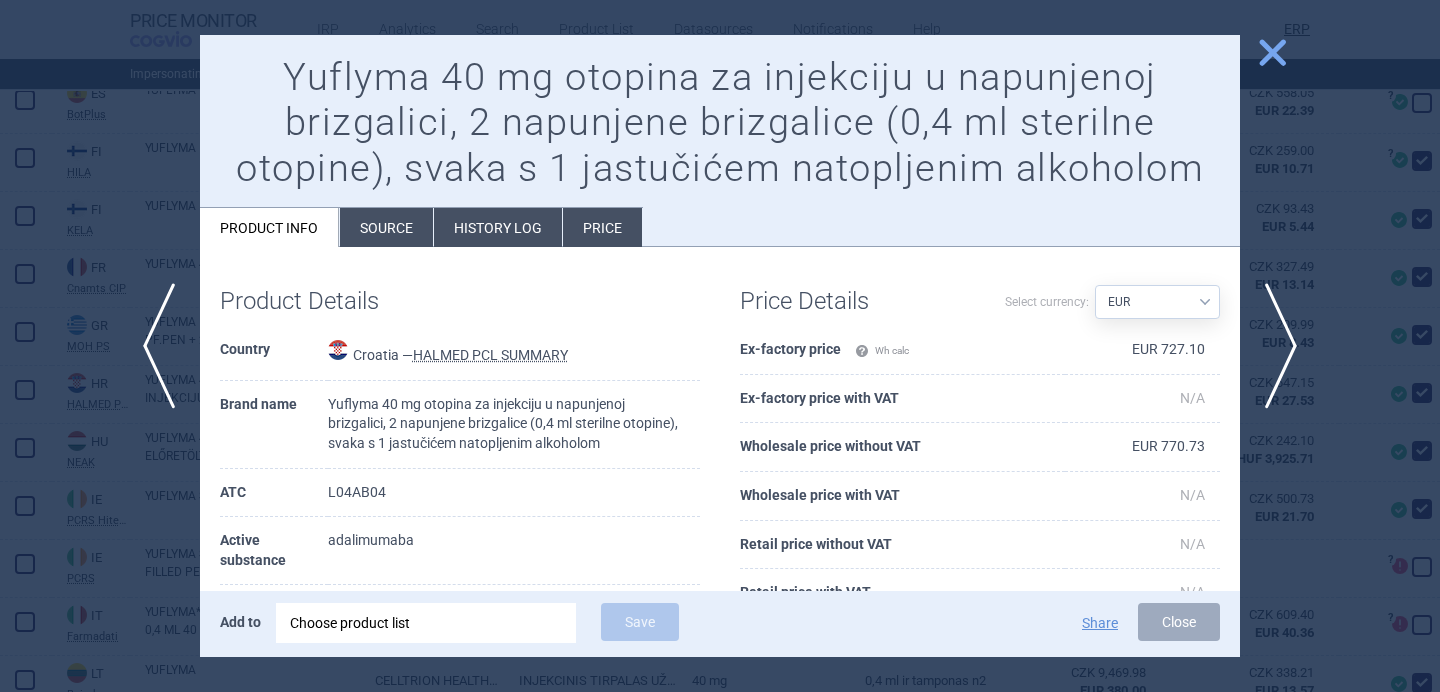 click on "Source" at bounding box center (386, 227) 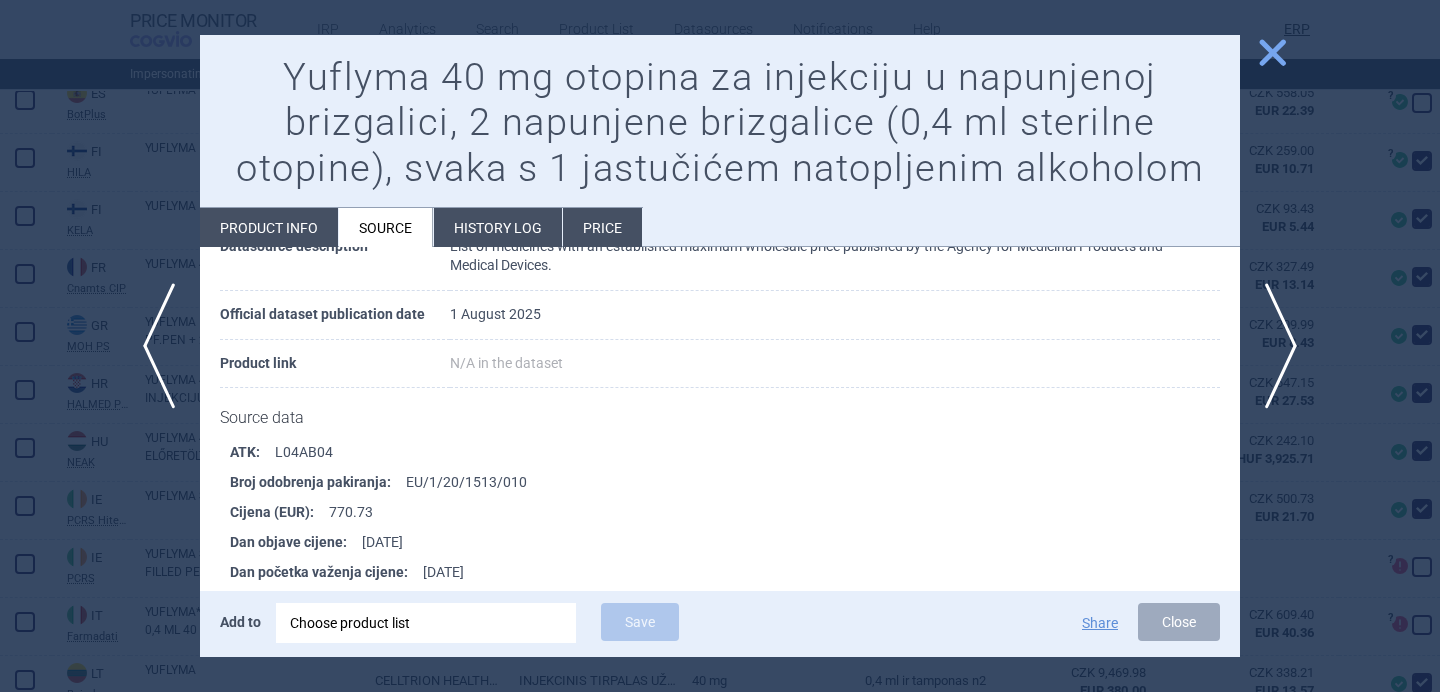 scroll, scrollTop: 256, scrollLeft: 0, axis: vertical 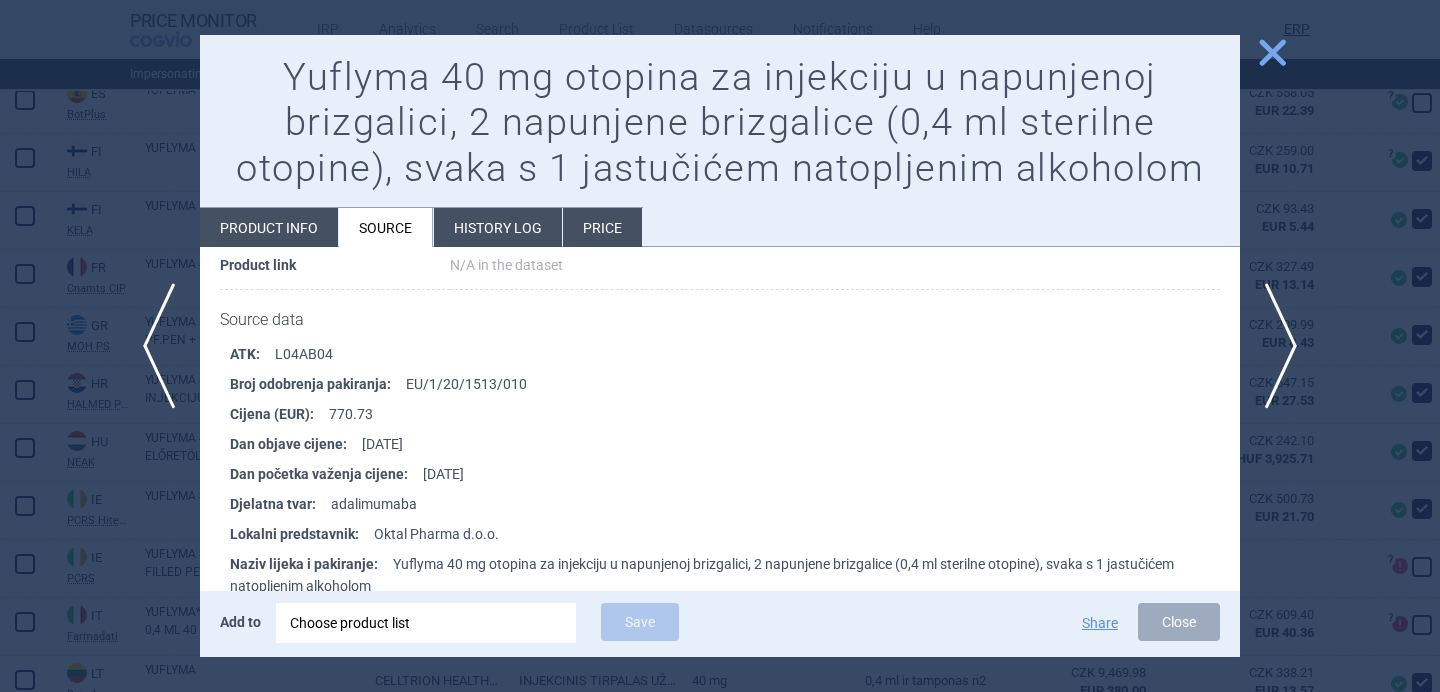 click at bounding box center [720, 346] 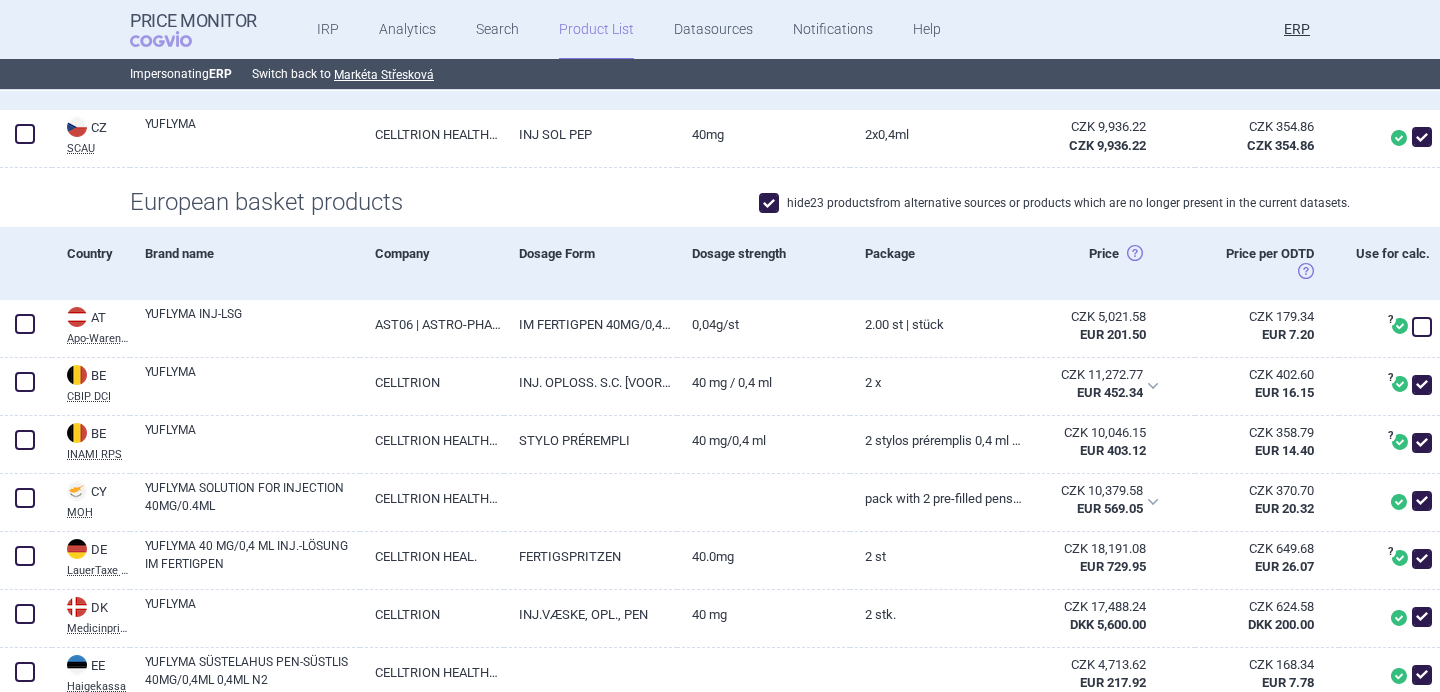 scroll, scrollTop: 0, scrollLeft: 0, axis: both 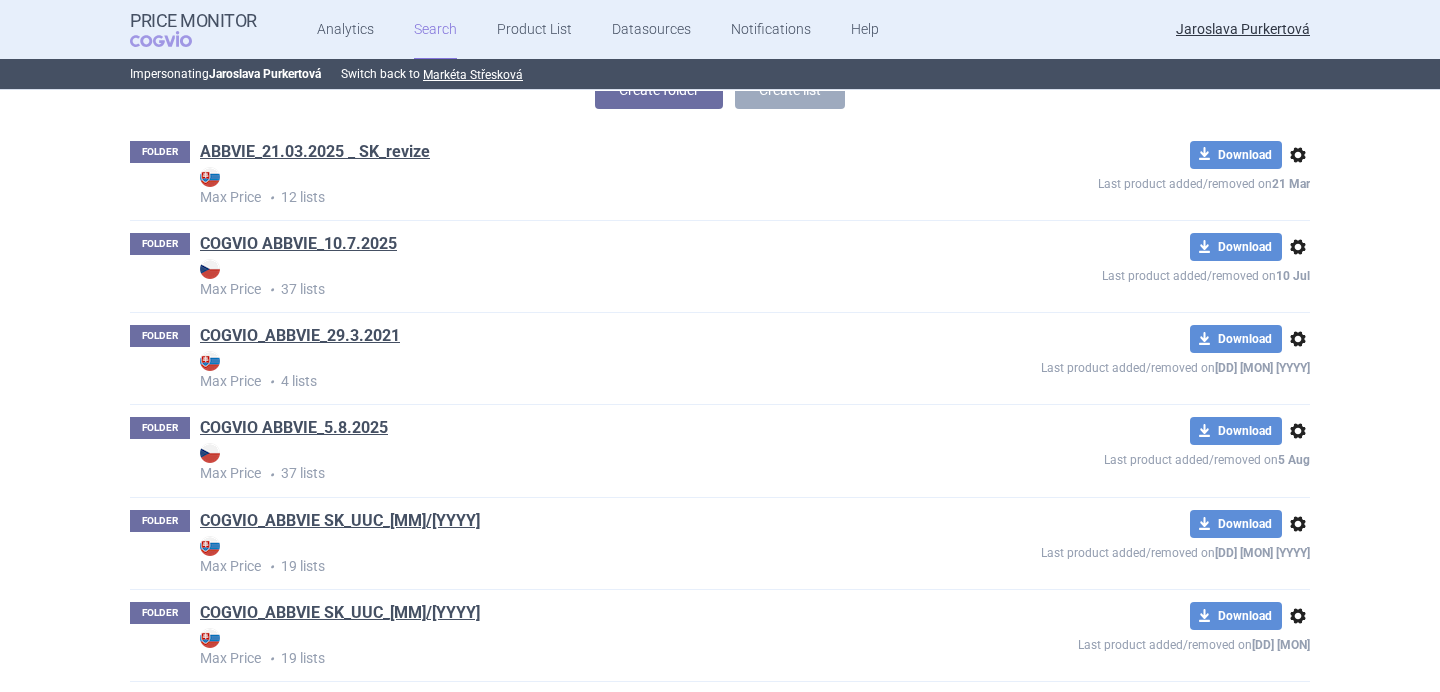 click on "options" at bounding box center [1298, 247] 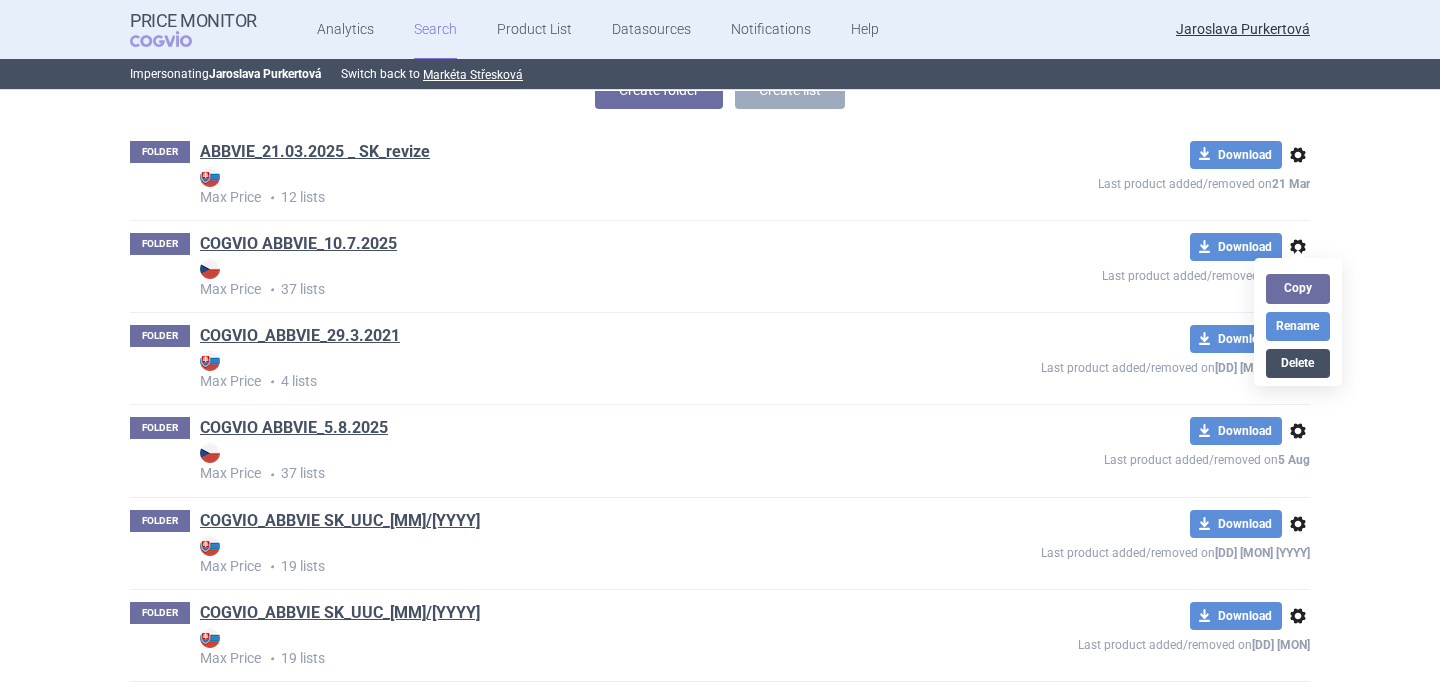 click on "Delete" at bounding box center [1298, 363] 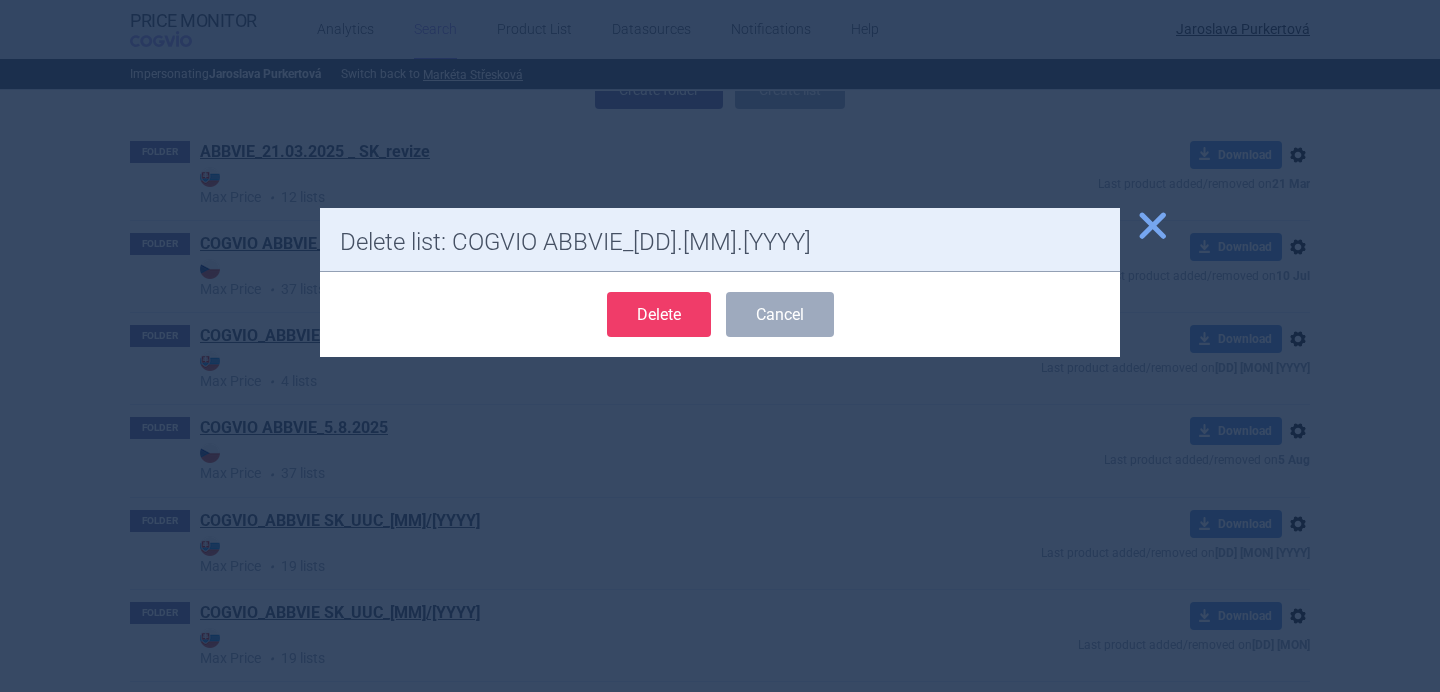 click on "Delete" at bounding box center (659, 314) 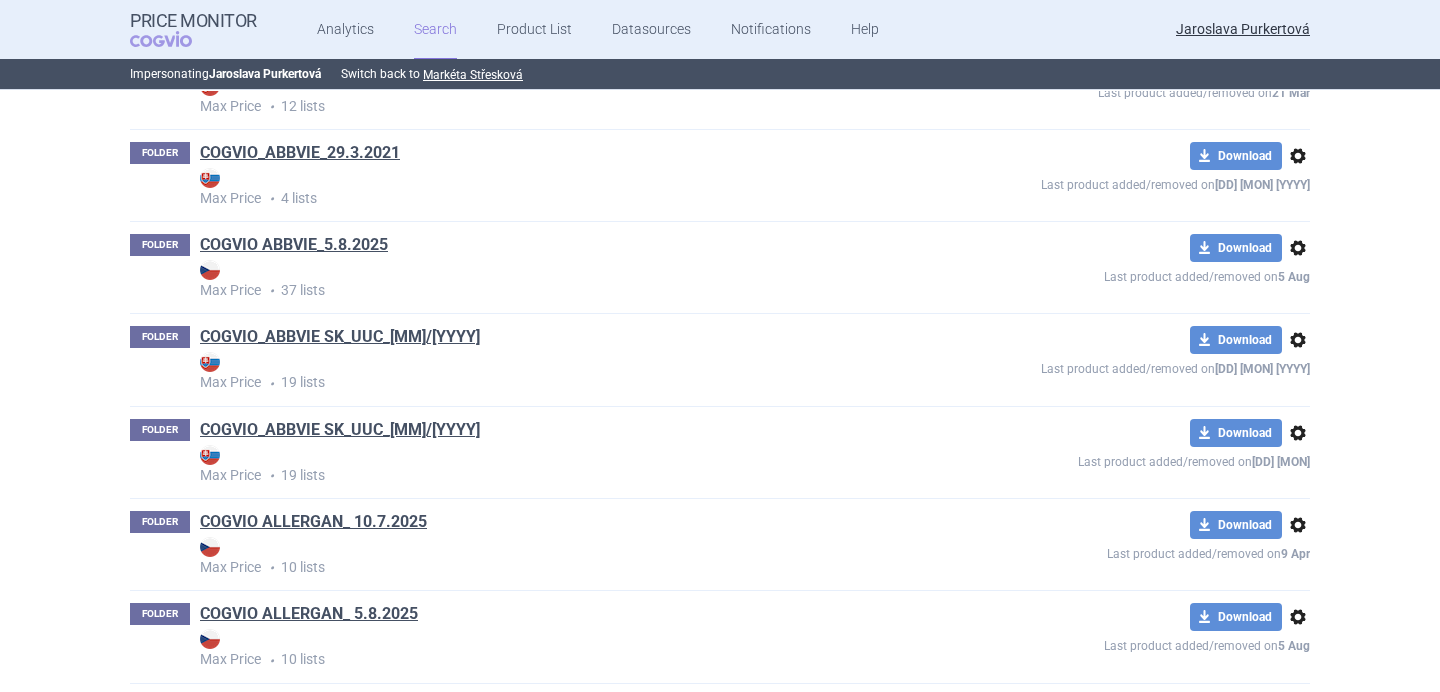 scroll, scrollTop: 480, scrollLeft: 0, axis: vertical 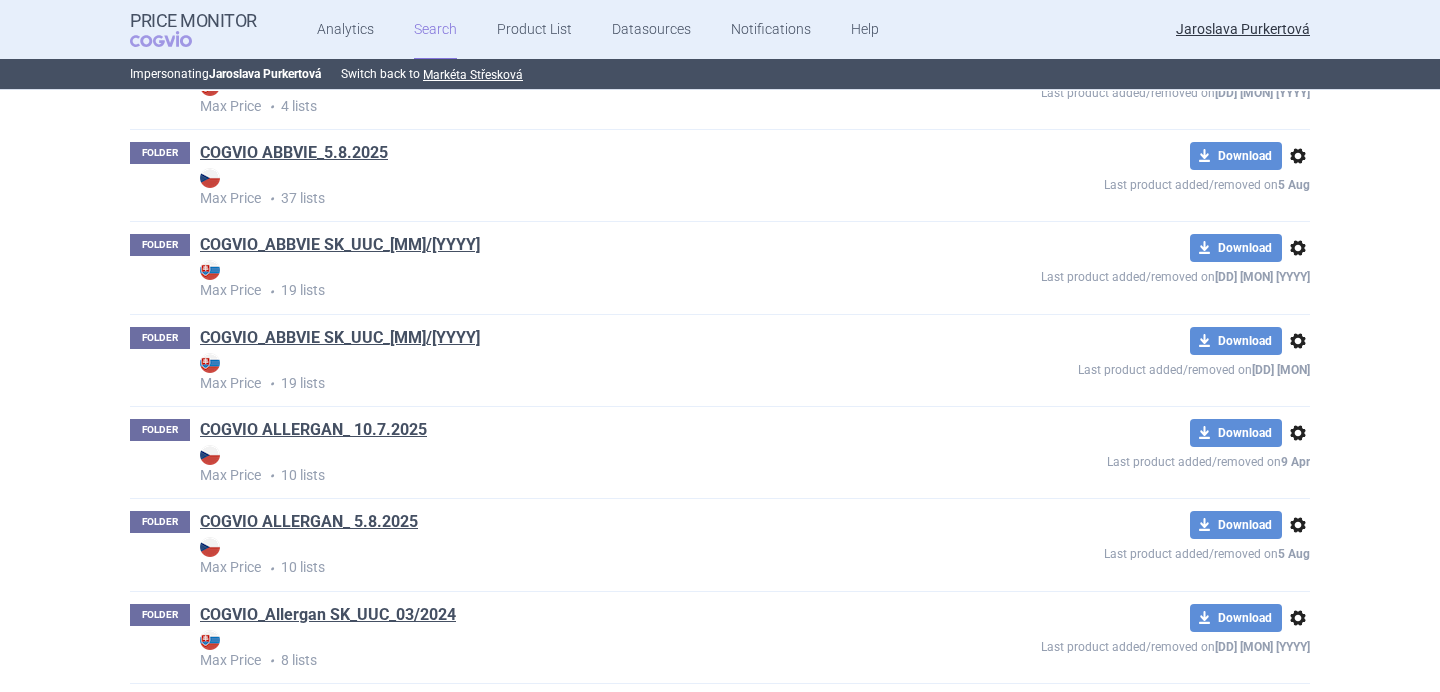 click on "options" at bounding box center (1298, 433) 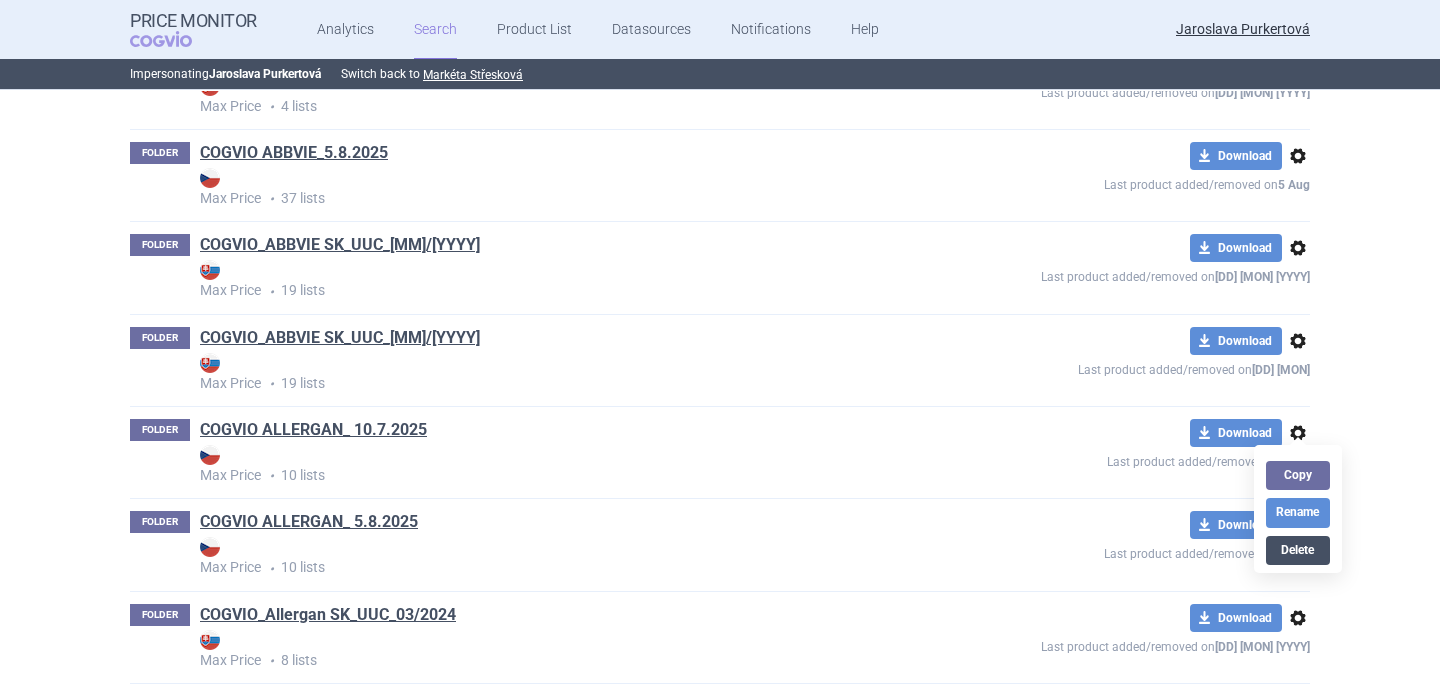 click on "Delete" at bounding box center [1298, 550] 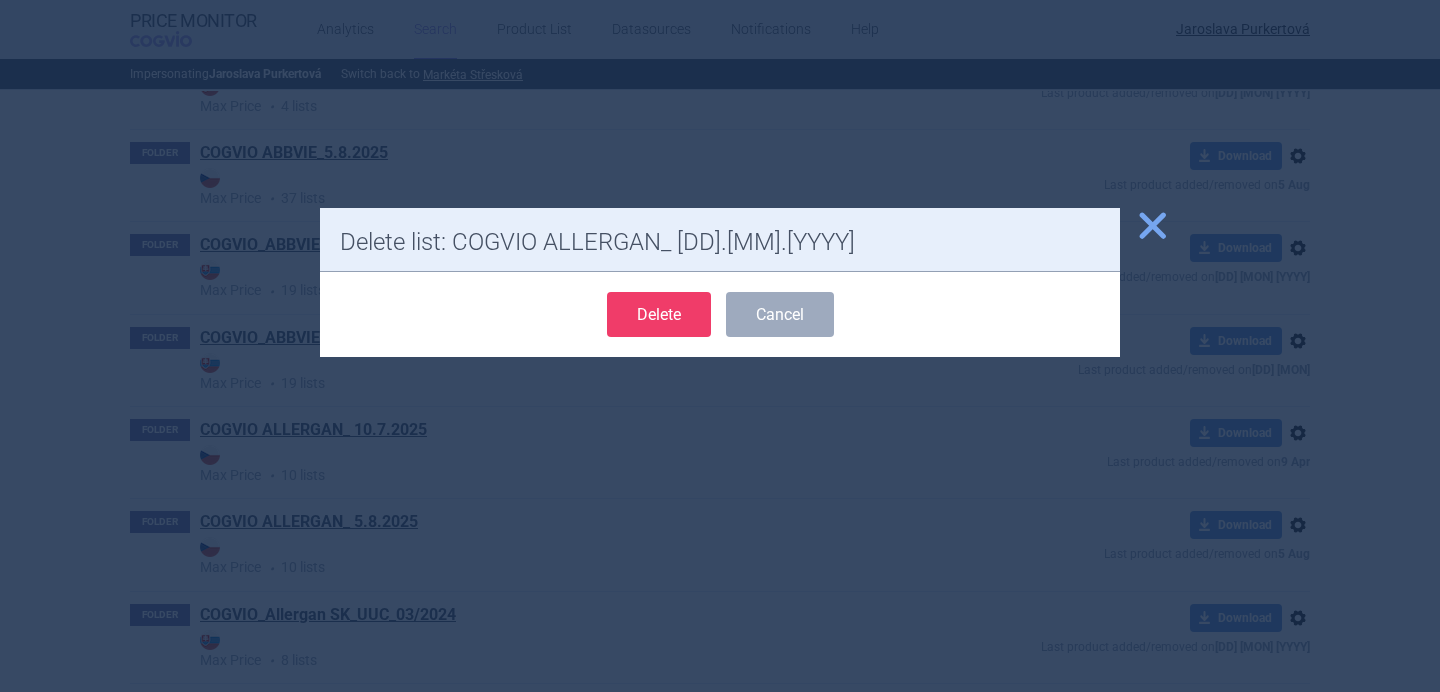 click on "Delete" at bounding box center [659, 314] 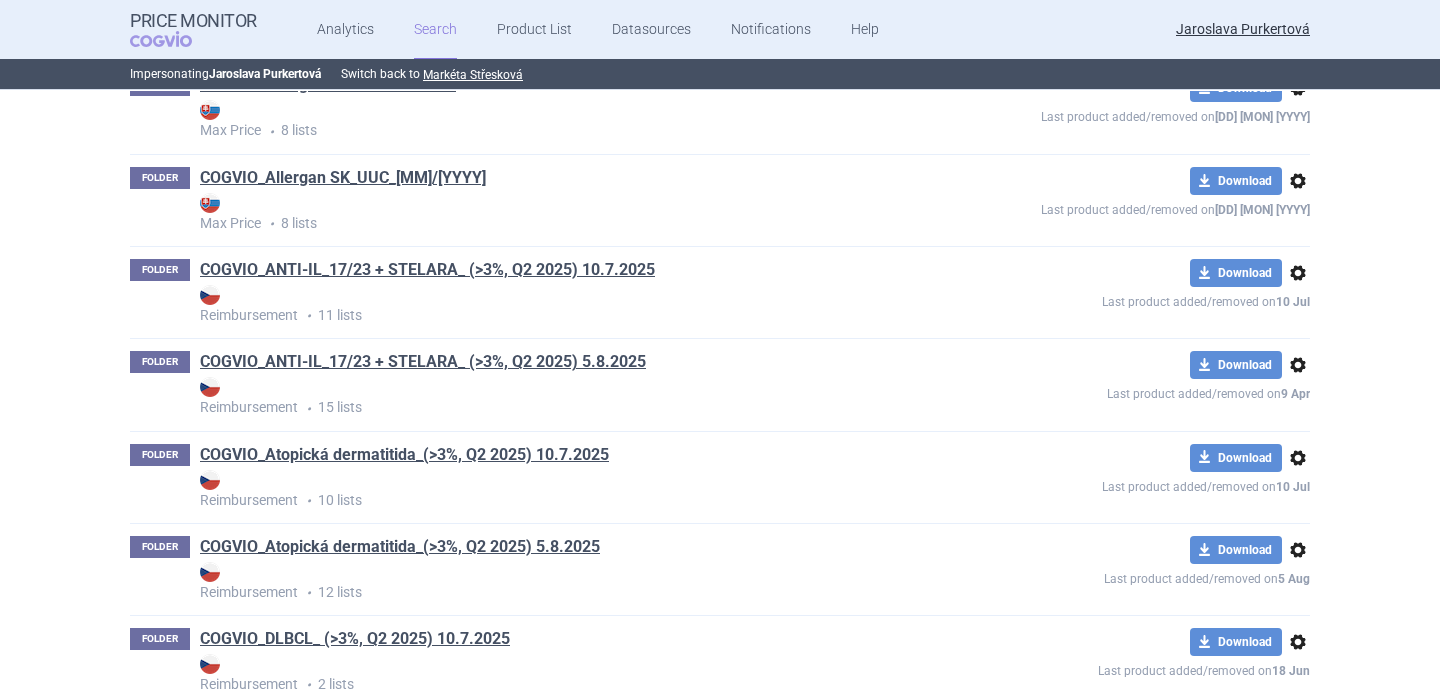 scroll, scrollTop: 918, scrollLeft: 0, axis: vertical 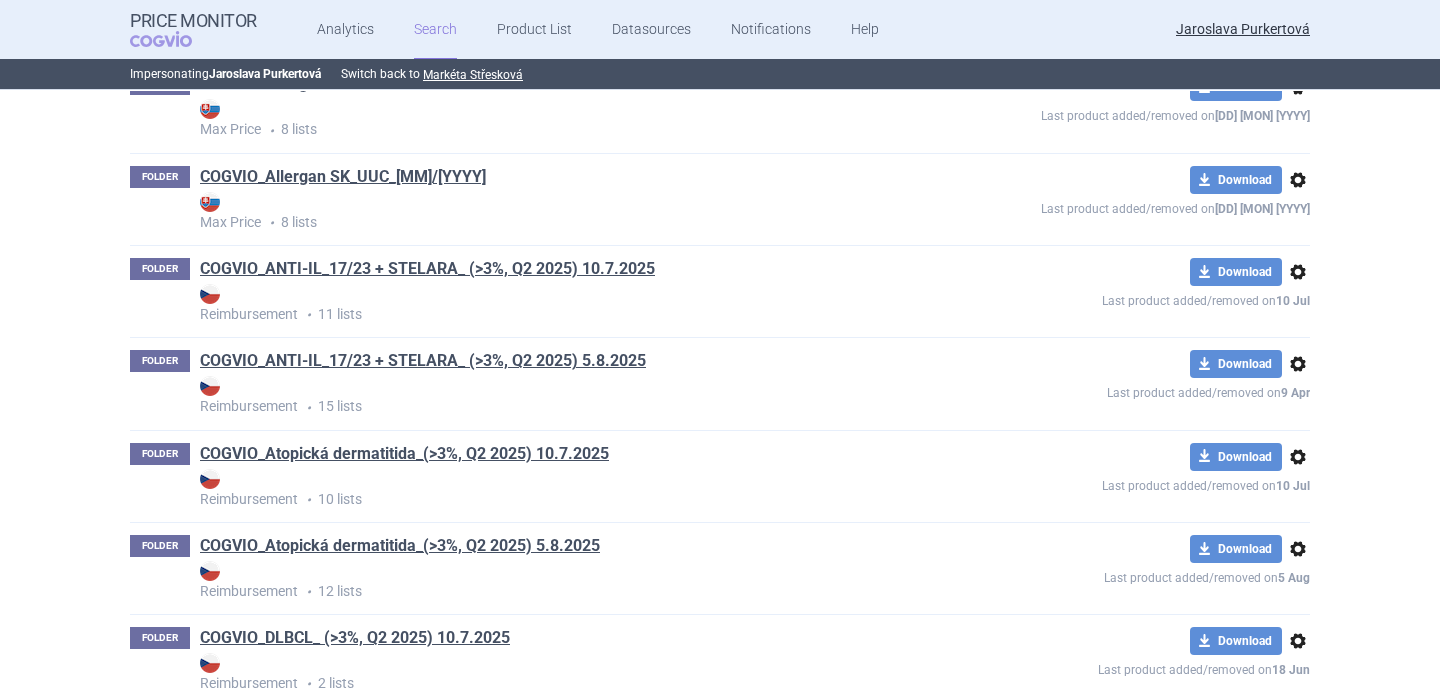 click on "options" at bounding box center (1298, 272) 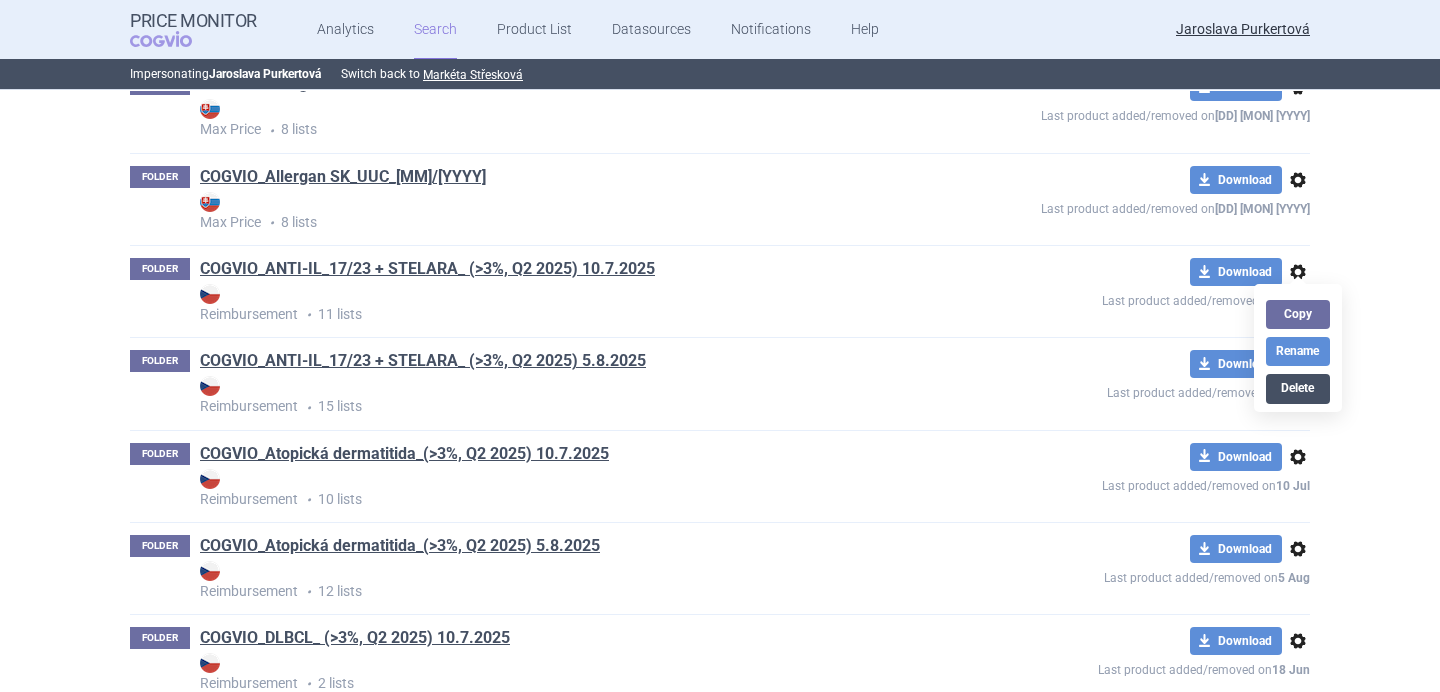 click on "Delete" at bounding box center [1298, 388] 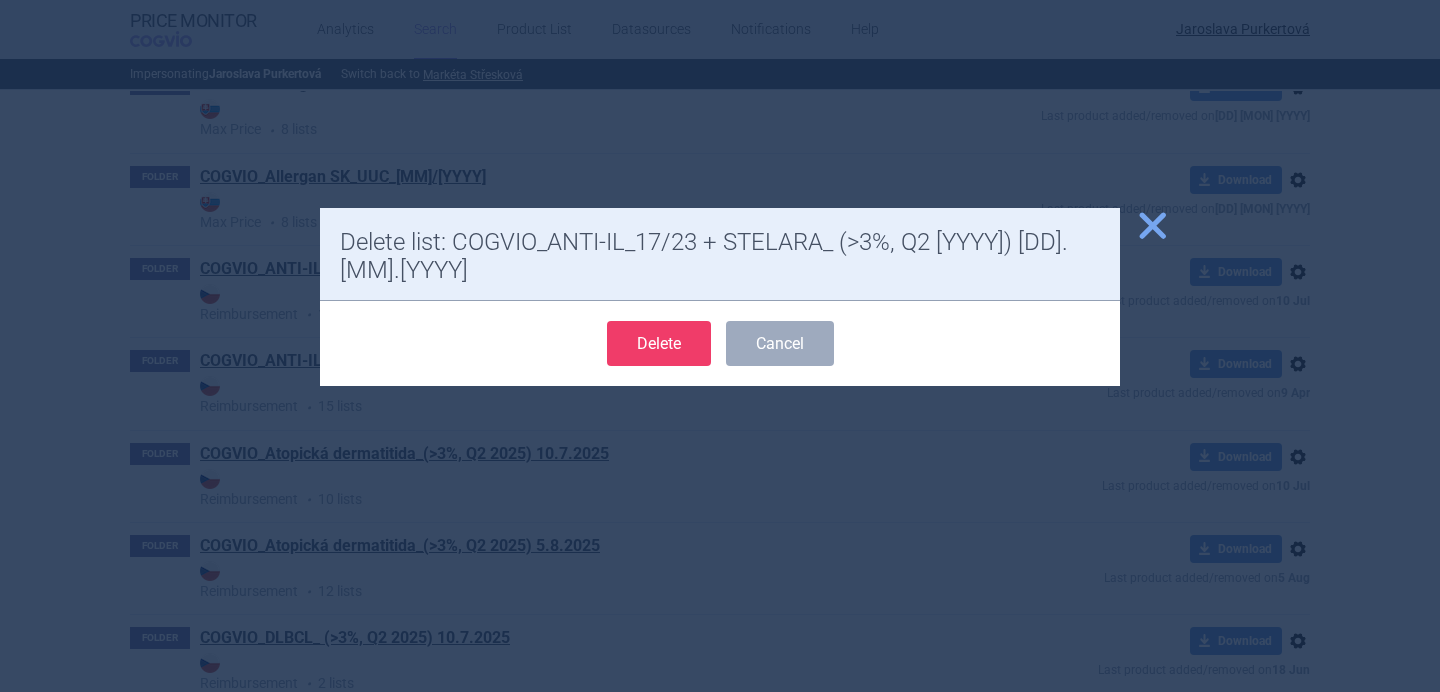 click on "Delete" at bounding box center (659, 343) 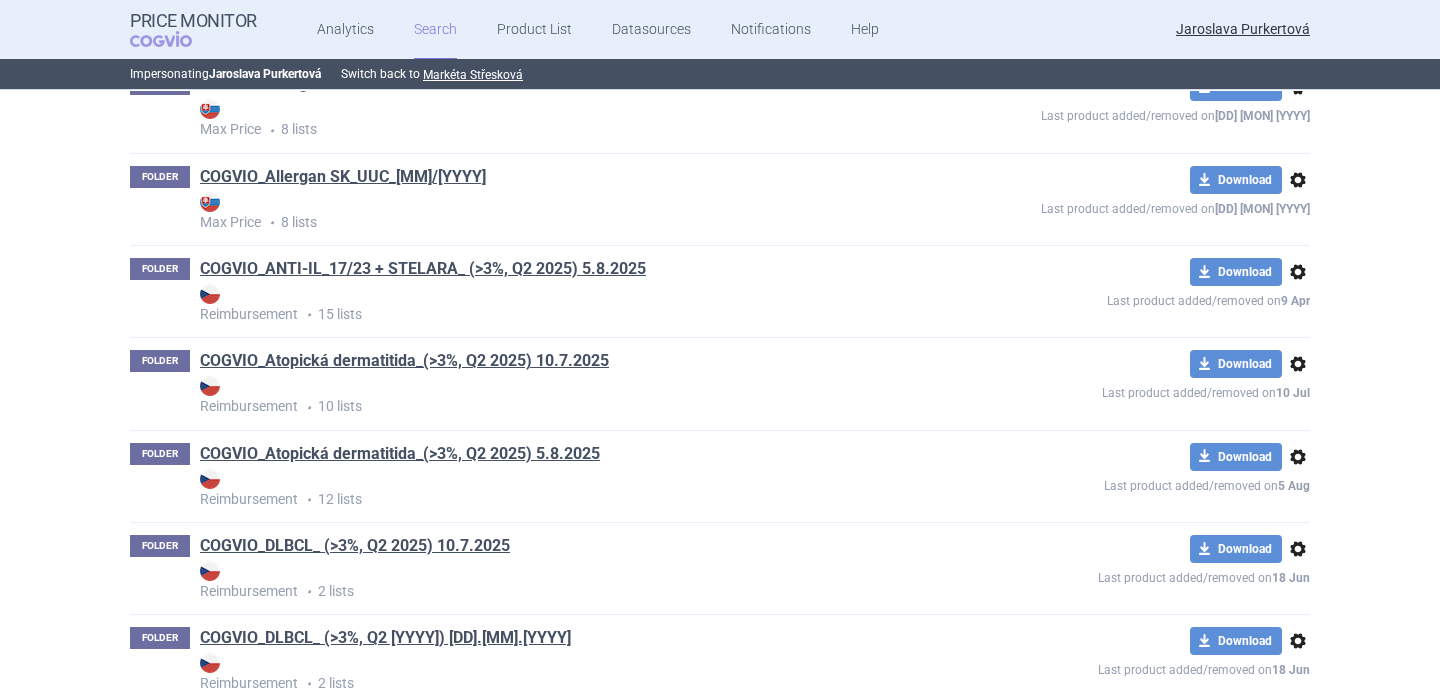 click on "options" at bounding box center (1298, 364) 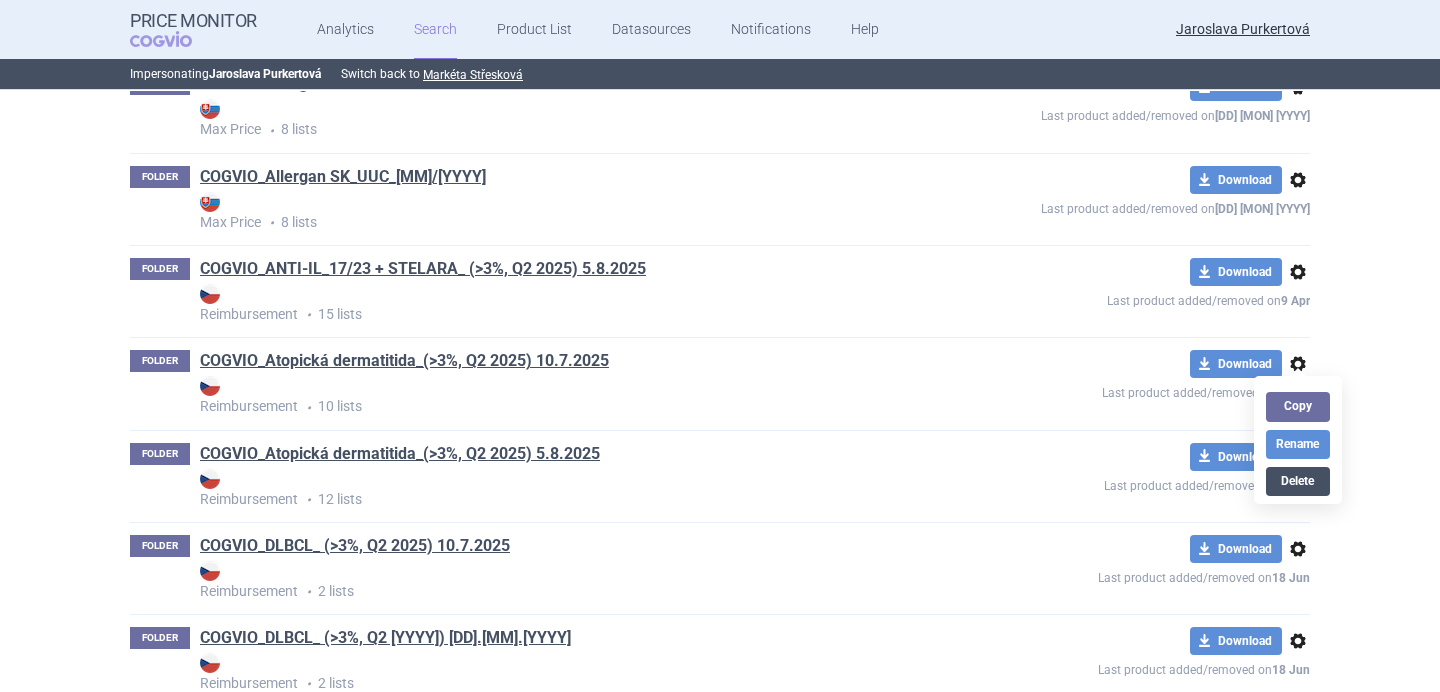 click on "Delete" at bounding box center (1298, 481) 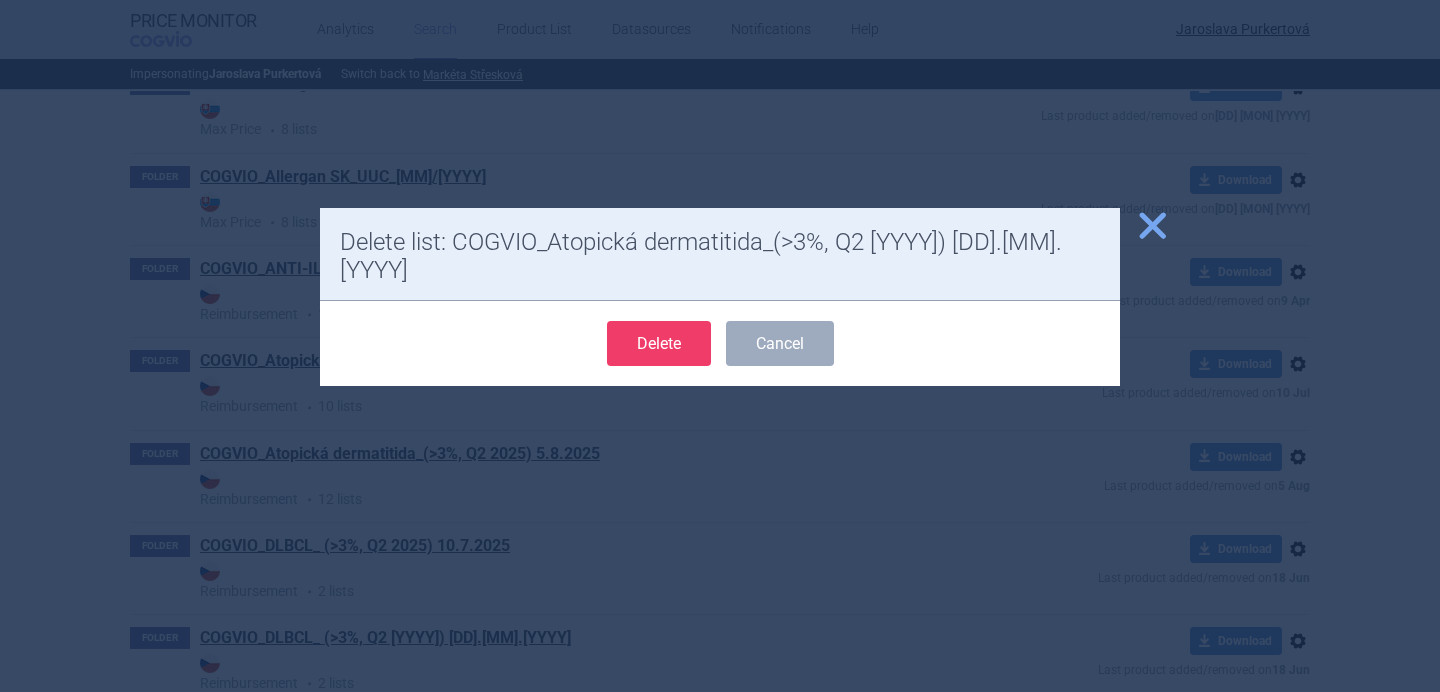 click on "Delete" at bounding box center (659, 343) 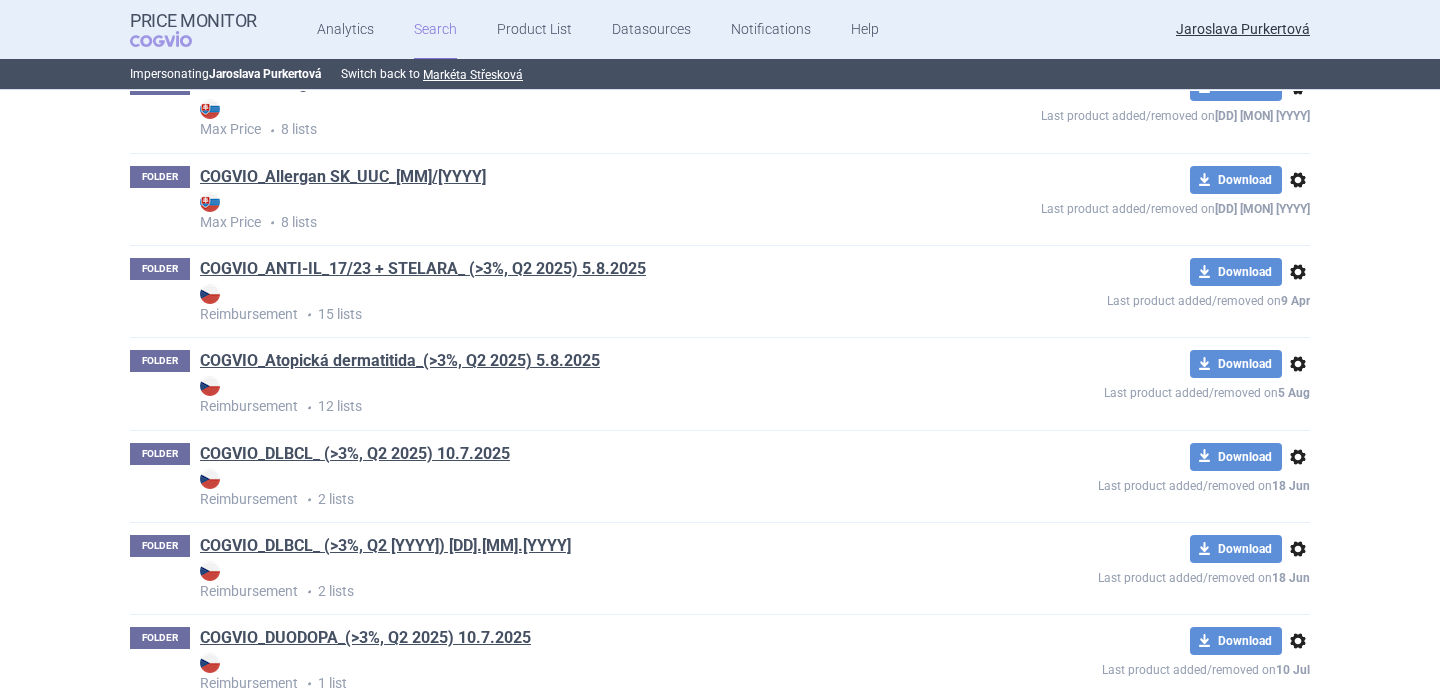 click on "options" at bounding box center [1298, 457] 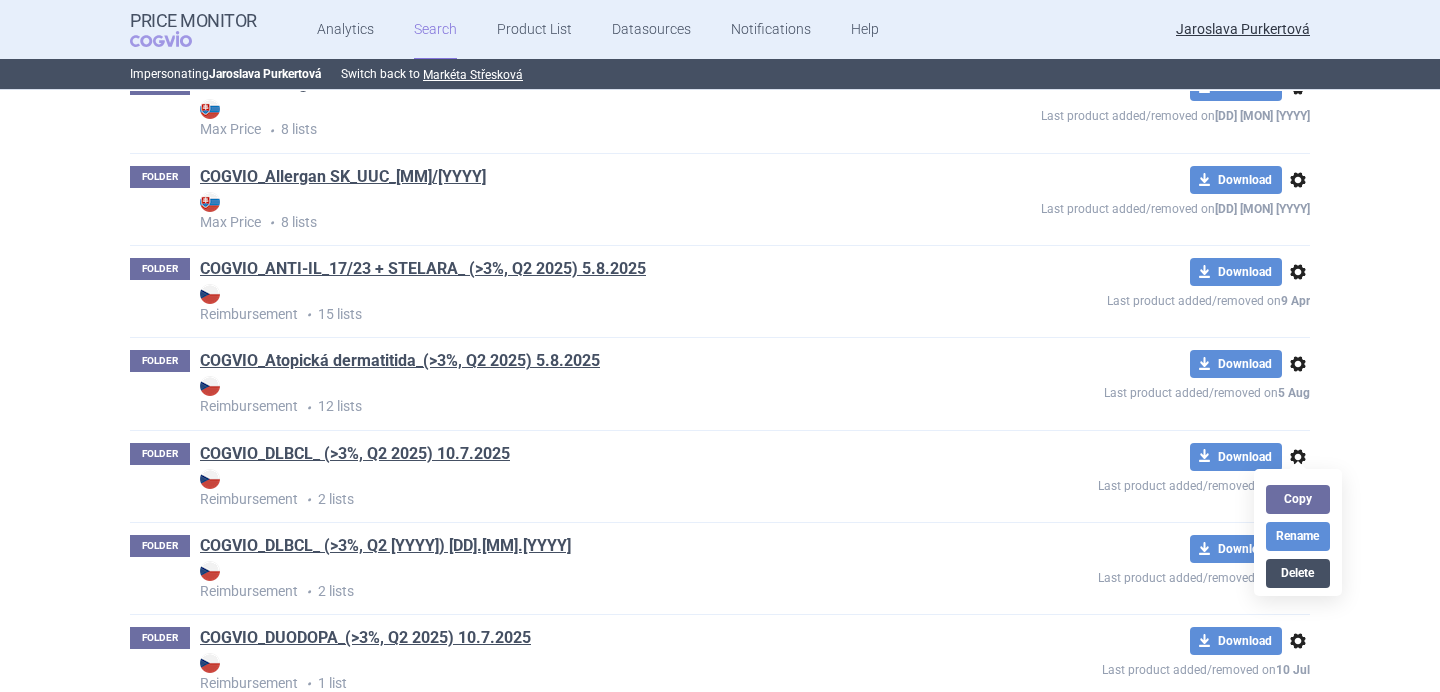 click on "Delete" at bounding box center (1298, 573) 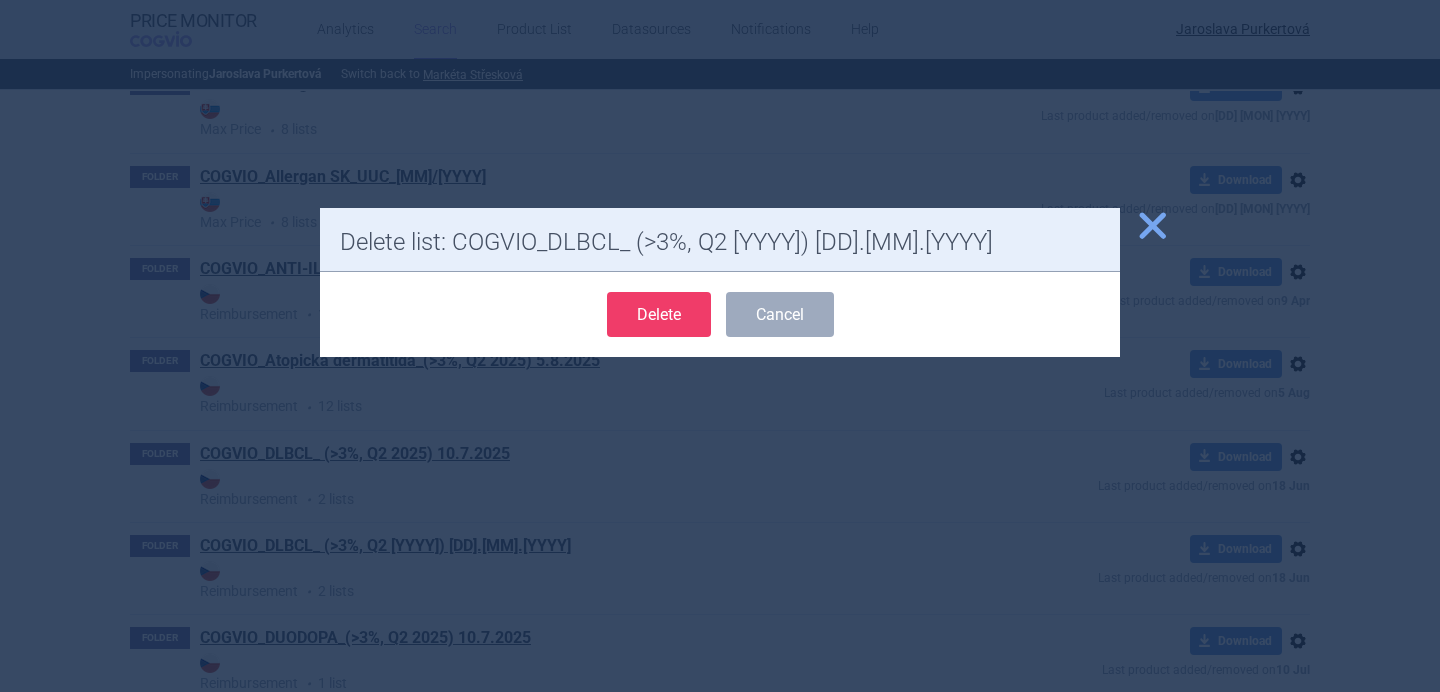 click on "Delete" at bounding box center [659, 314] 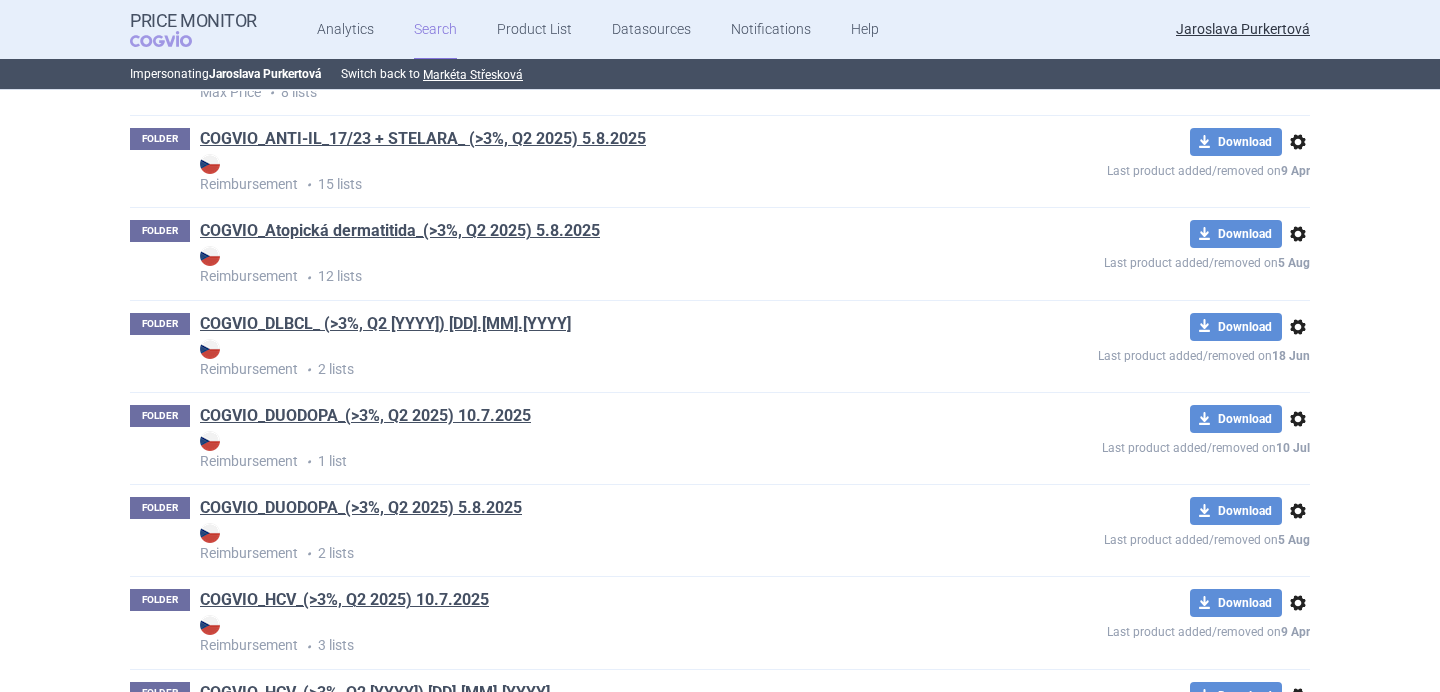 scroll, scrollTop: 1054, scrollLeft: 0, axis: vertical 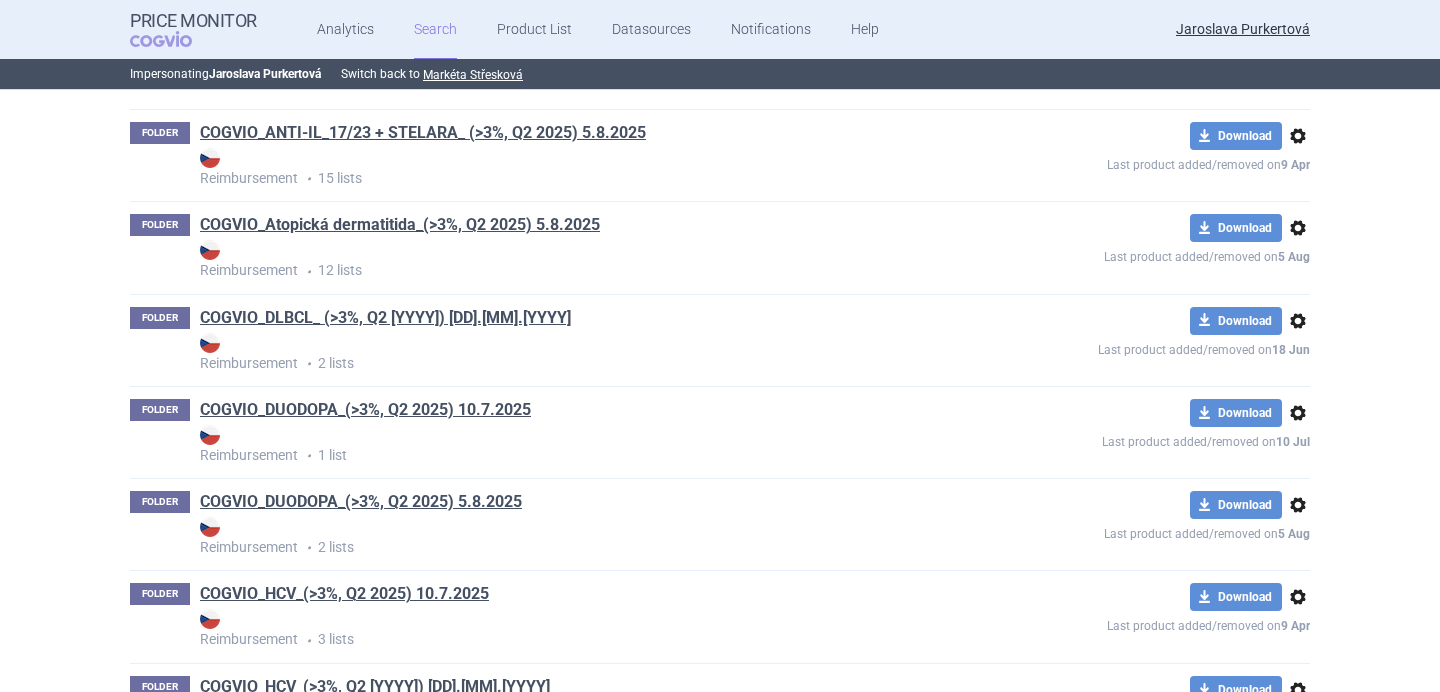 click on "options" at bounding box center [1298, 413] 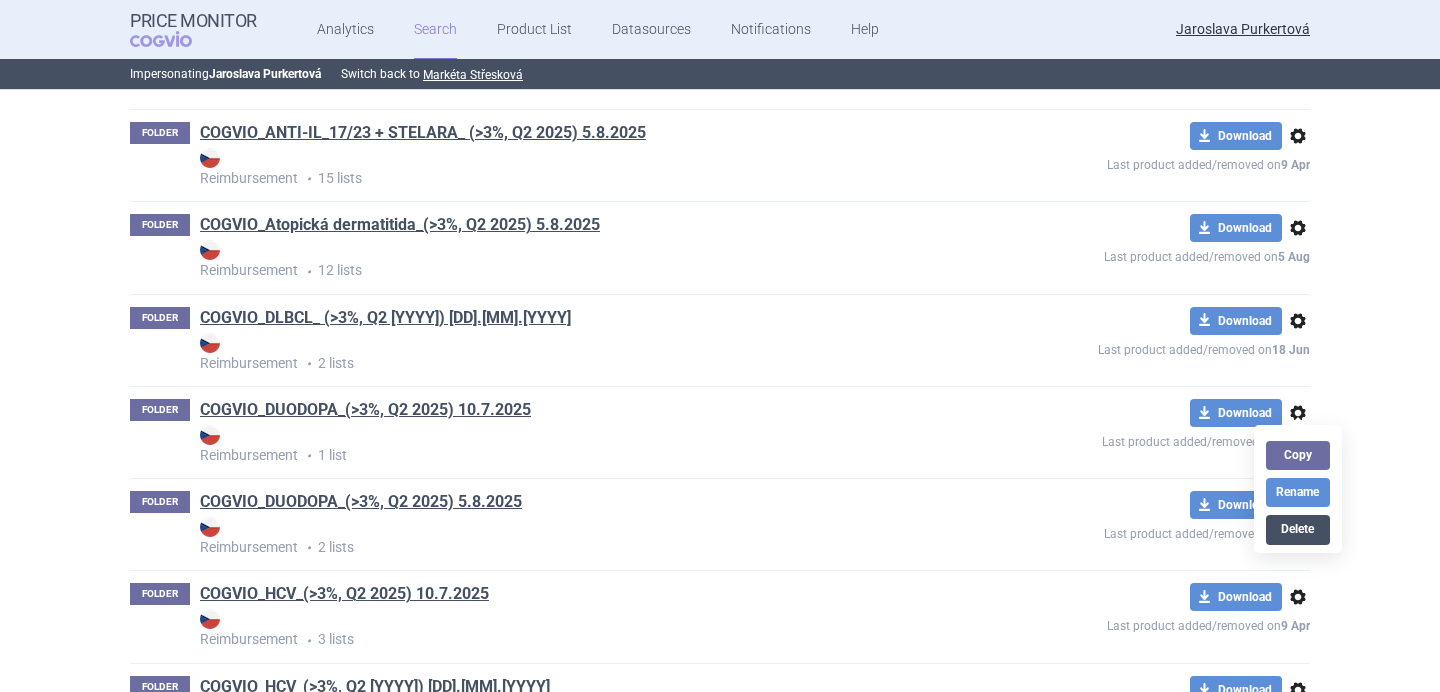 click on "Delete" at bounding box center [1298, 529] 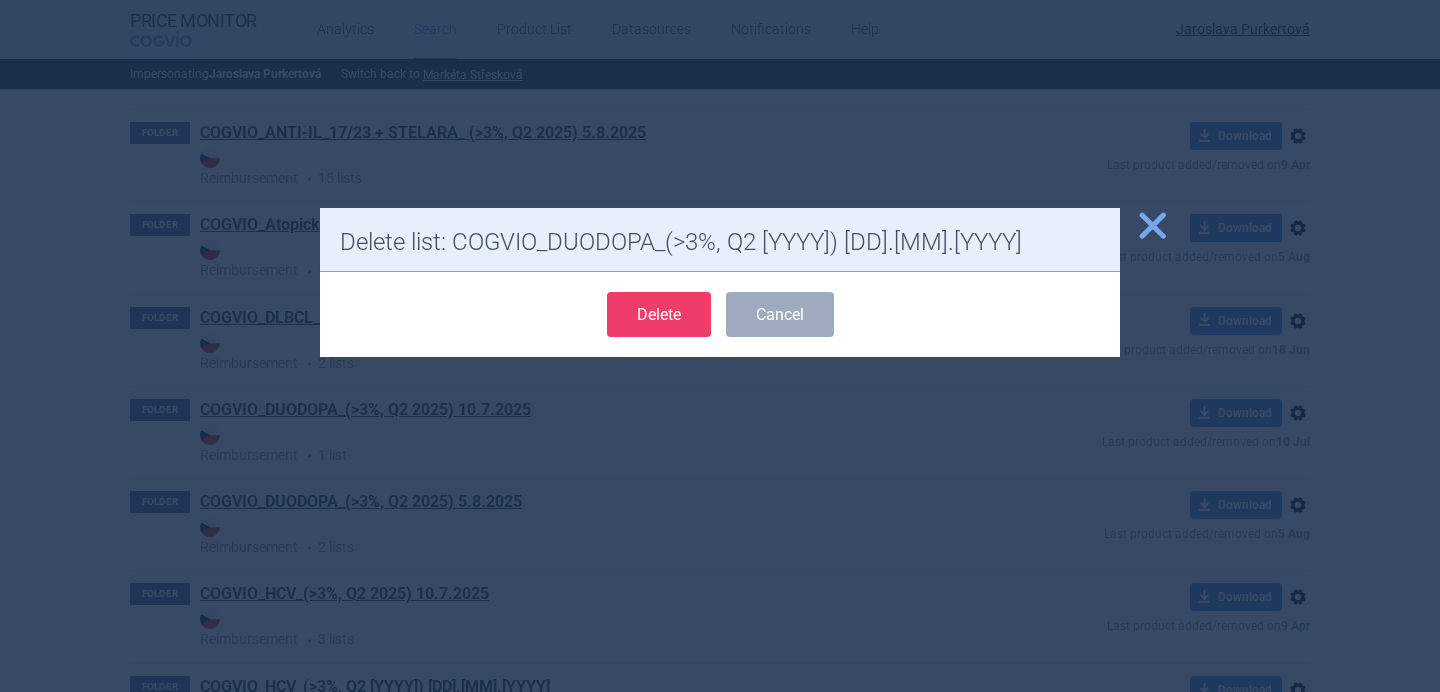 click on "Delete" at bounding box center (659, 314) 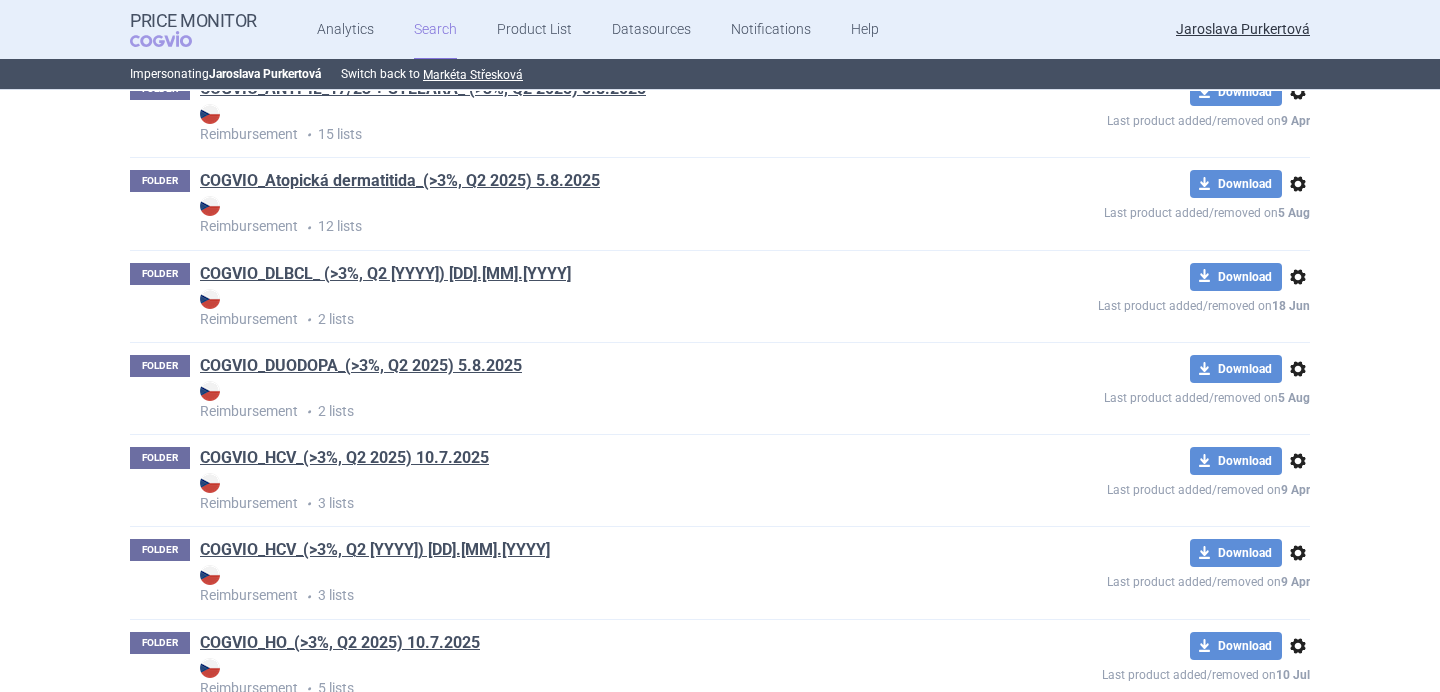 scroll, scrollTop: 1111, scrollLeft: 0, axis: vertical 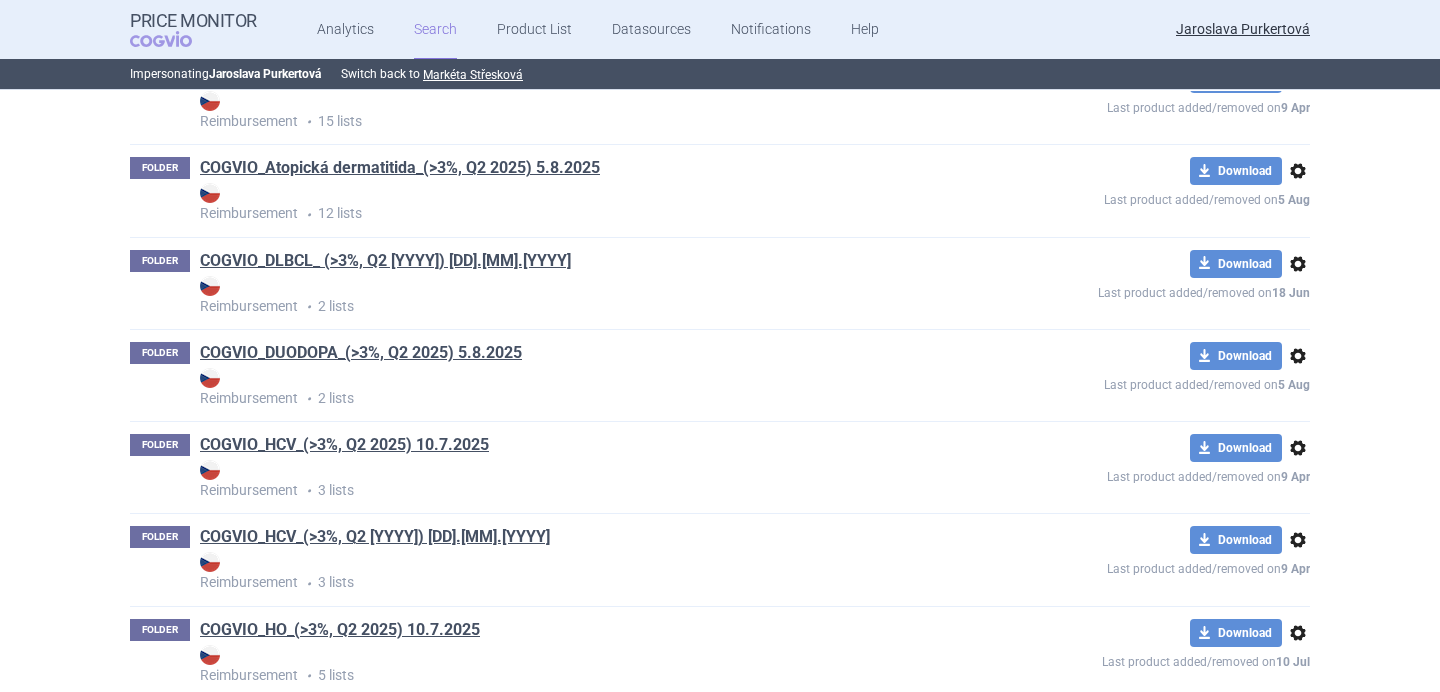 click on "options" at bounding box center (1298, 448) 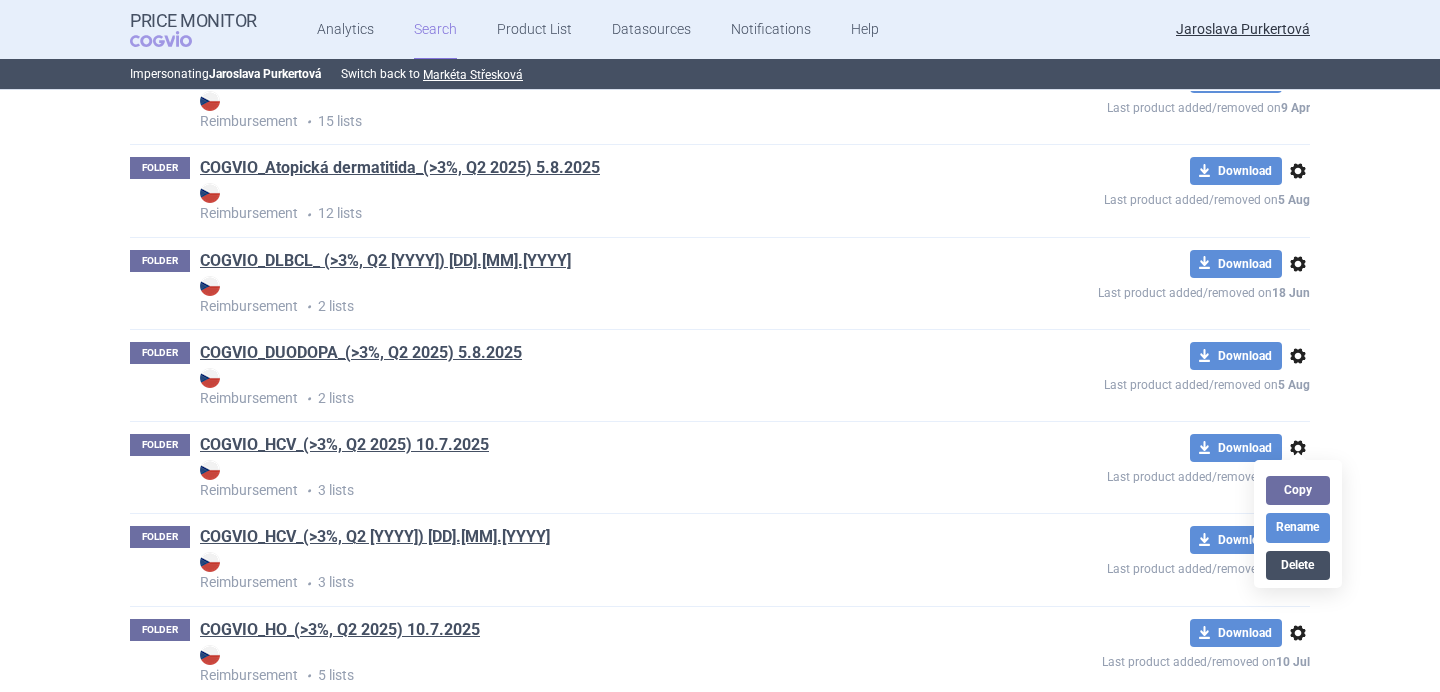 click on "Delete" at bounding box center [1298, 565] 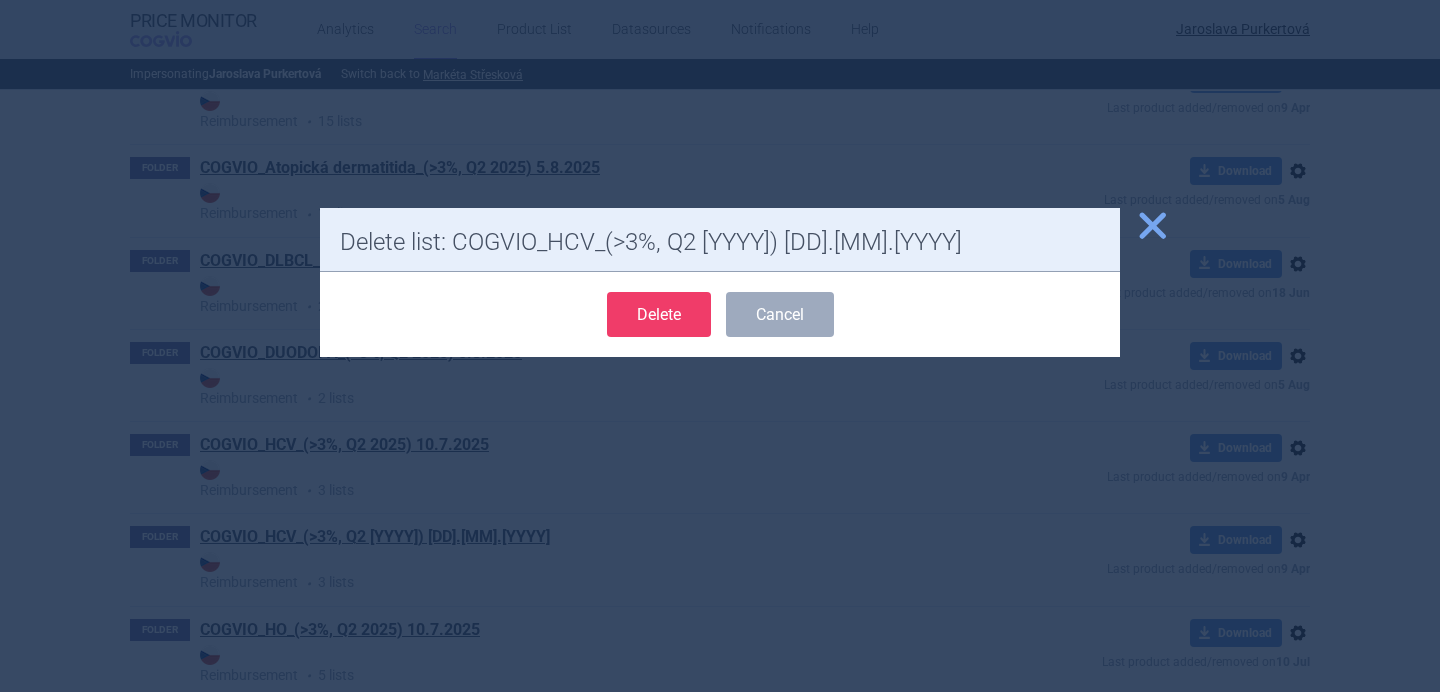 click on "Delete" at bounding box center [659, 314] 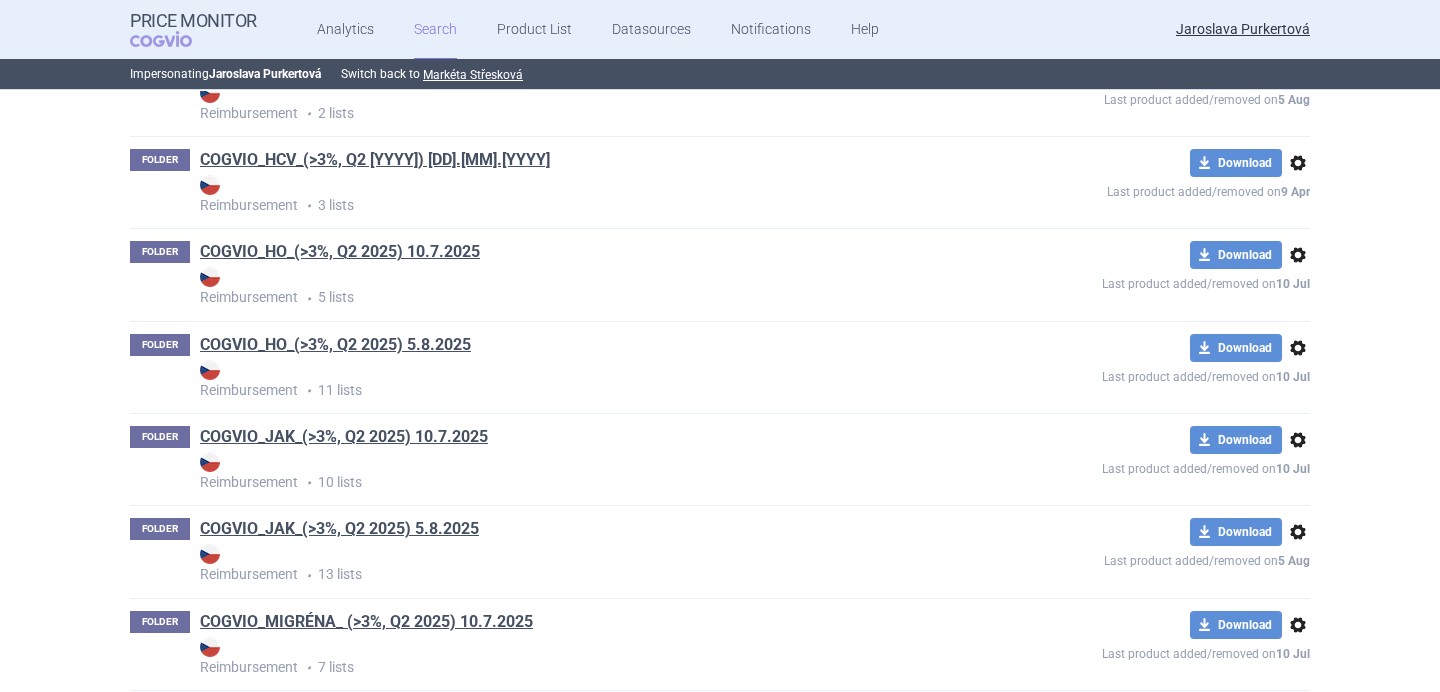 scroll, scrollTop: 1419, scrollLeft: 0, axis: vertical 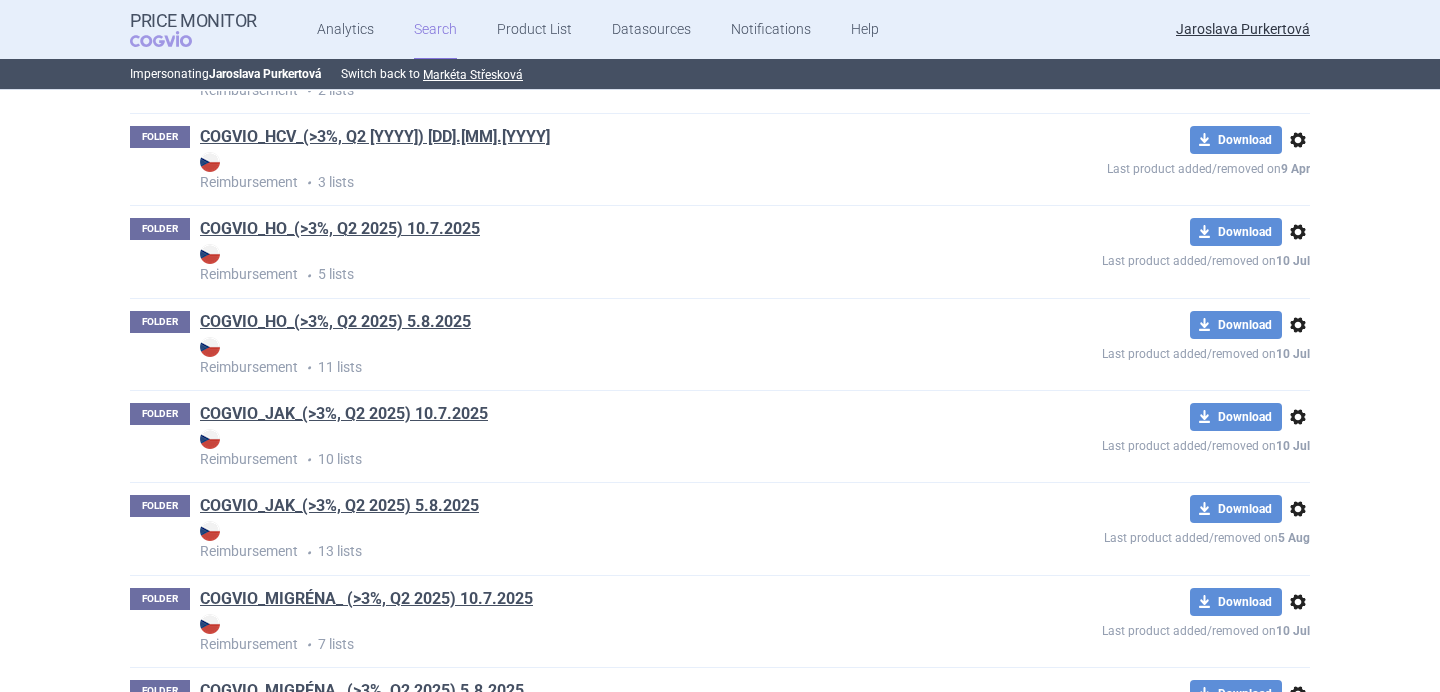 click on "options" at bounding box center (1298, 232) 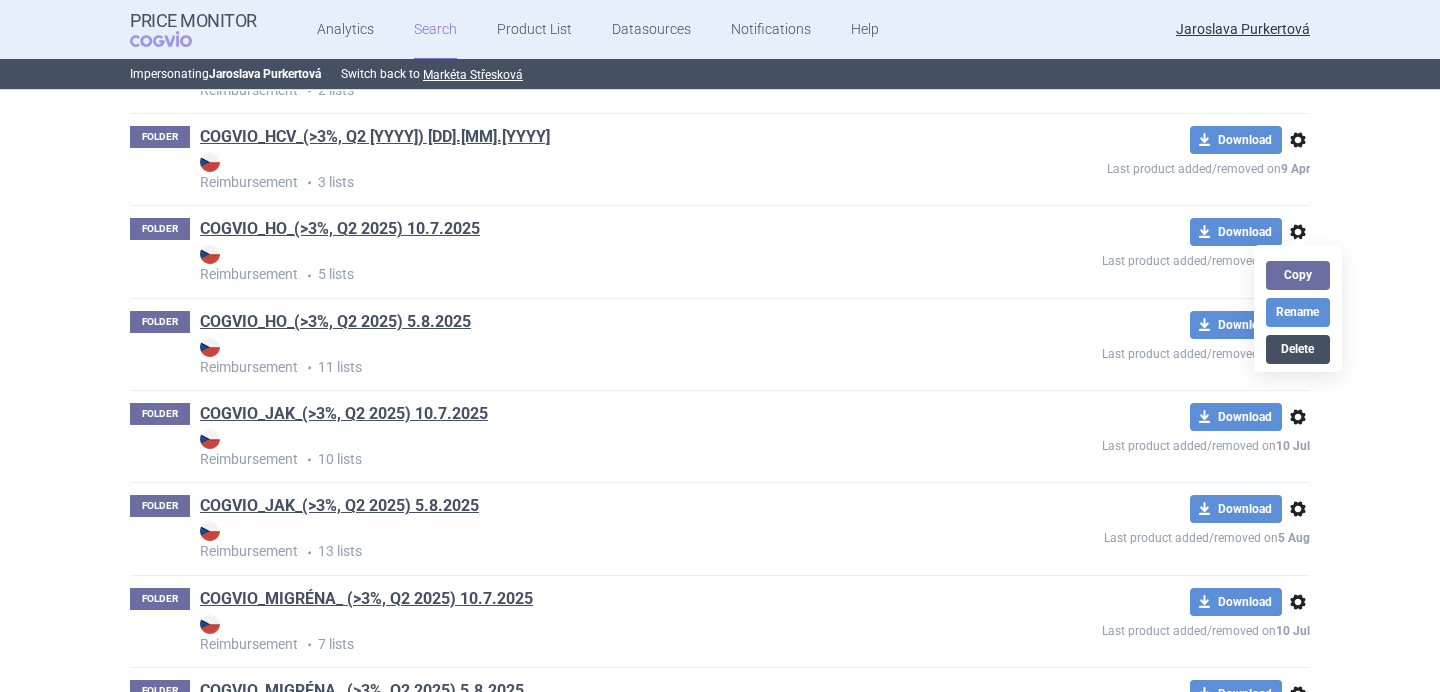 click on "Delete" at bounding box center (1298, 349) 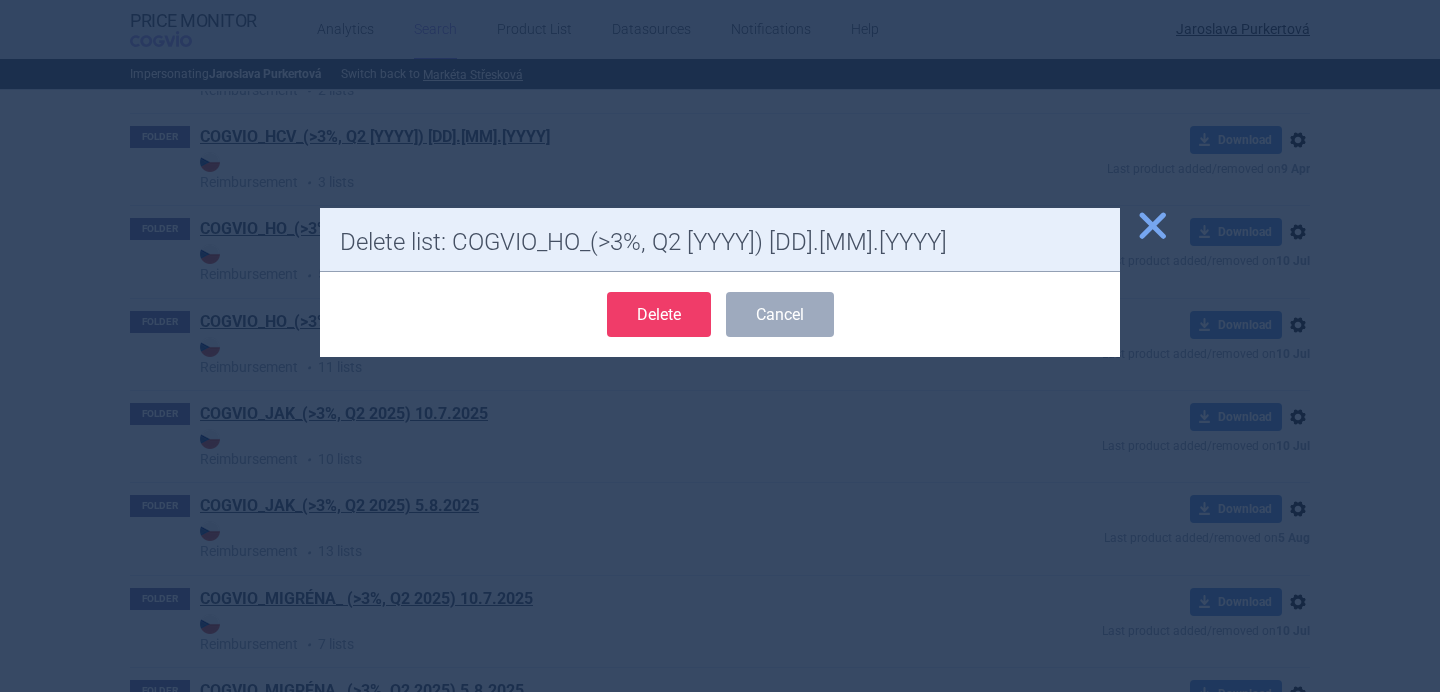 click on "Delete" at bounding box center [659, 314] 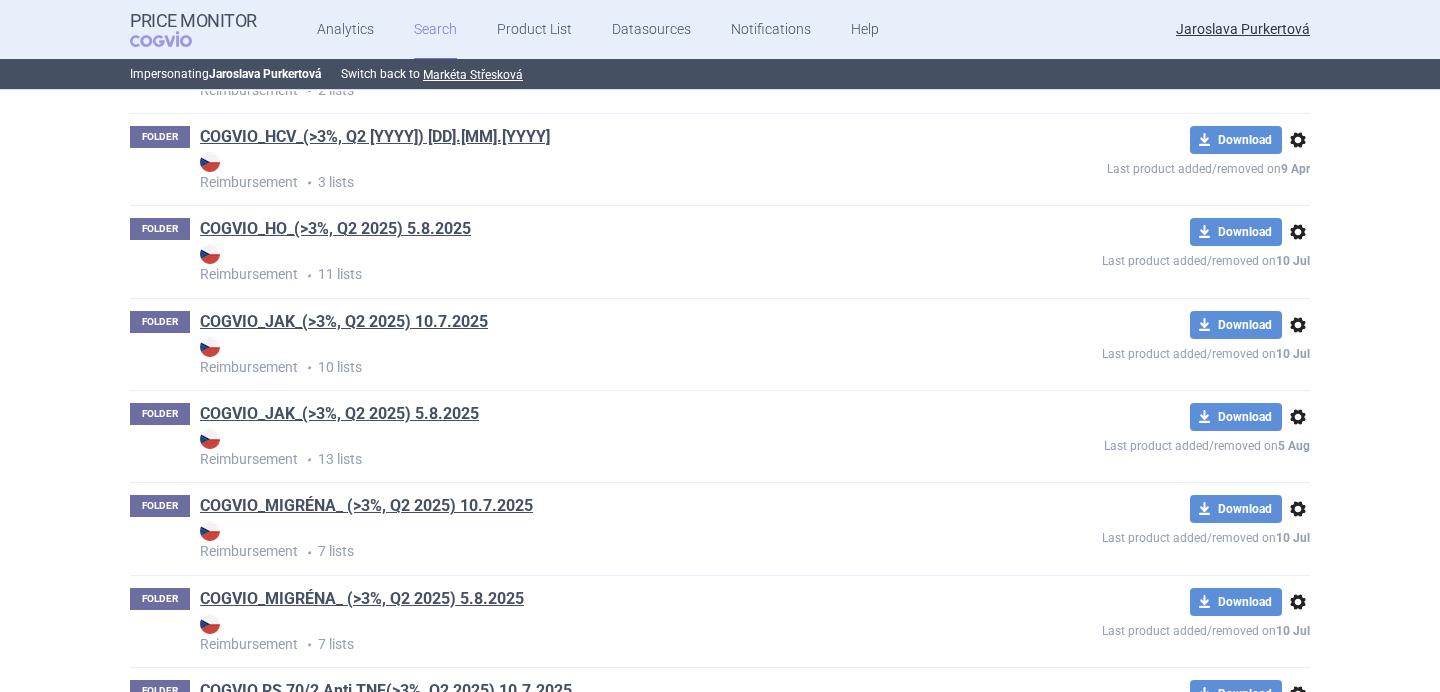 click on "options" at bounding box center (1298, 325) 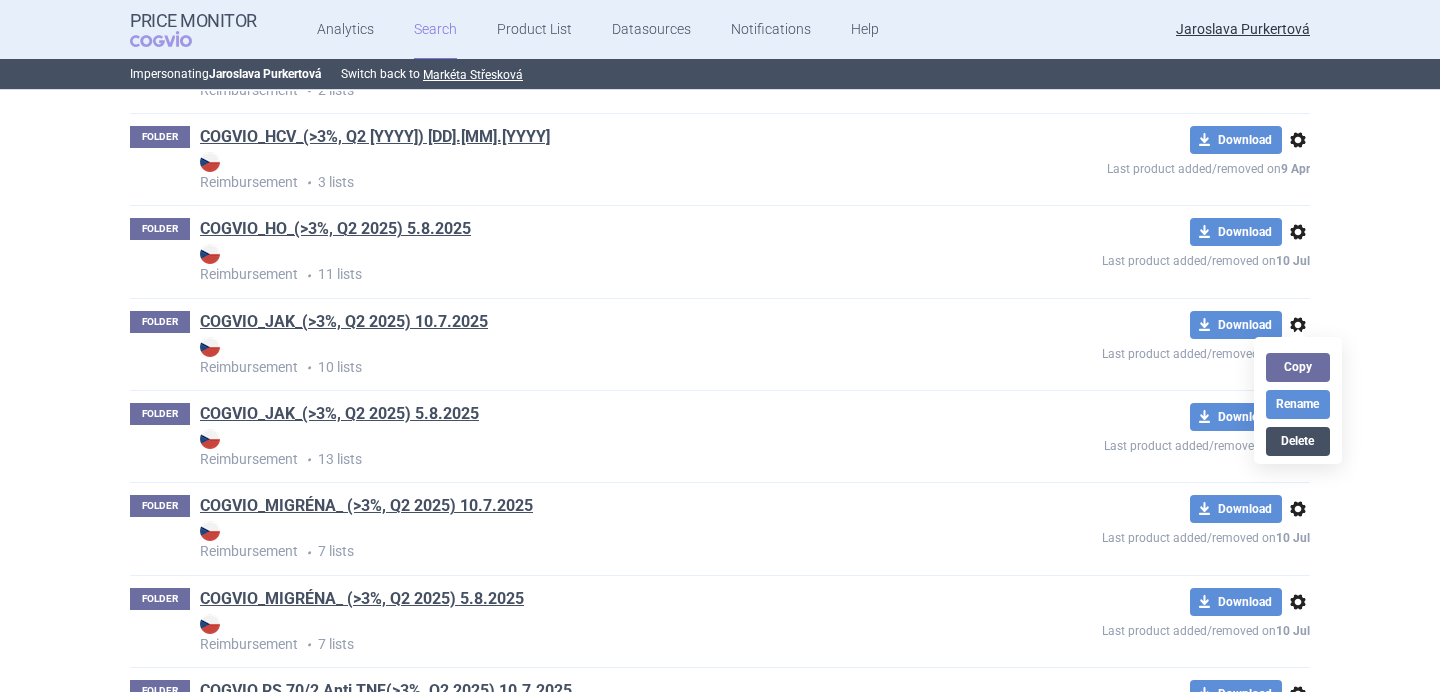 click on "Delete" at bounding box center (1298, 441) 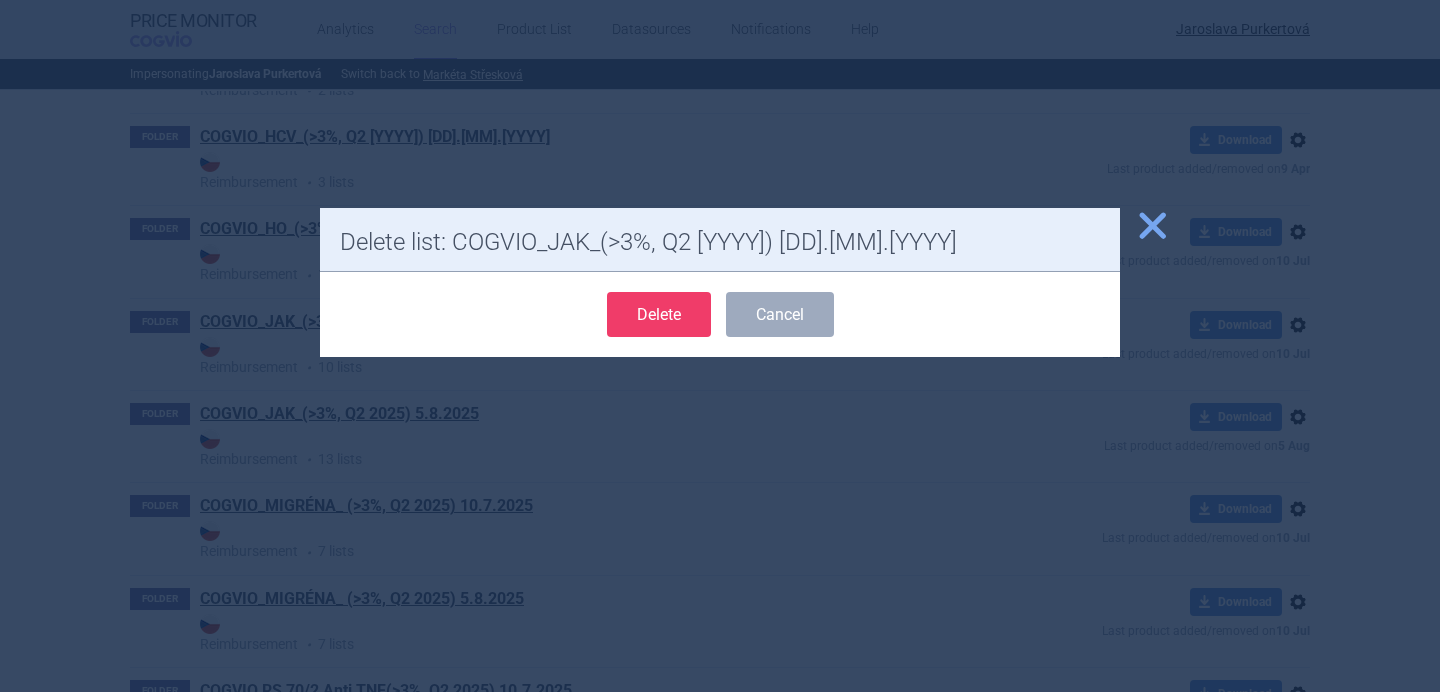click on "Delete" at bounding box center [659, 314] 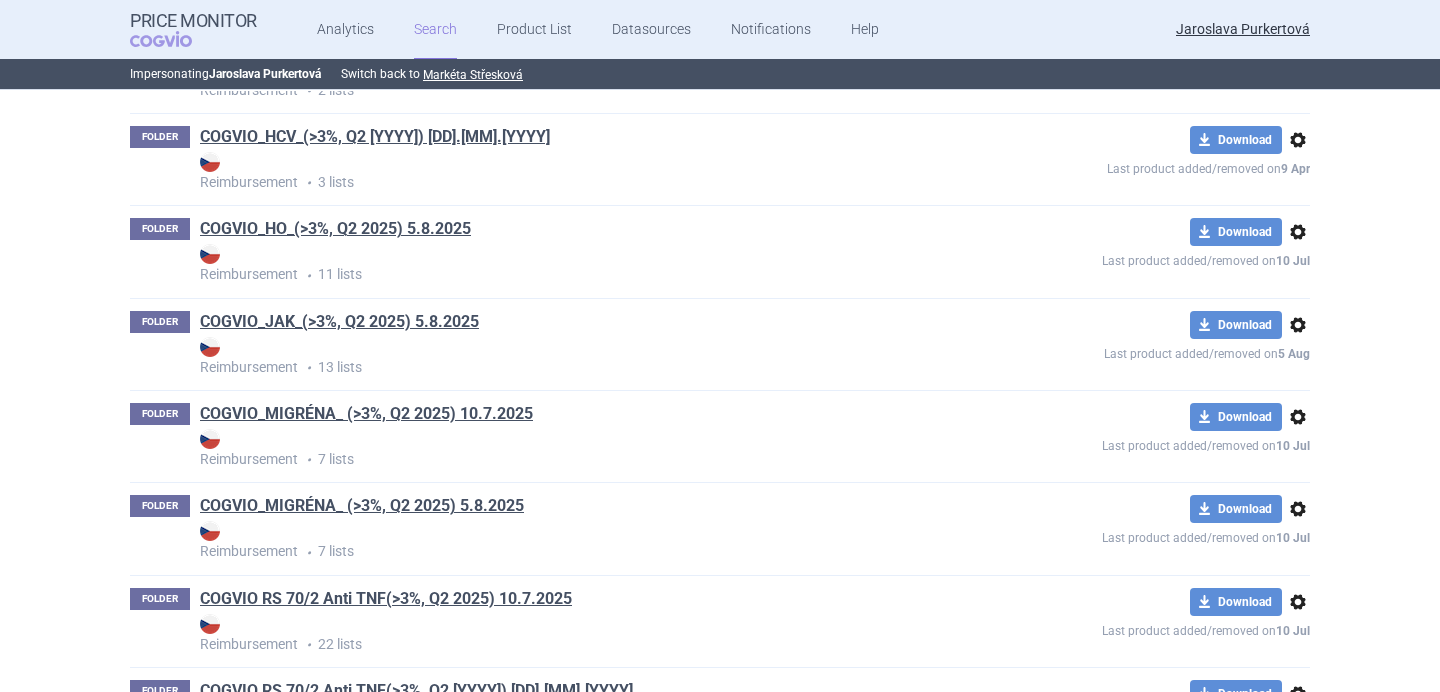 click on "options" at bounding box center (1298, 417) 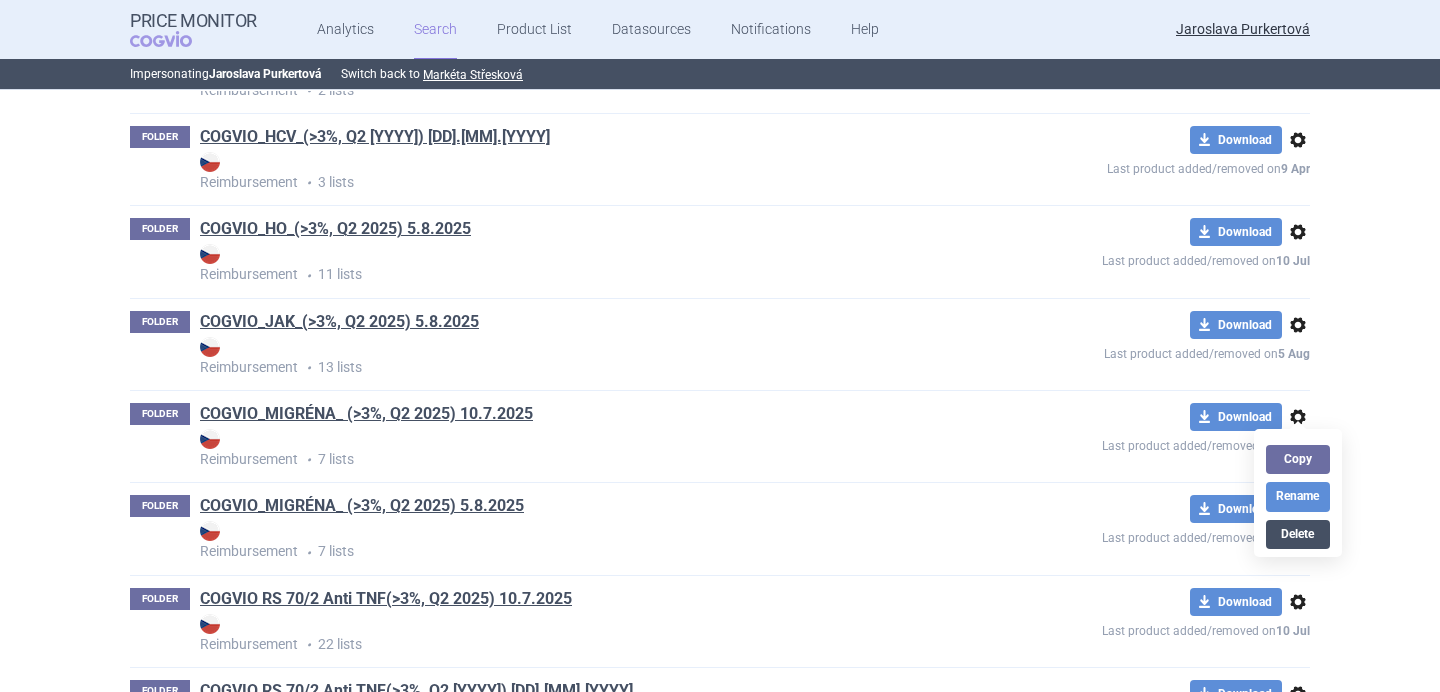 click on "Delete" at bounding box center [1298, 534] 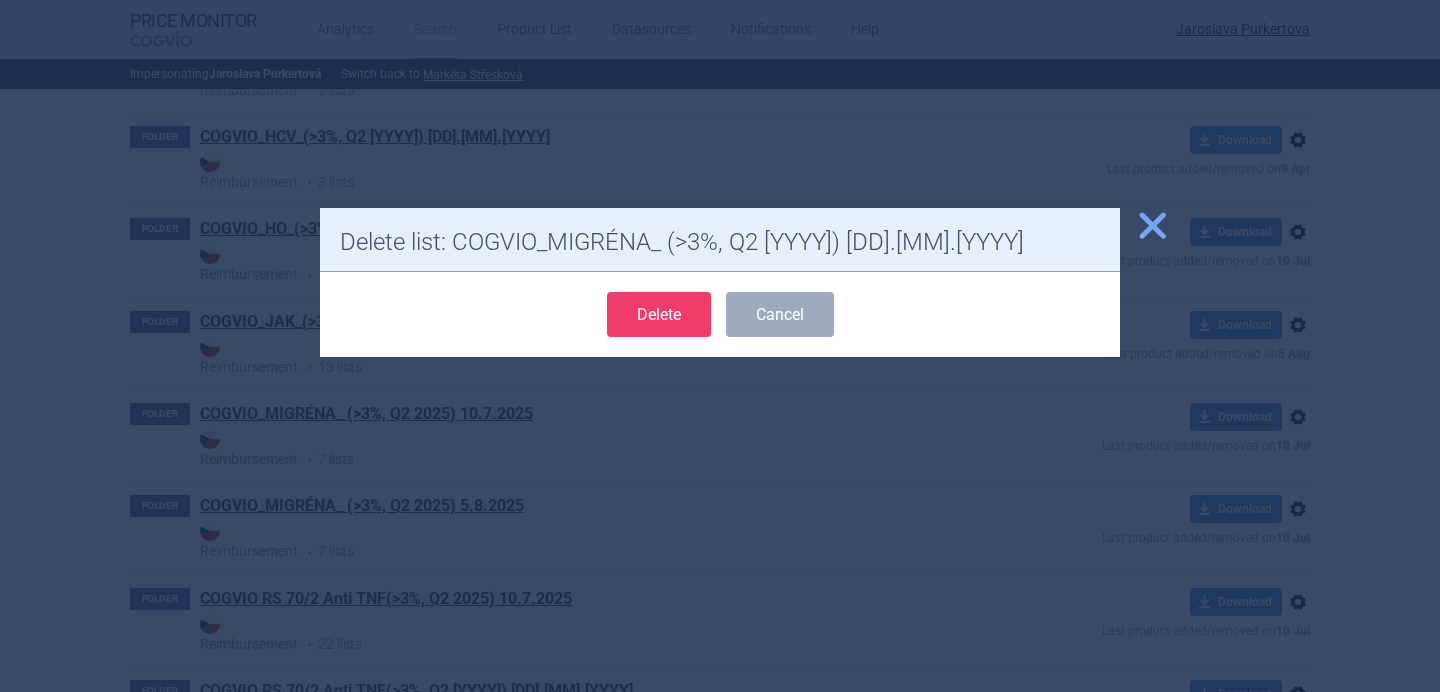 click on "Delete" at bounding box center (659, 314) 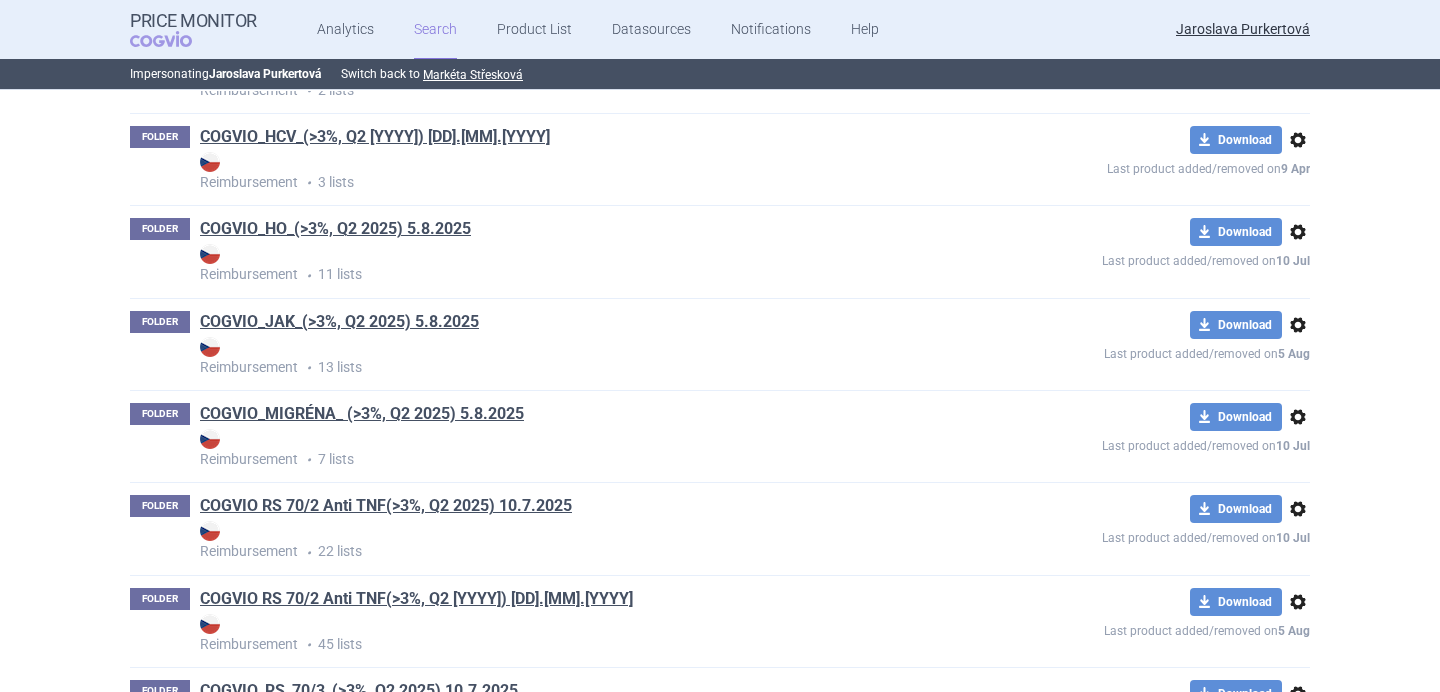 click on "options" at bounding box center (1298, 509) 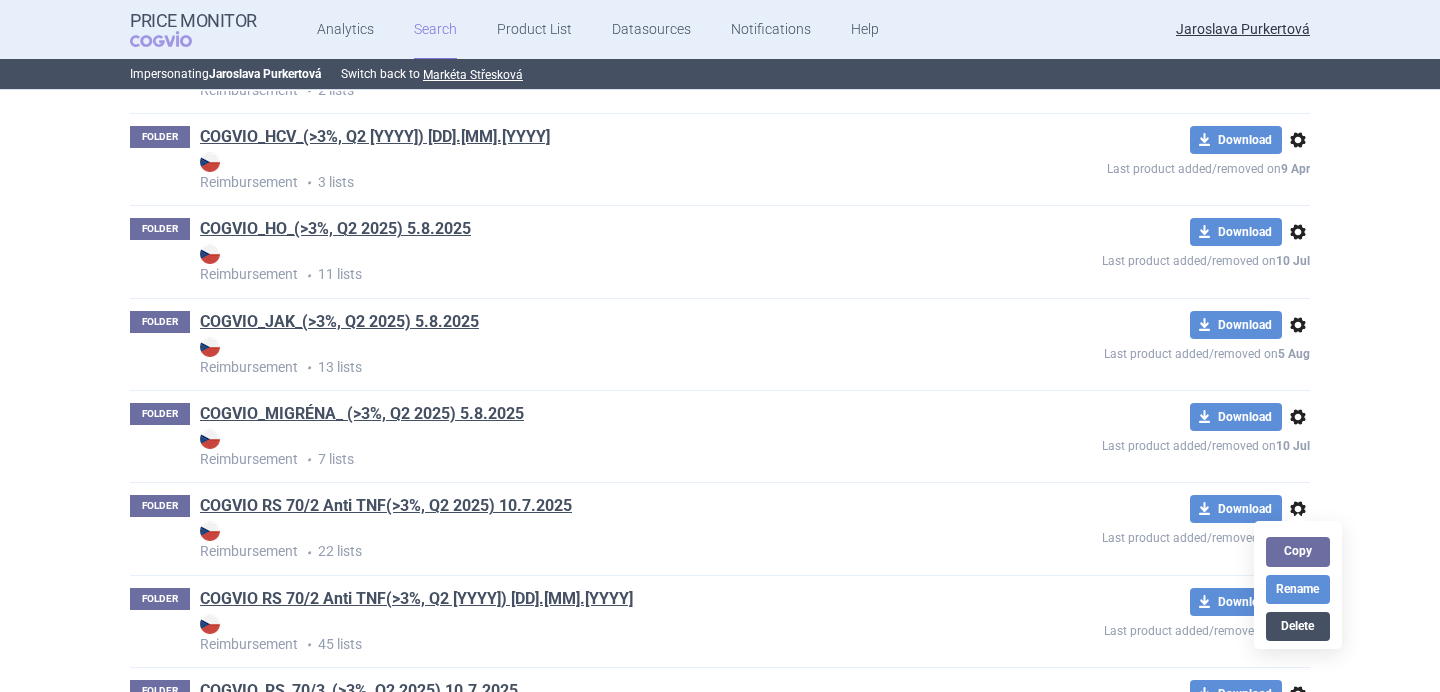 click on "Delete" at bounding box center [1298, 626] 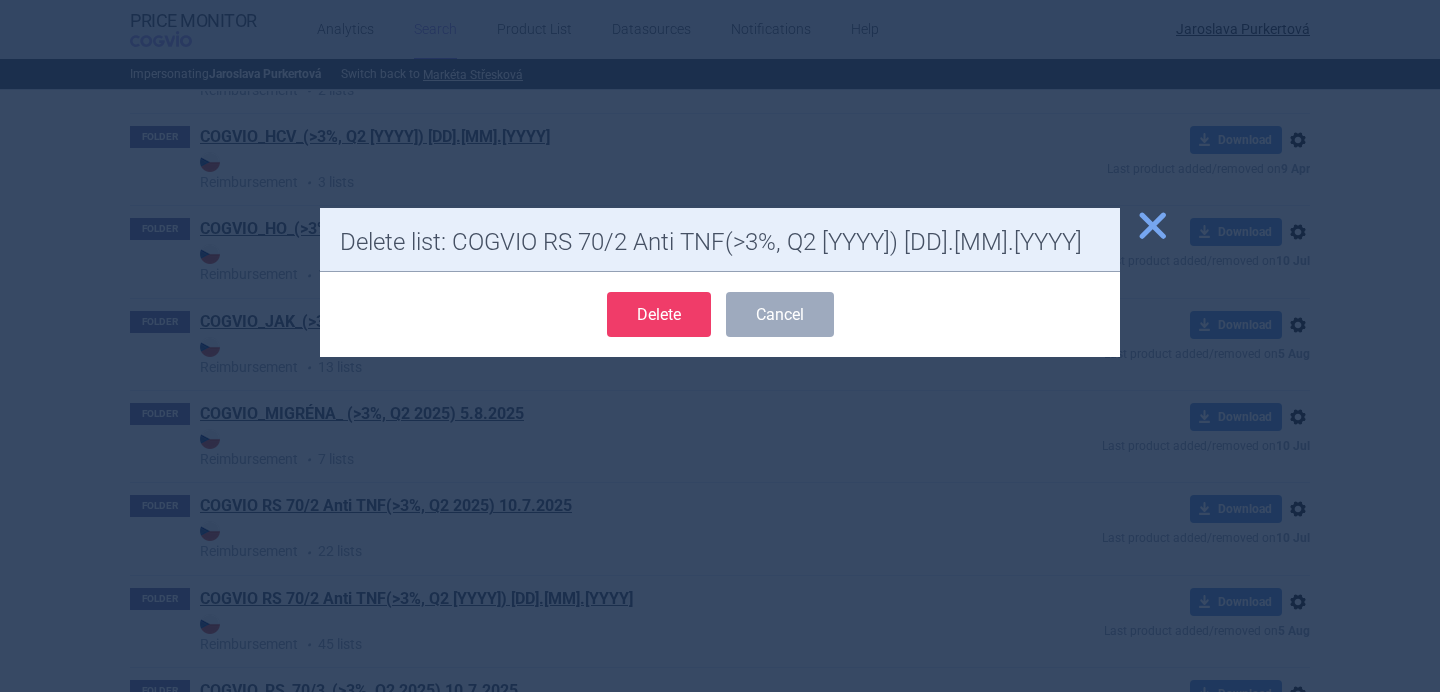 click on "Delete" at bounding box center (659, 314) 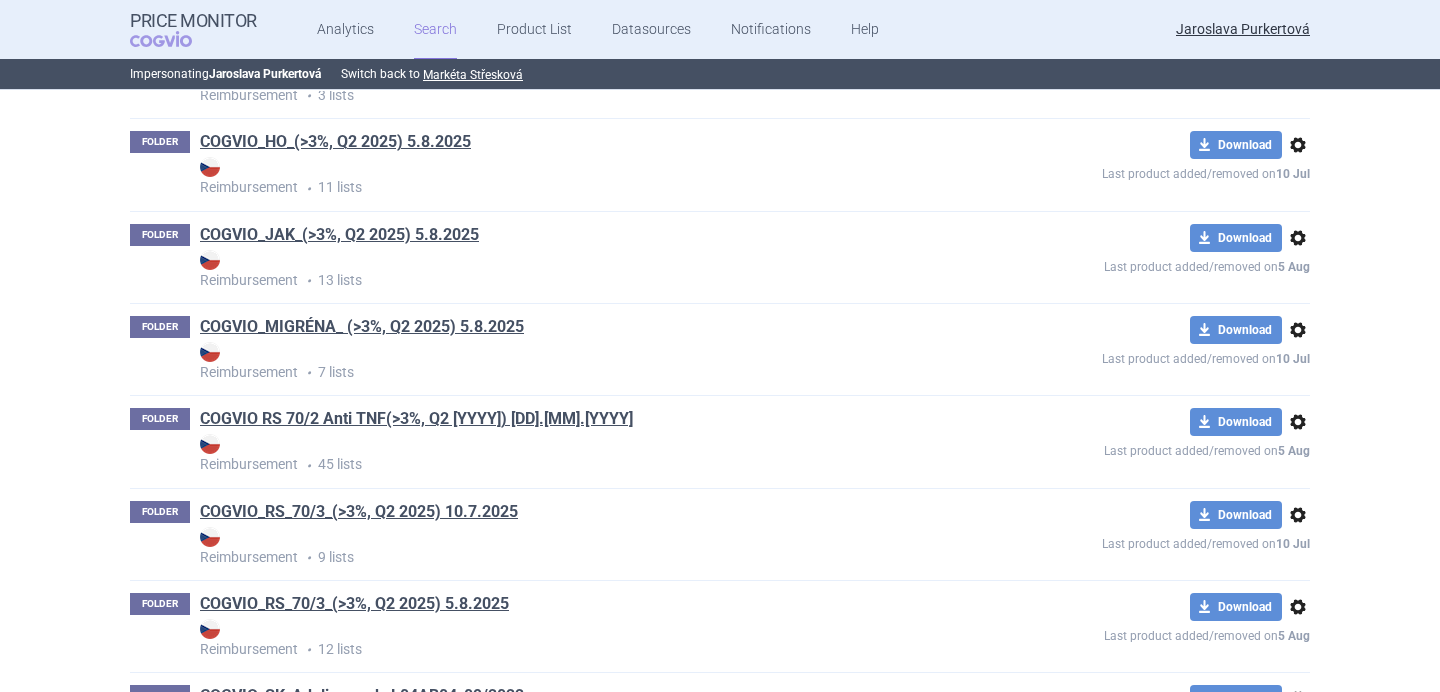 scroll, scrollTop: 1508, scrollLeft: 0, axis: vertical 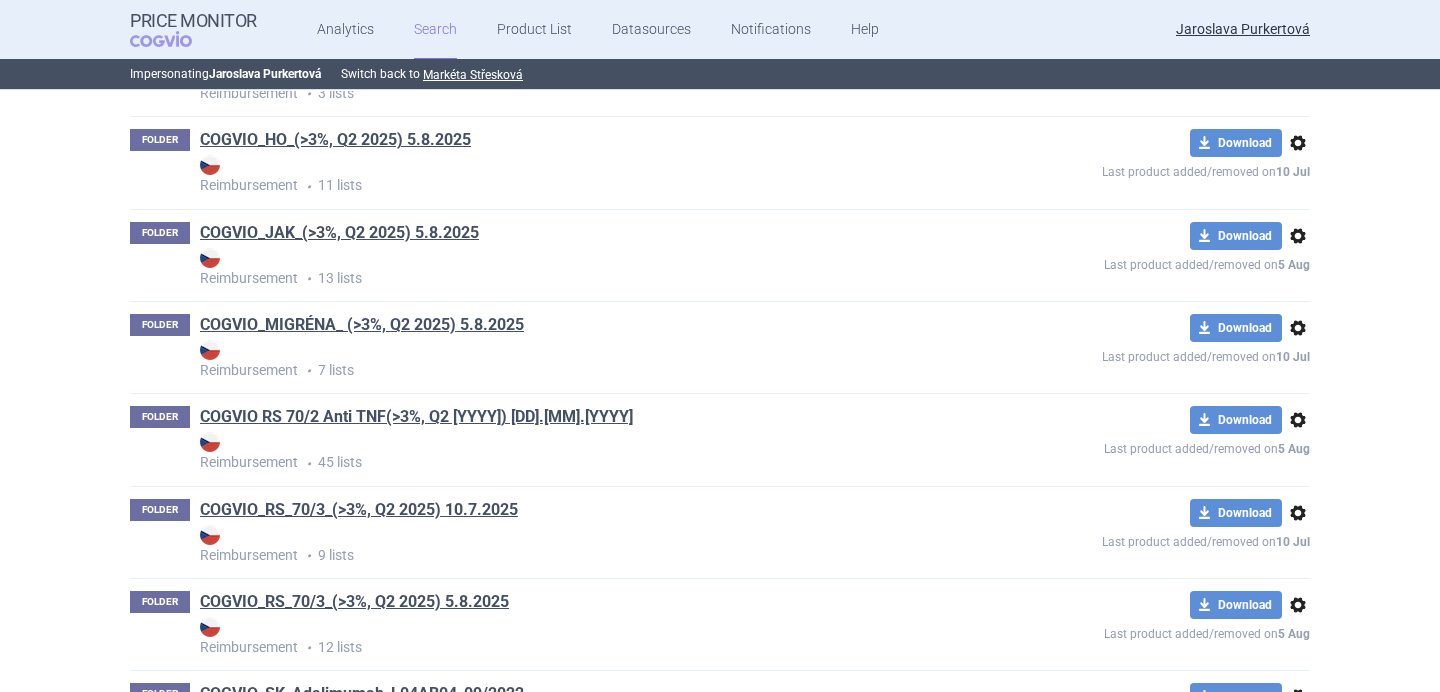 click on "options" at bounding box center [1298, 513] 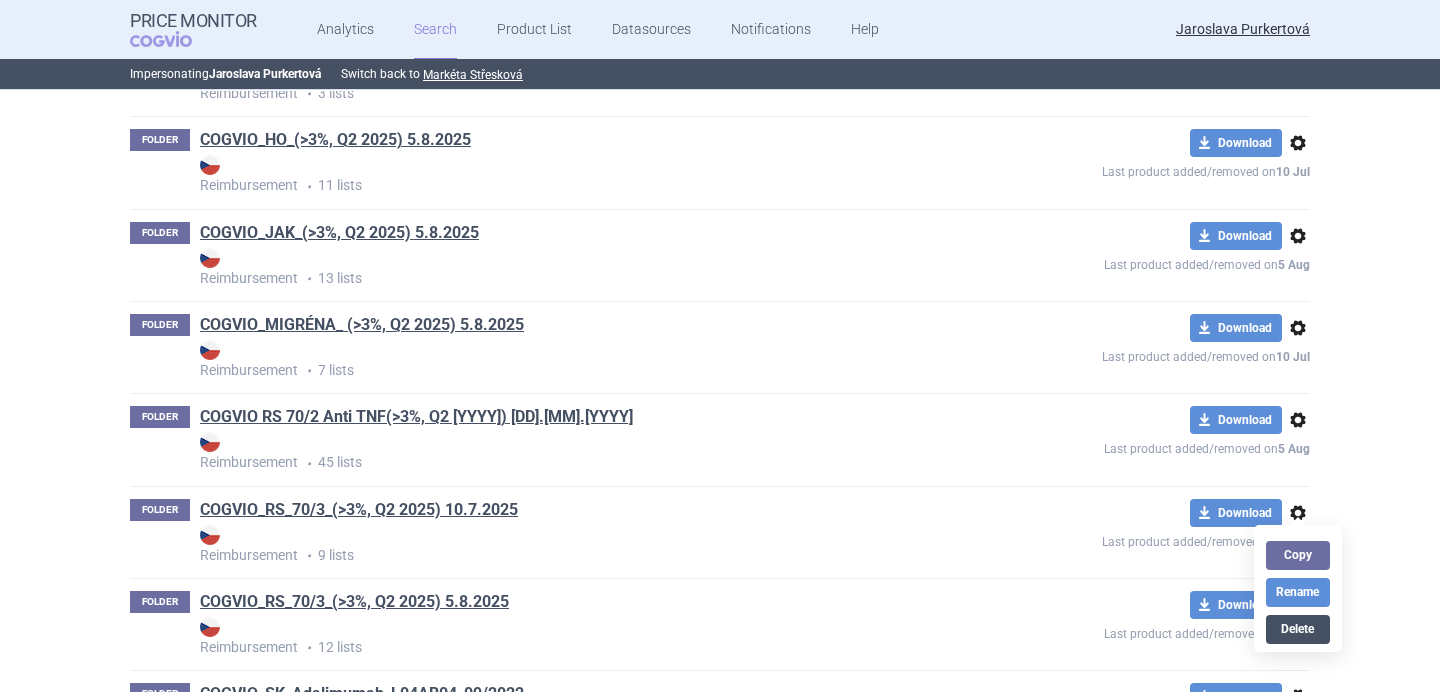 click on "Delete" at bounding box center [1298, 629] 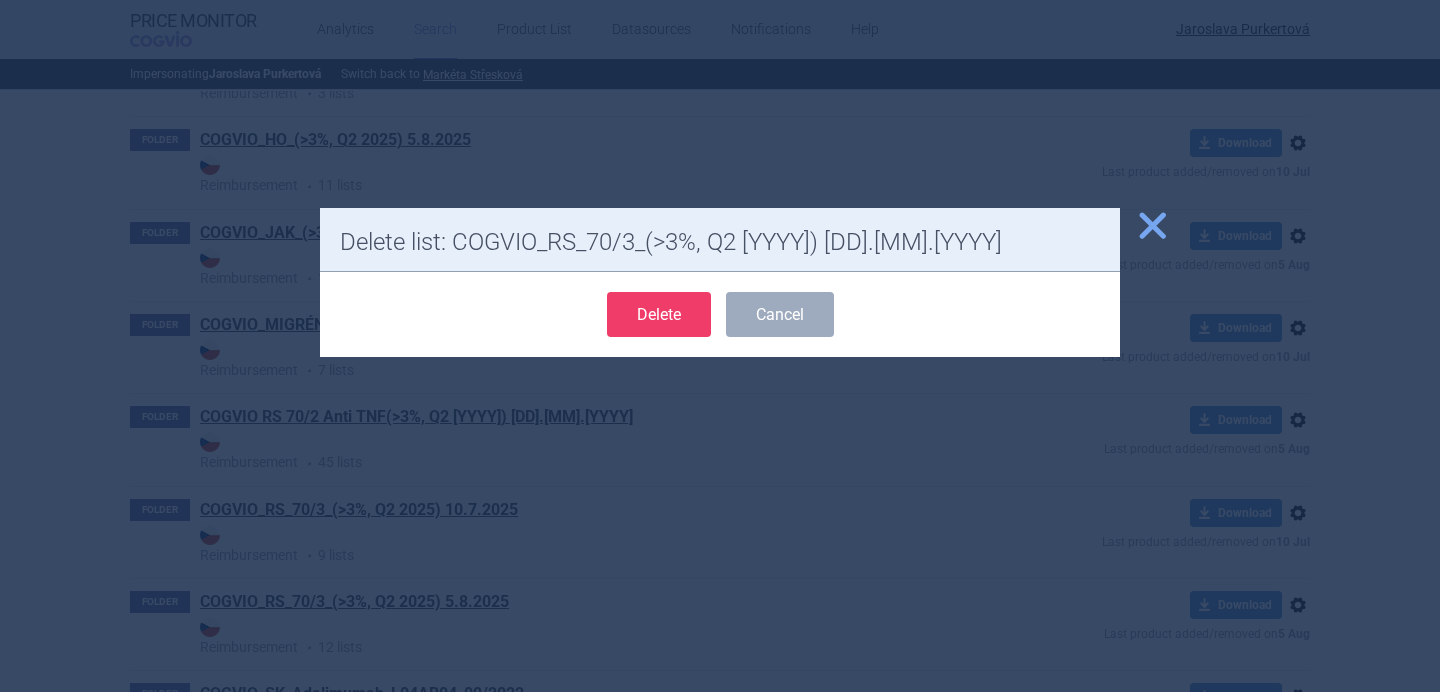click on "Delete" at bounding box center [659, 314] 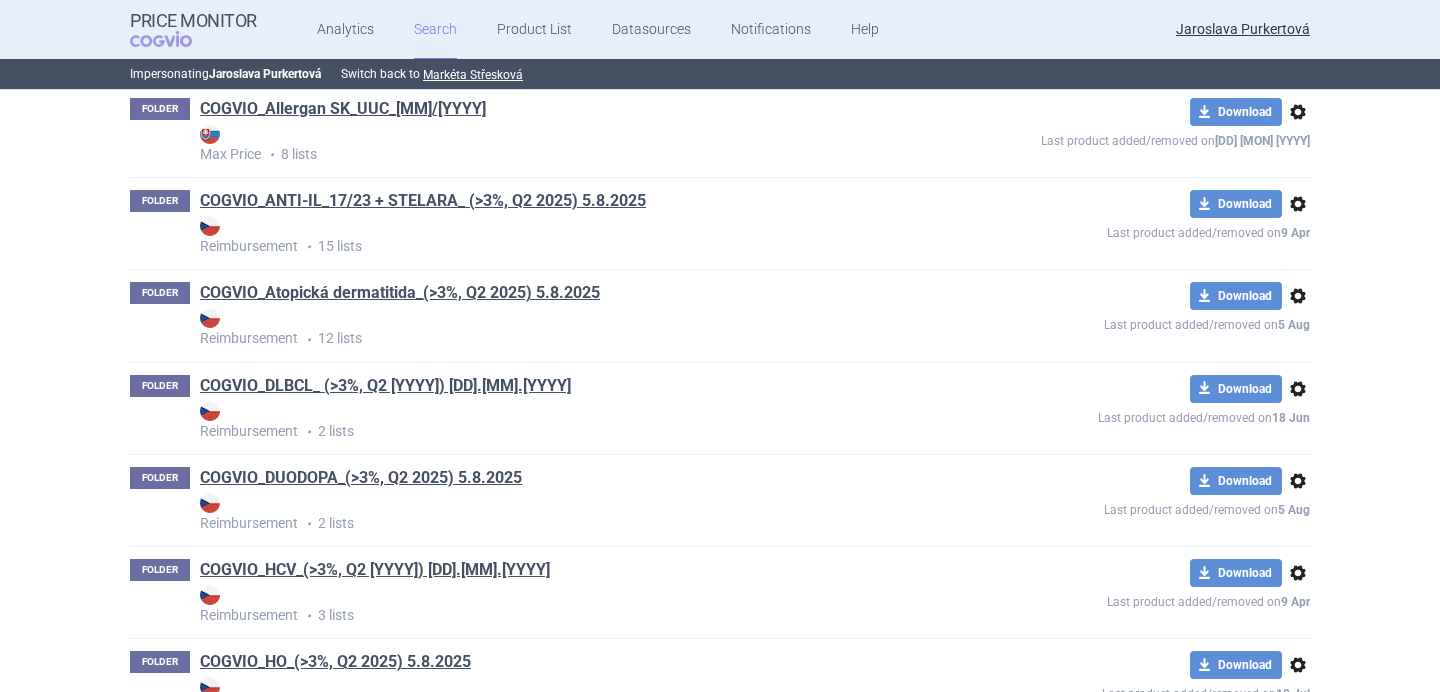 scroll, scrollTop: 1022, scrollLeft: 0, axis: vertical 